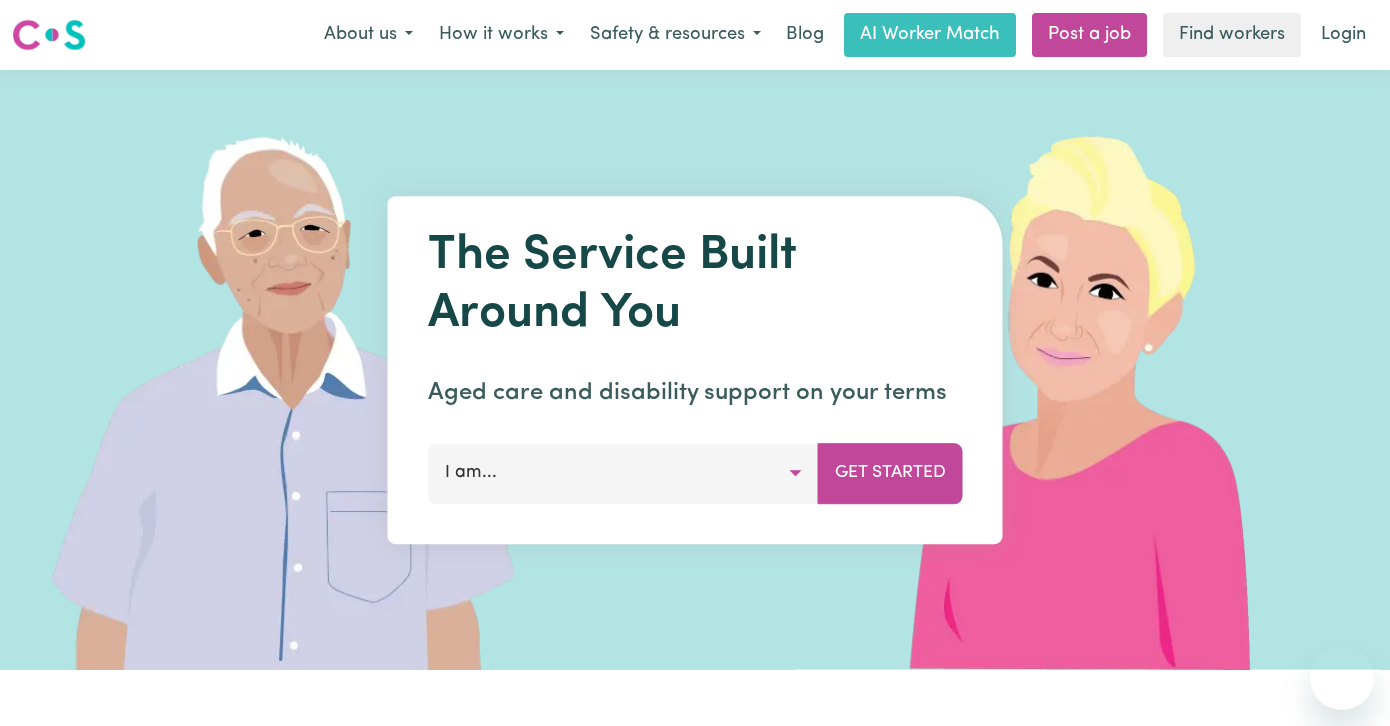 scroll, scrollTop: 0, scrollLeft: 0, axis: both 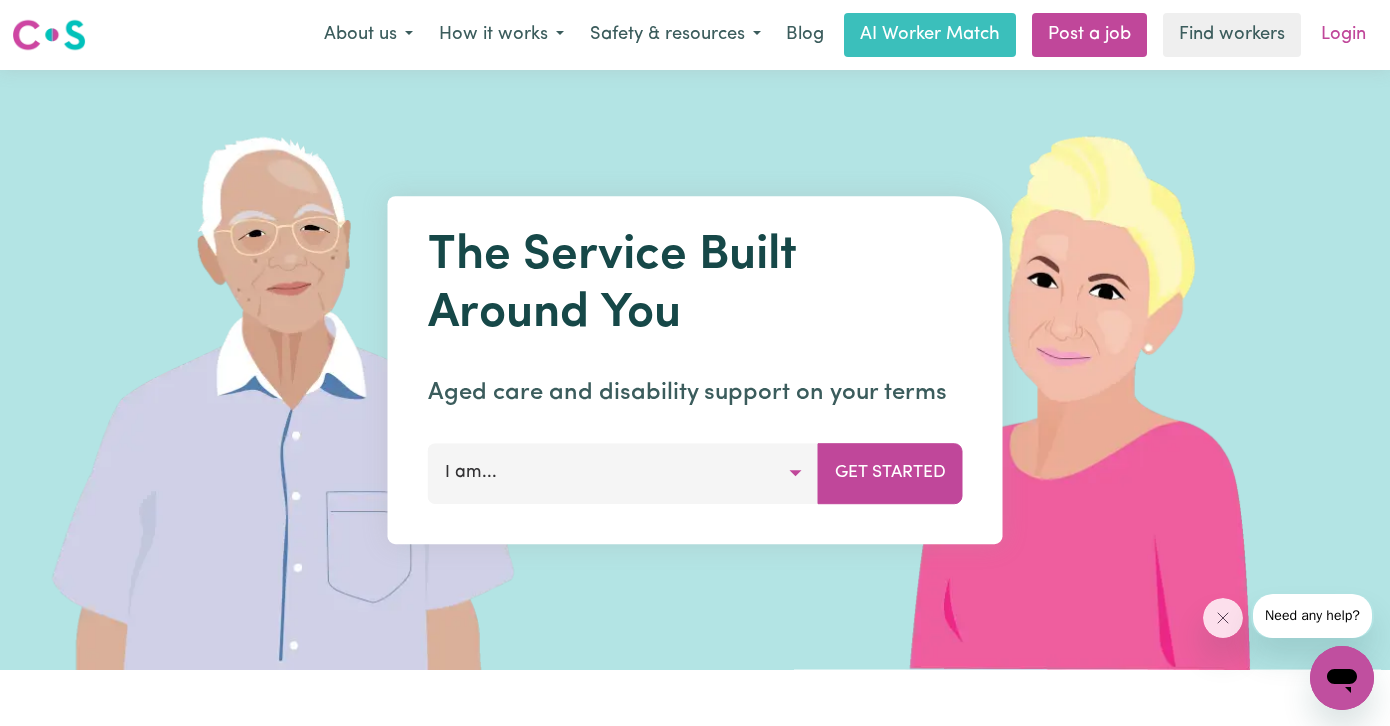 click on "Login" at bounding box center (1343, 35) 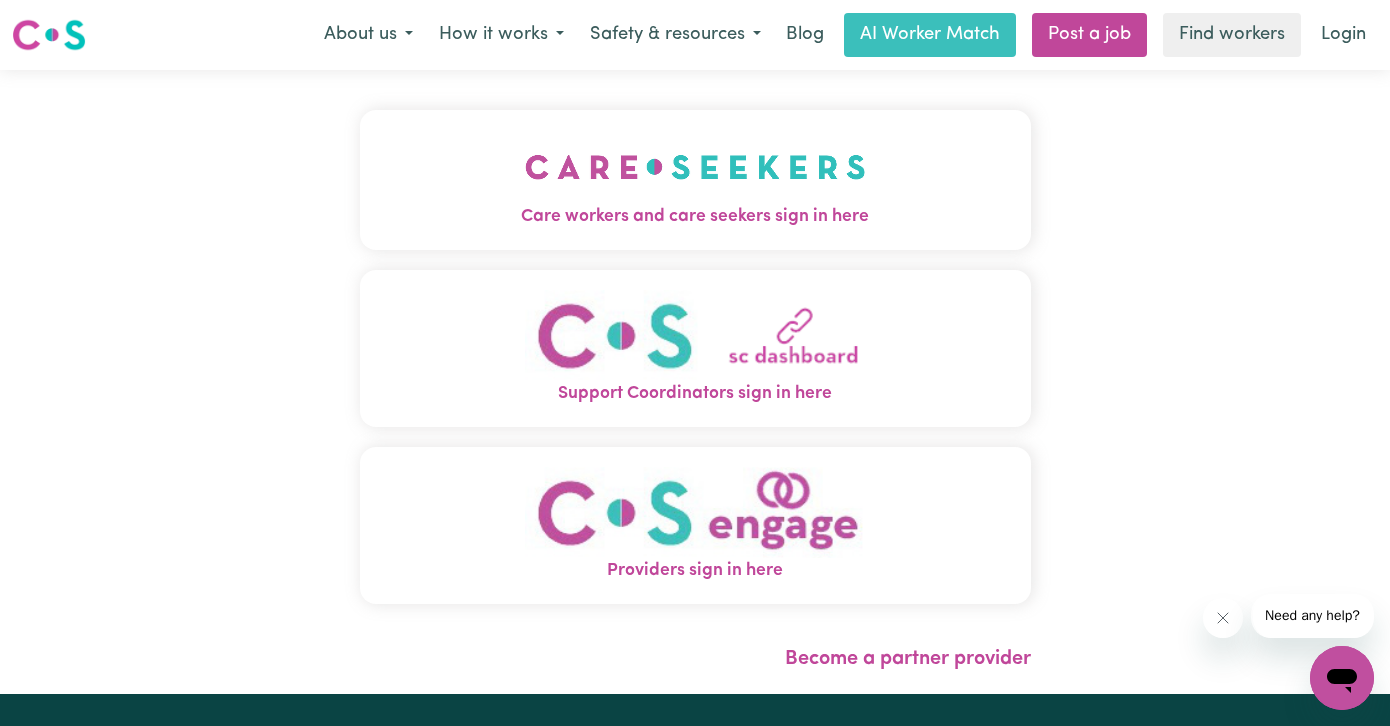 click at bounding box center (695, 167) 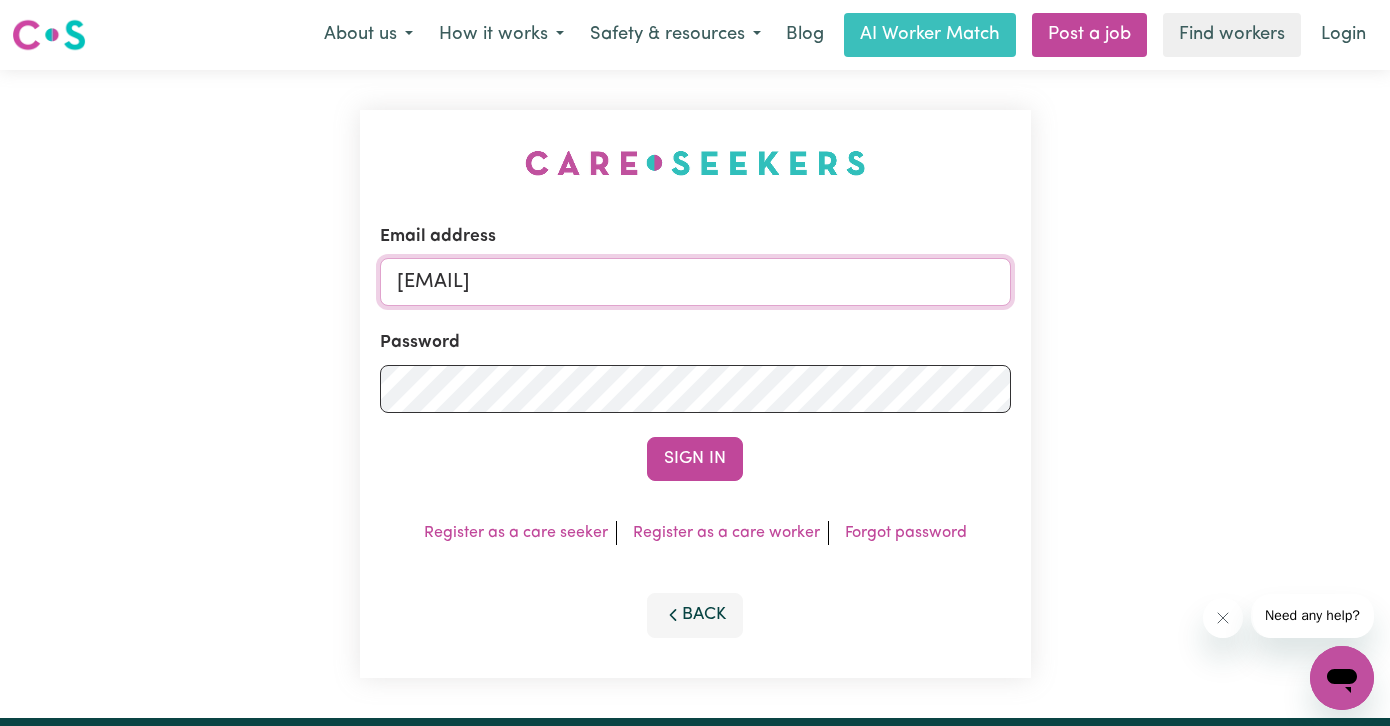 drag, startPoint x: 751, startPoint y: 294, endPoint x: 60, endPoint y: 285, distance: 691.0586 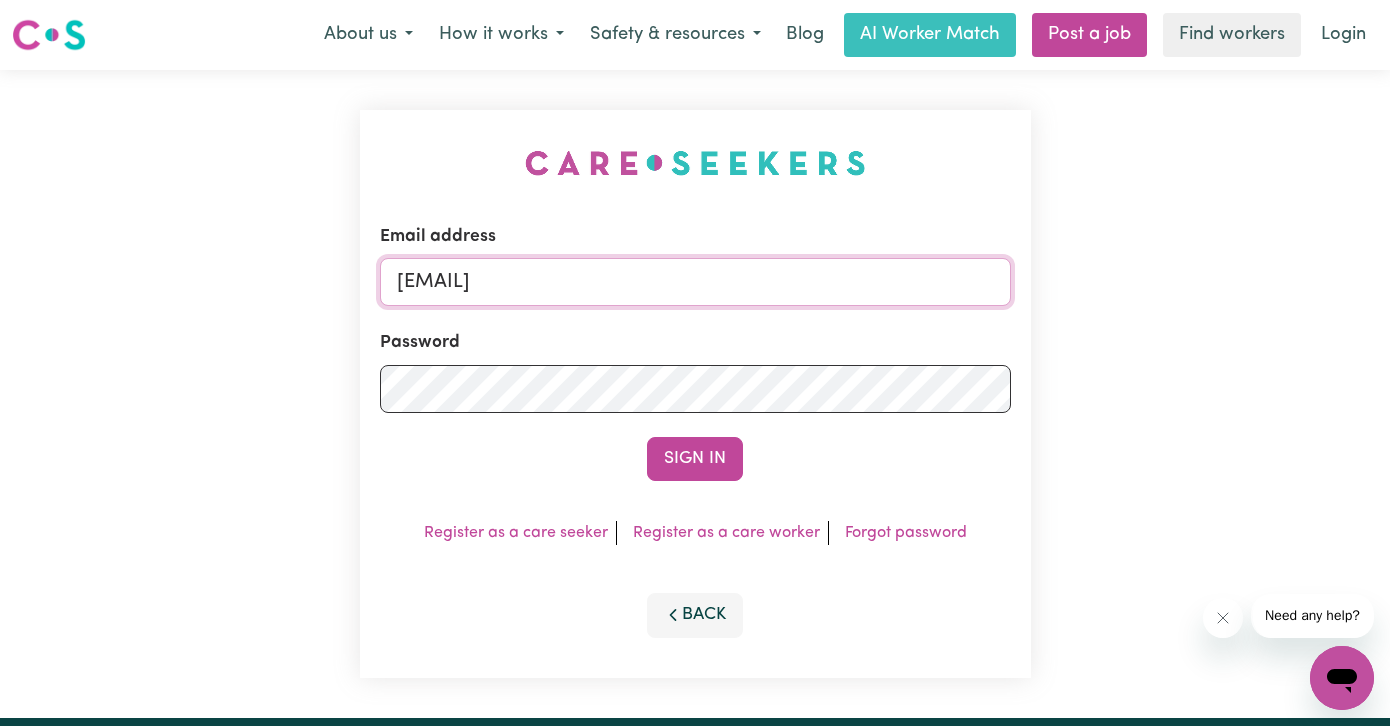 click on "Email address [EMAIL] Password Sign In Register as a care seeker Register as a care worker Forgot password Back" at bounding box center [695, 394] 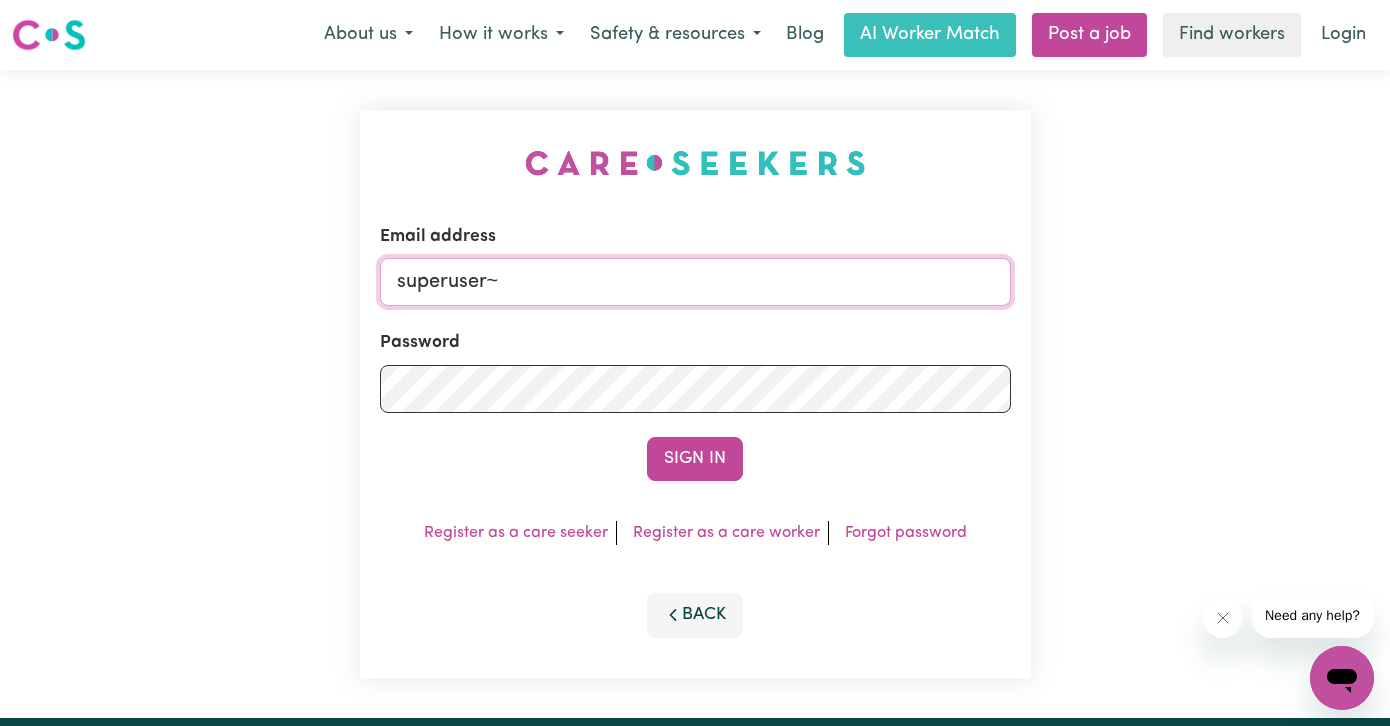 paste on "[EMAIL]" 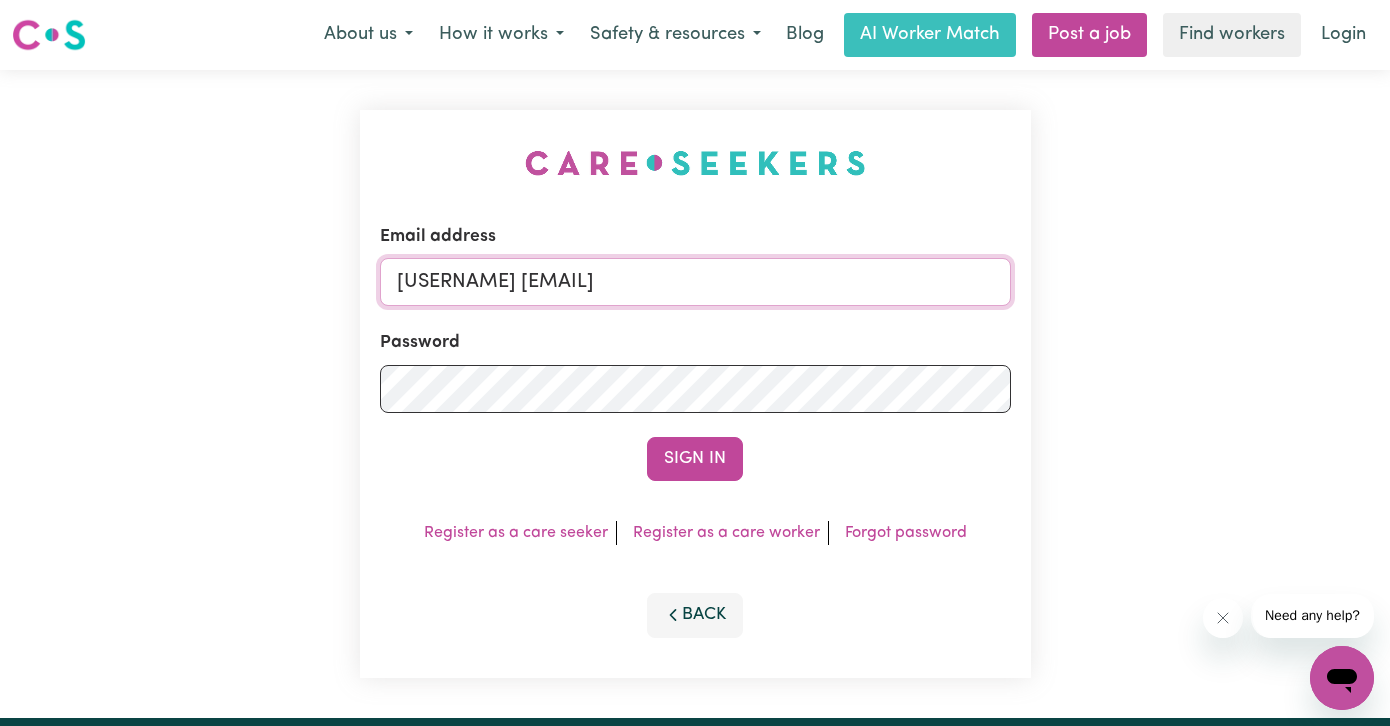 type on "[USERNAME] [EMAIL]" 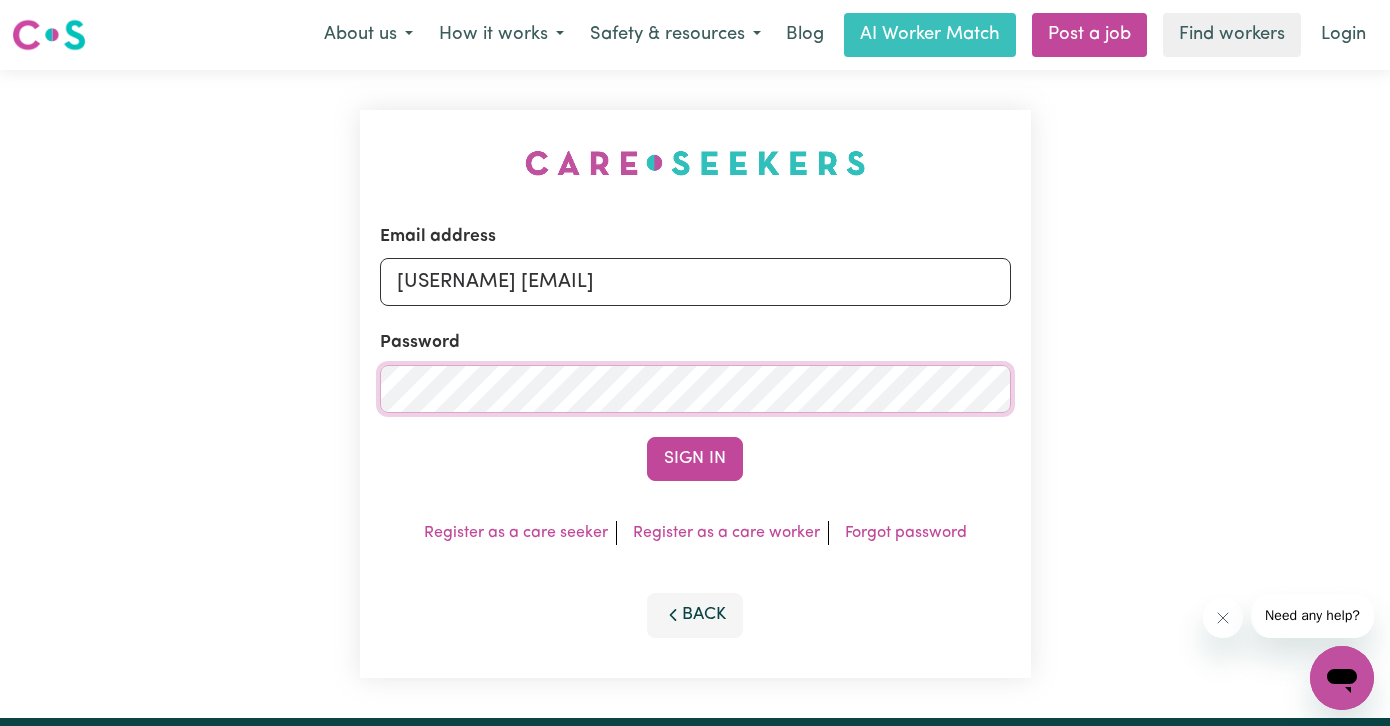 click on "Sign In" at bounding box center [695, 459] 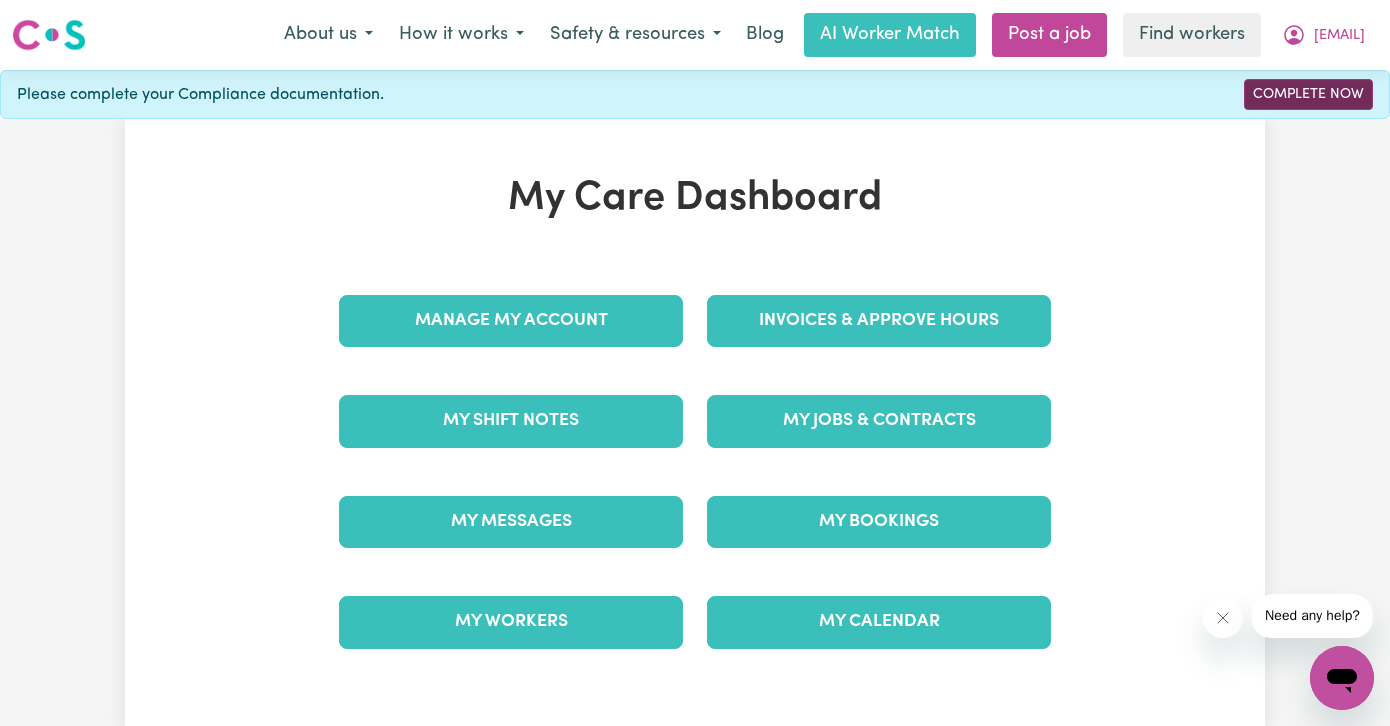 click on "Complete Now" at bounding box center (1308, 94) 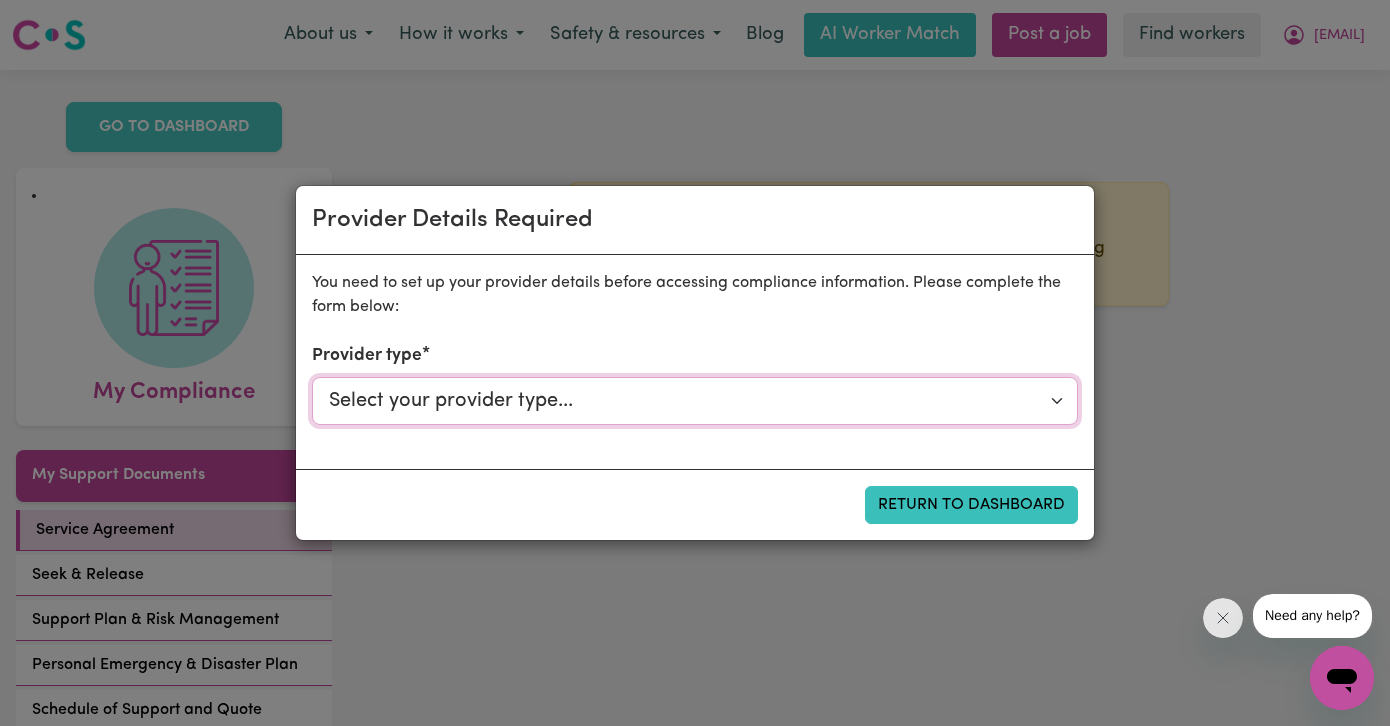 click on "Select your provider type... Privately Aged Care / Home Care Package NDIS Funding Plan Managed NDIS Funding Self Managed NDIS Funding Agency Managed" at bounding box center [695, 401] 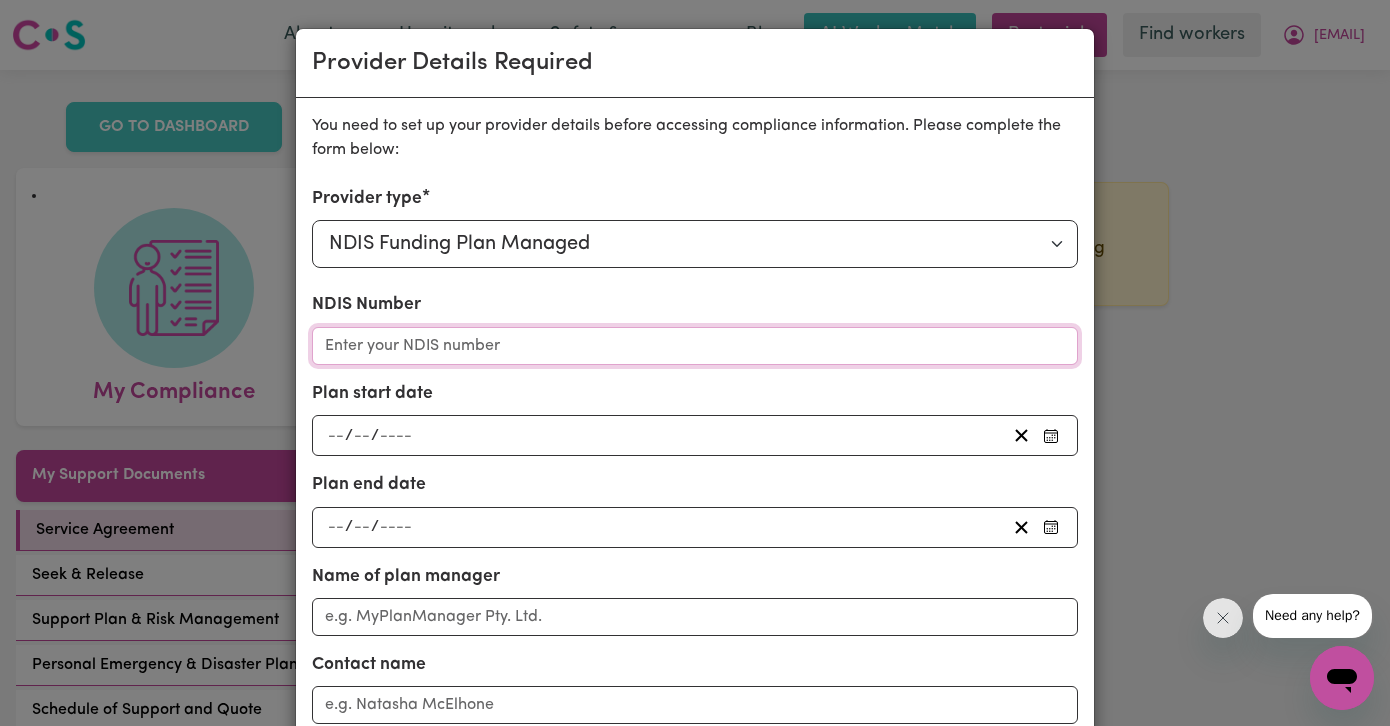 click on "NDIS Number" at bounding box center (695, 346) 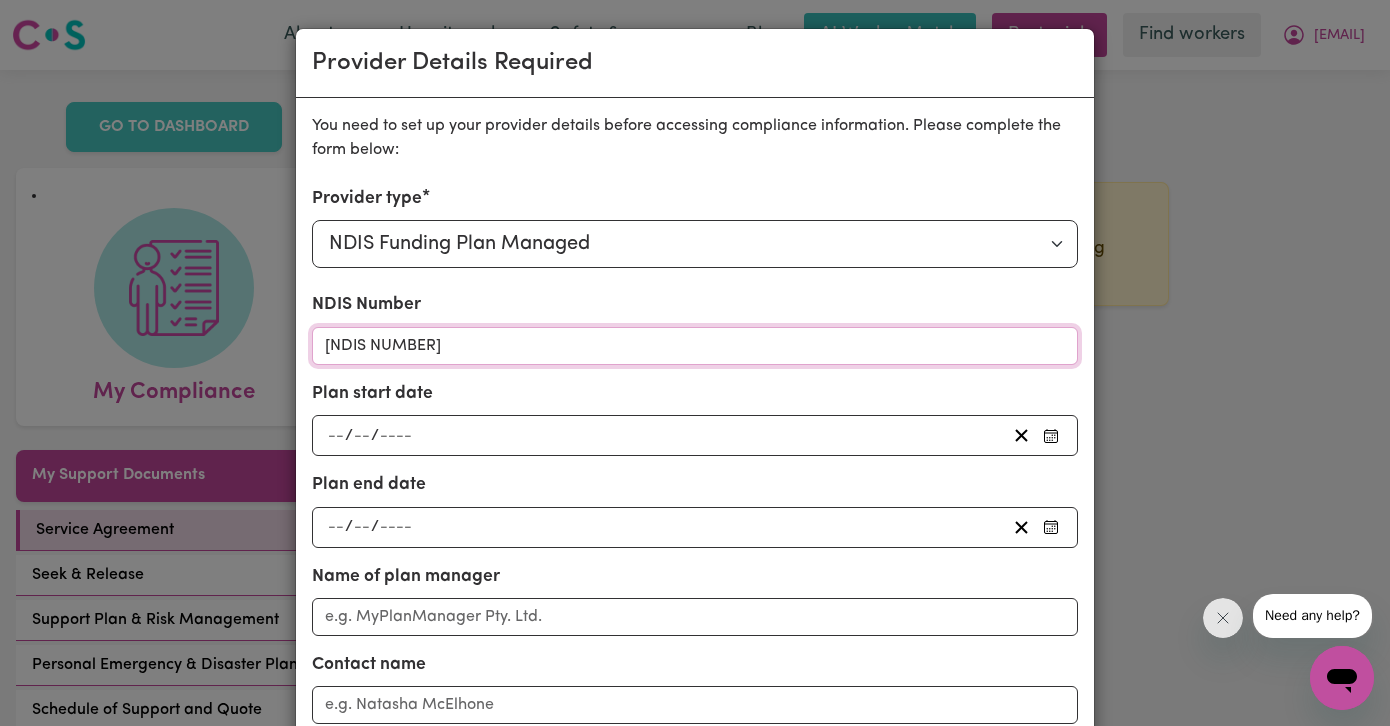 type on "[NDIS NUMBER]" 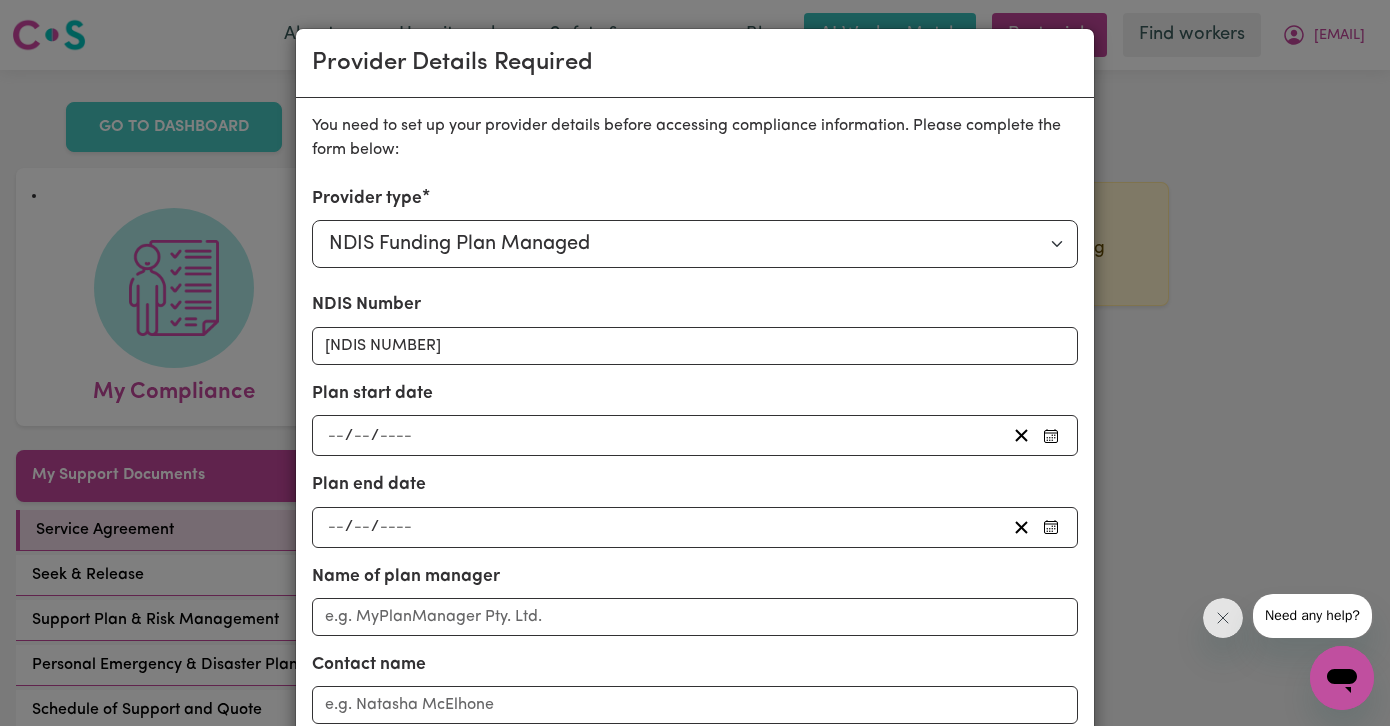 click on "/ /" at bounding box center [695, 435] 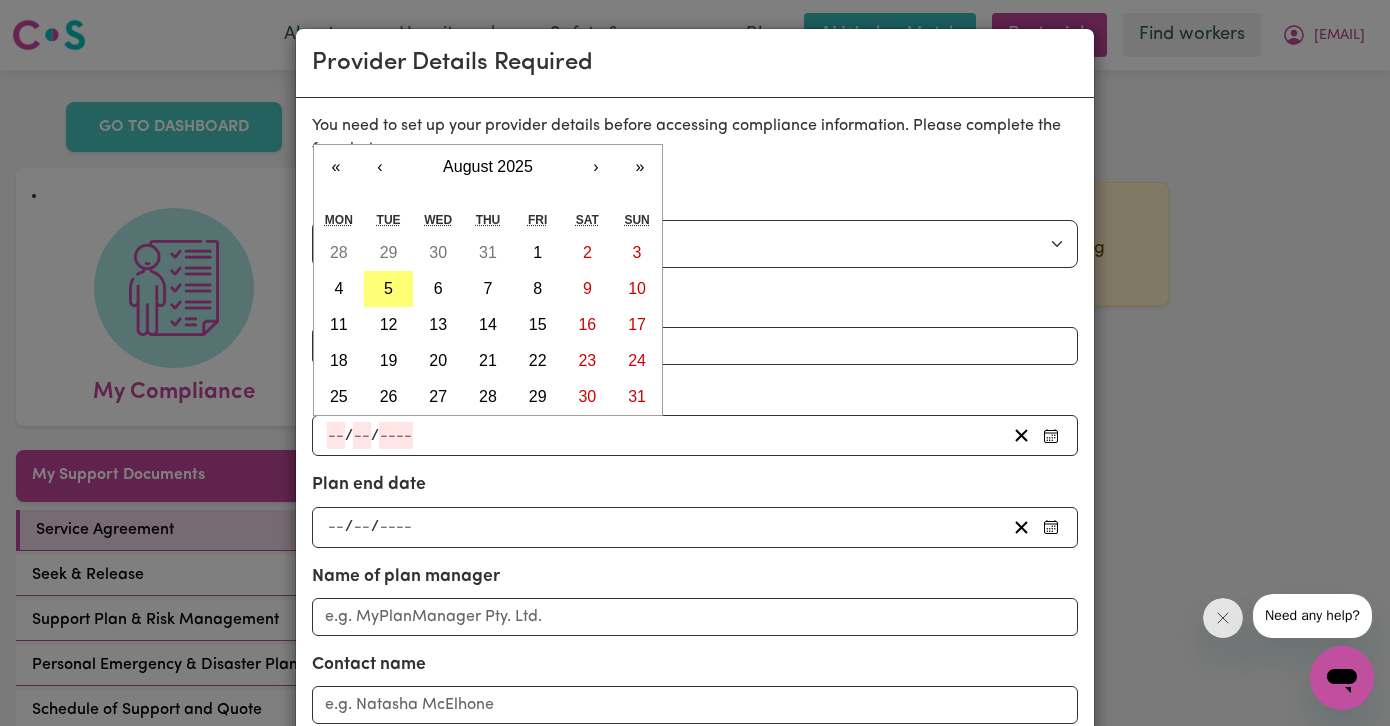 click 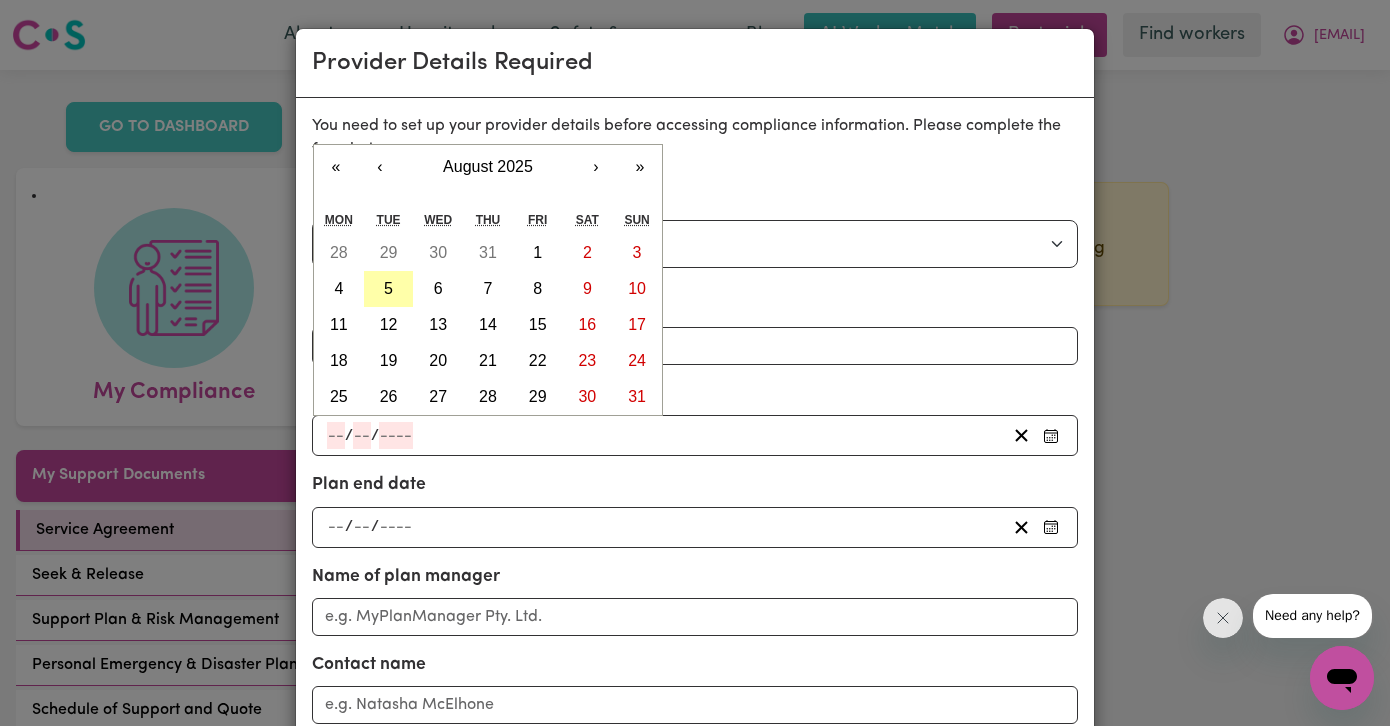 click on "5" at bounding box center (388, 288) 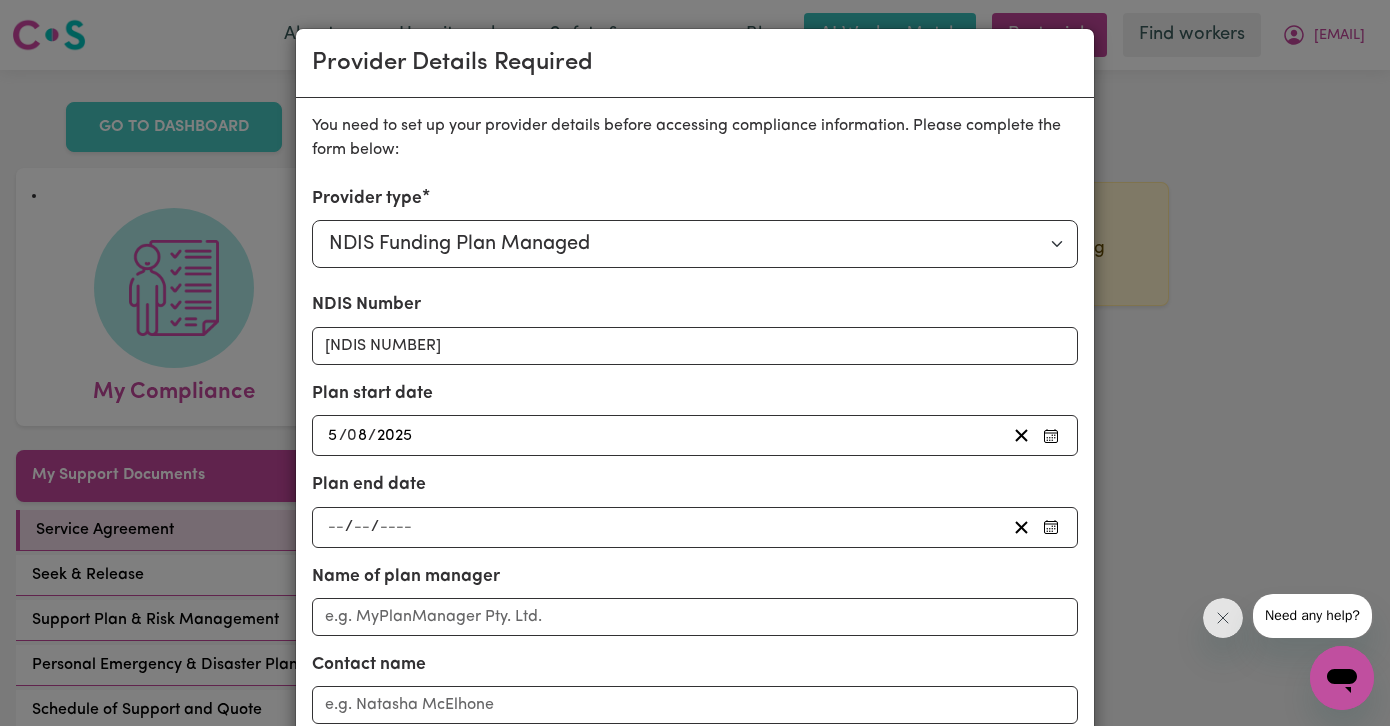 click 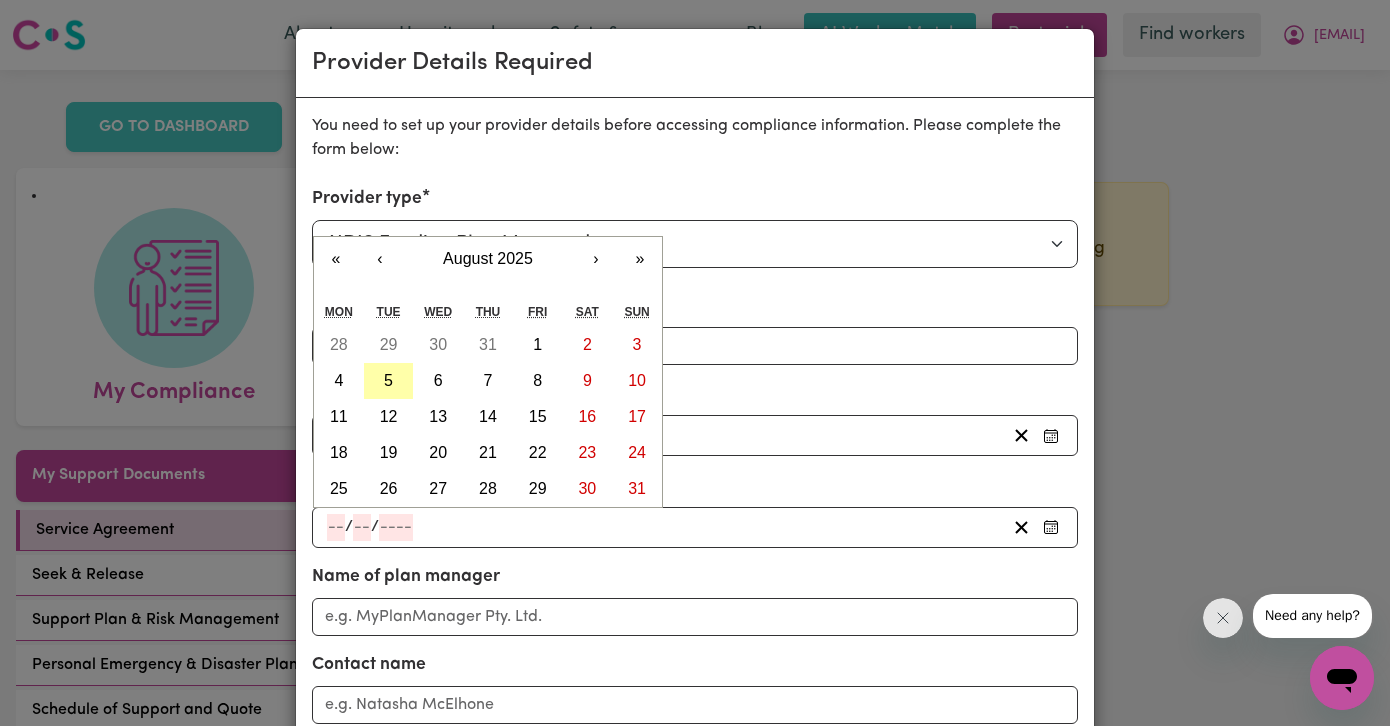 click on "5" at bounding box center [389, 381] 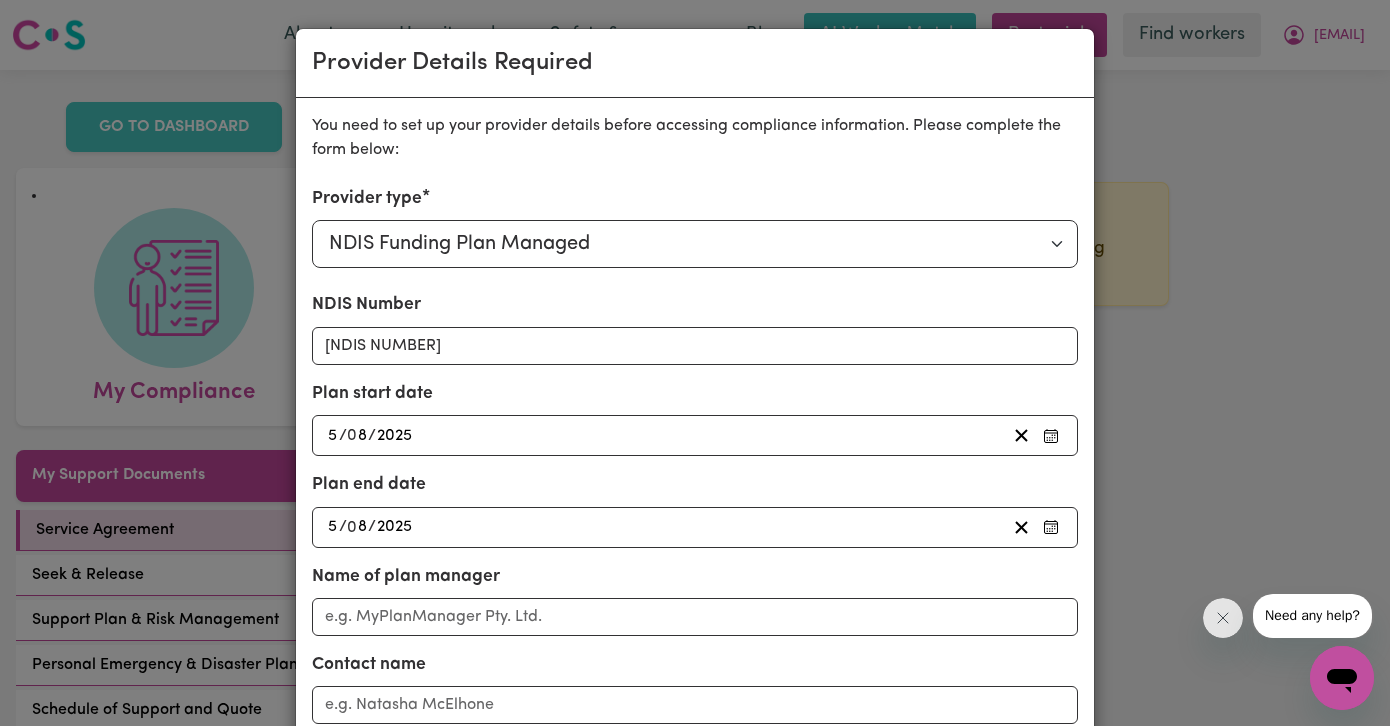click on "[DATE] [DATE]" at bounding box center [665, 527] 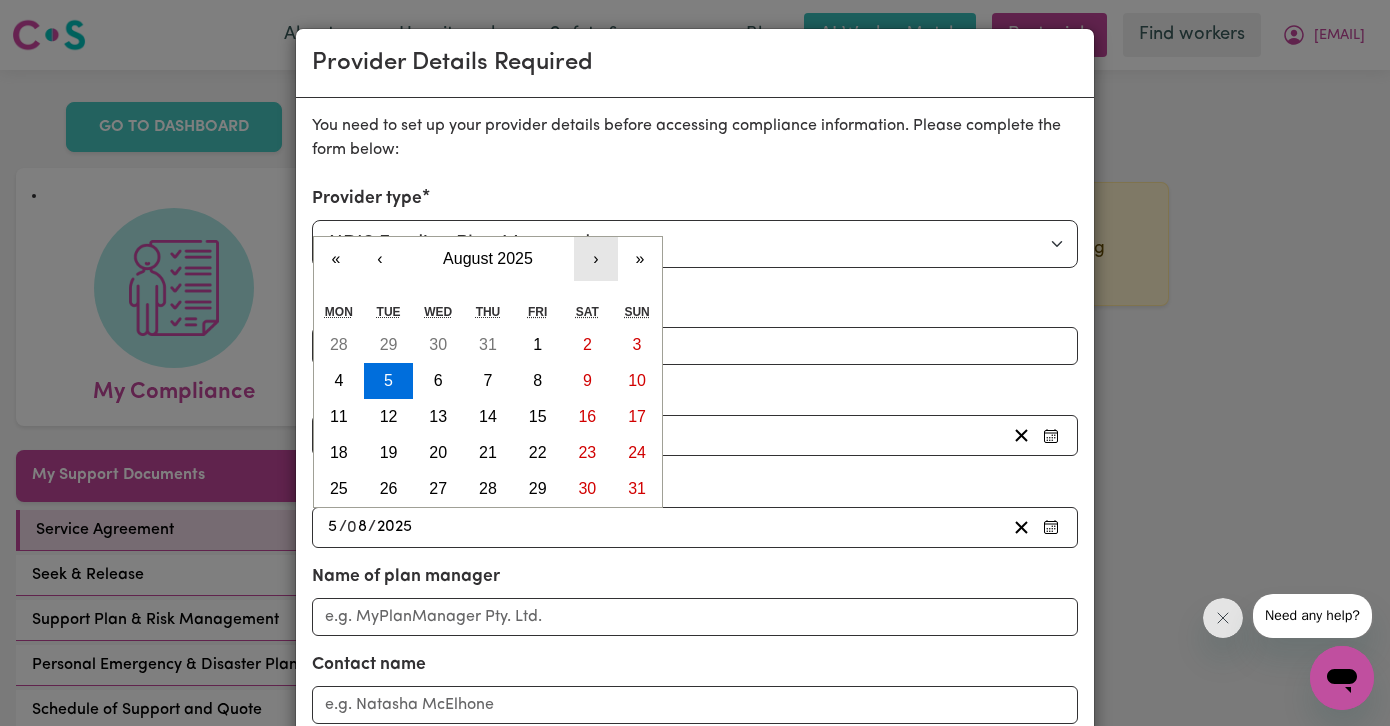 click on "›" at bounding box center (596, 259) 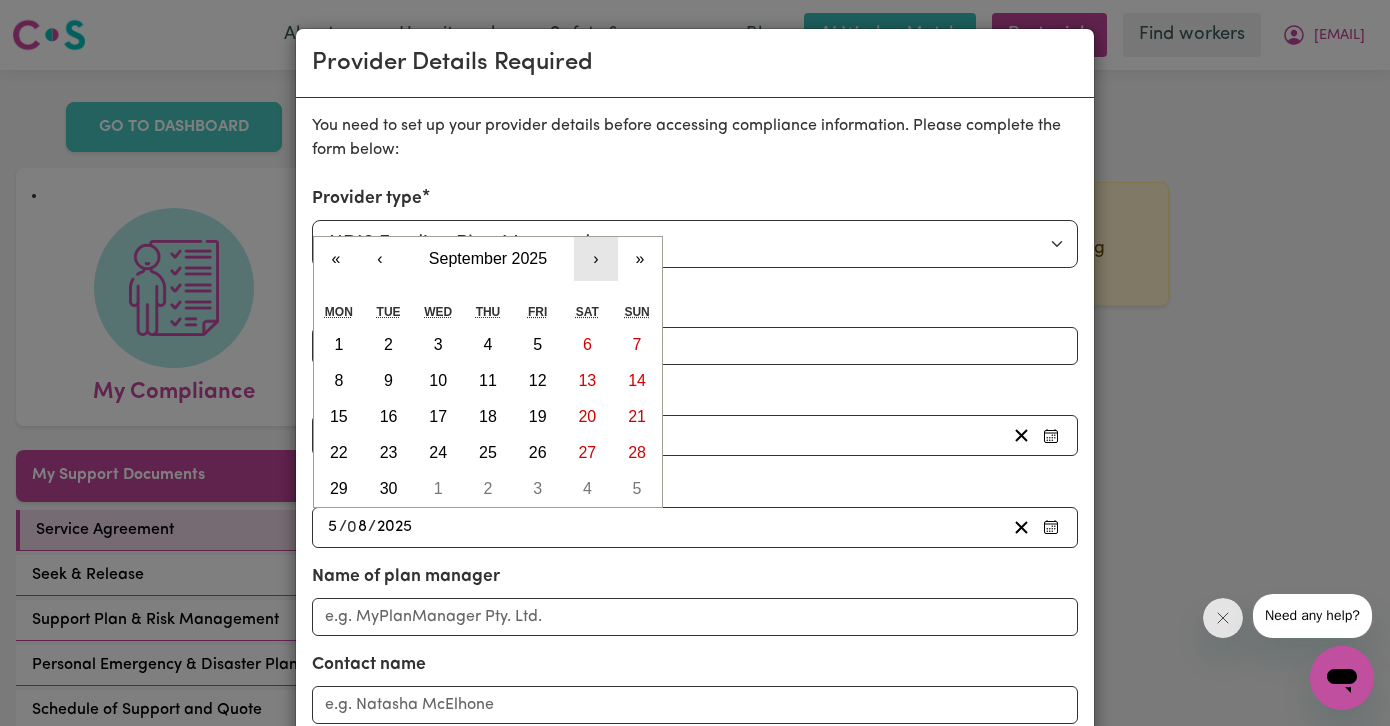 click on "›" at bounding box center [596, 259] 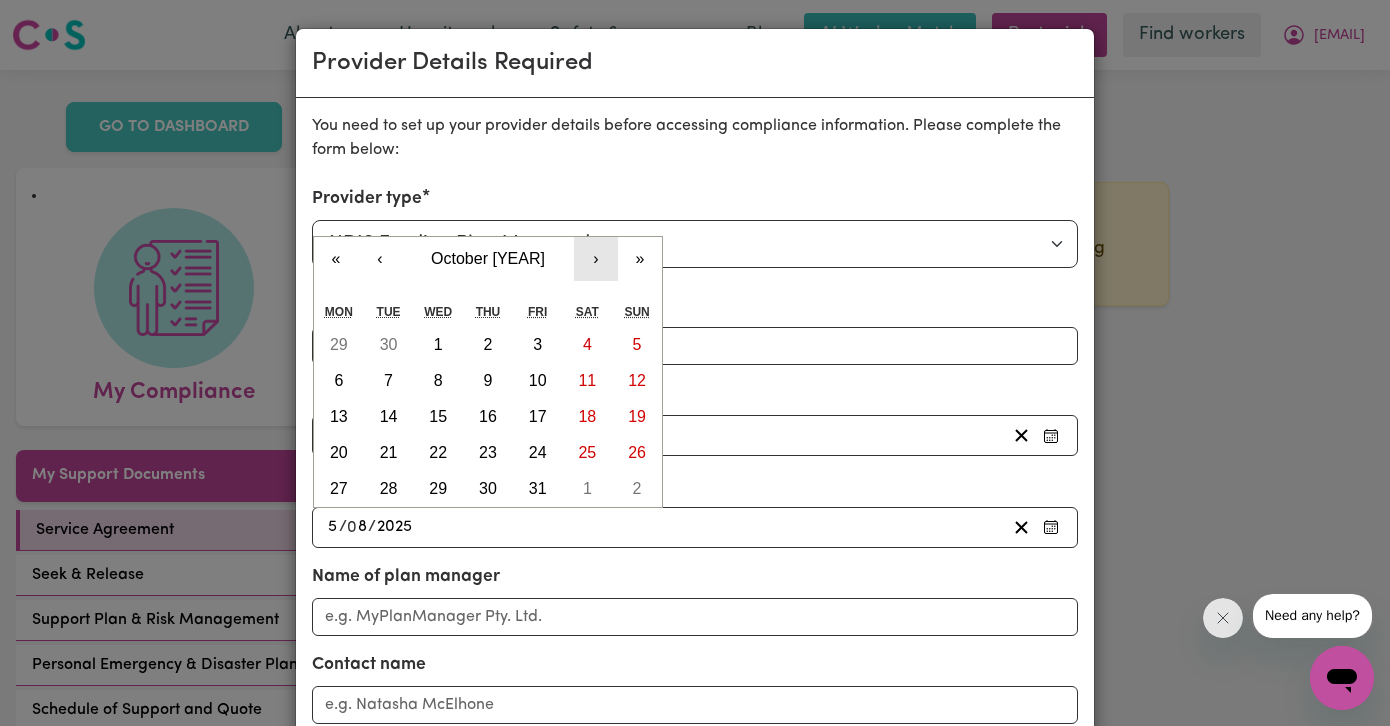 click on "›" at bounding box center (596, 259) 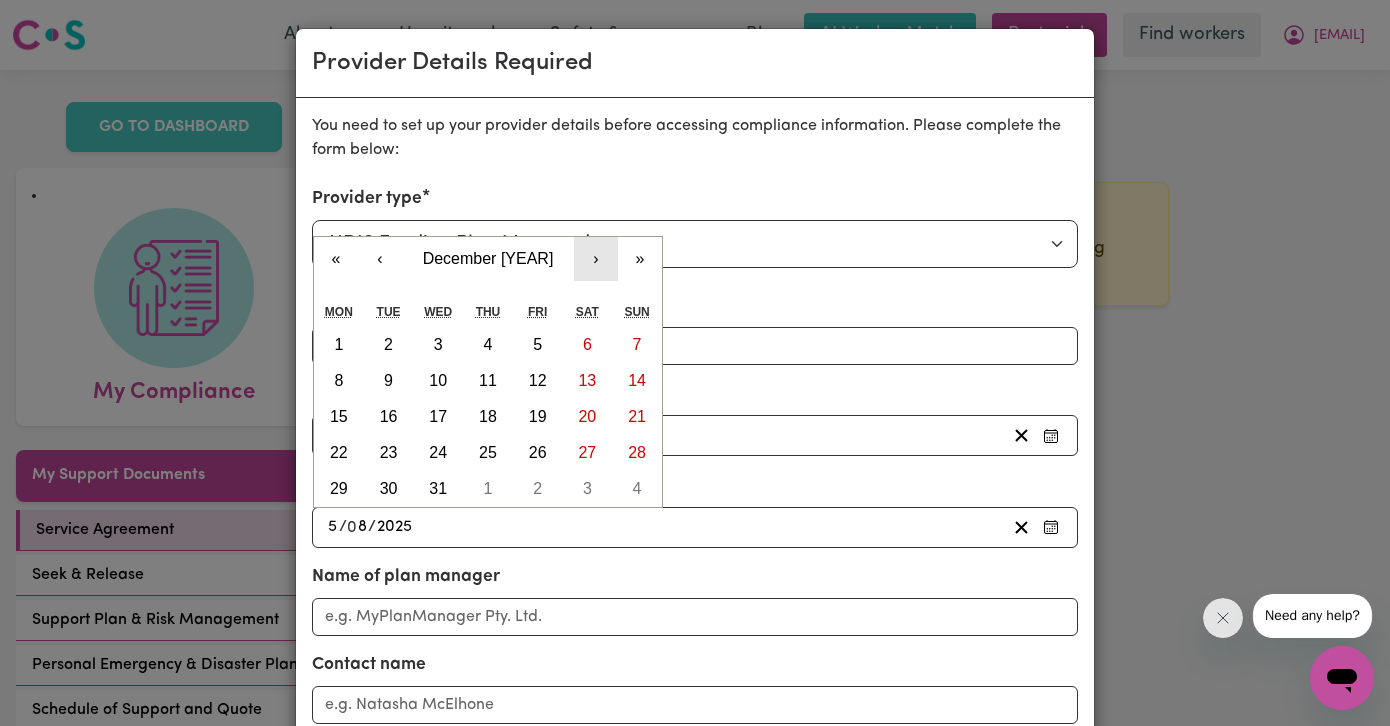click on "›" at bounding box center (596, 259) 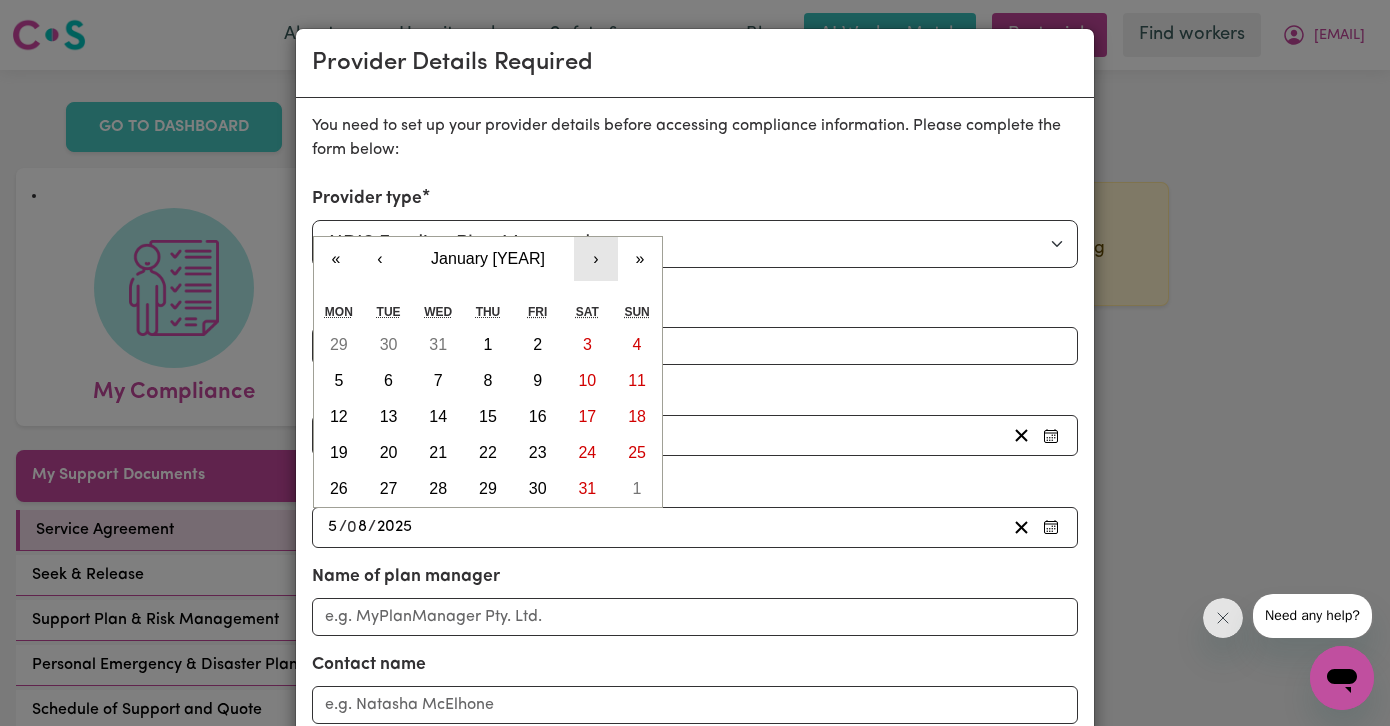 click on "›" at bounding box center [596, 259] 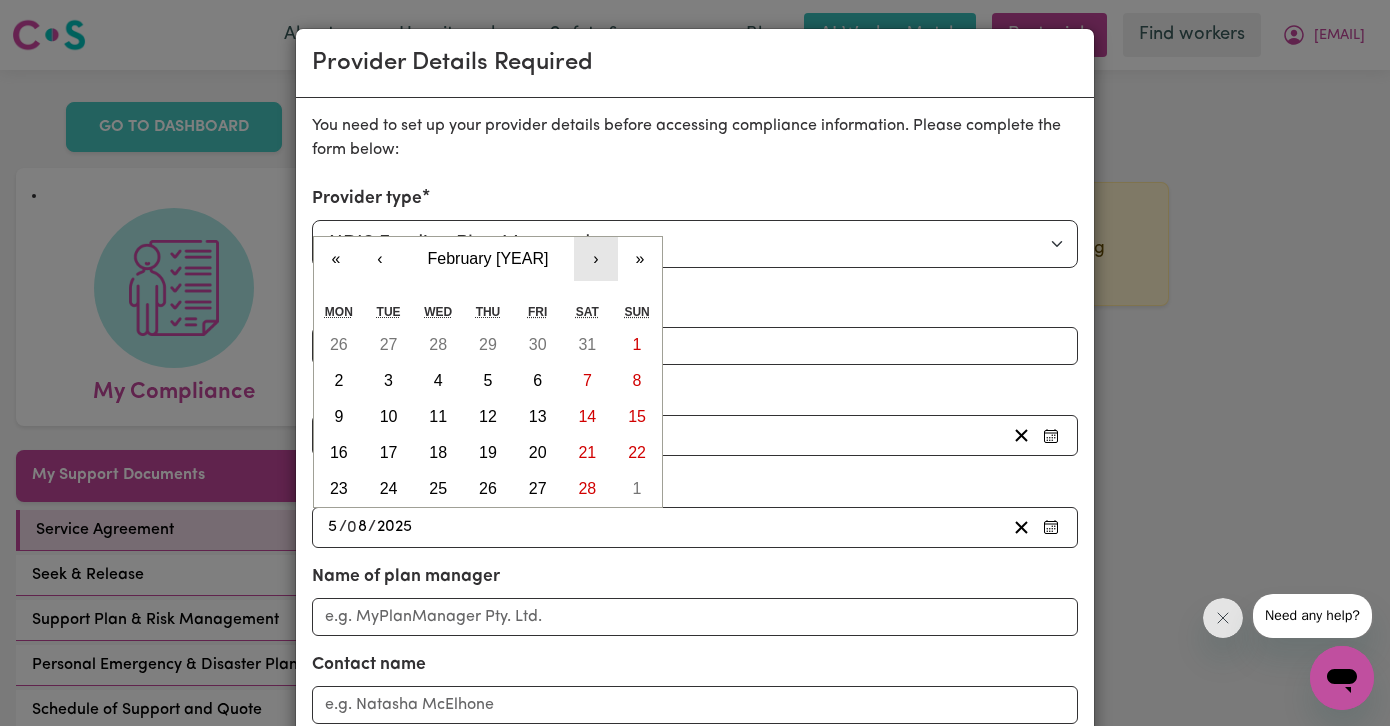 click on "›" at bounding box center (596, 259) 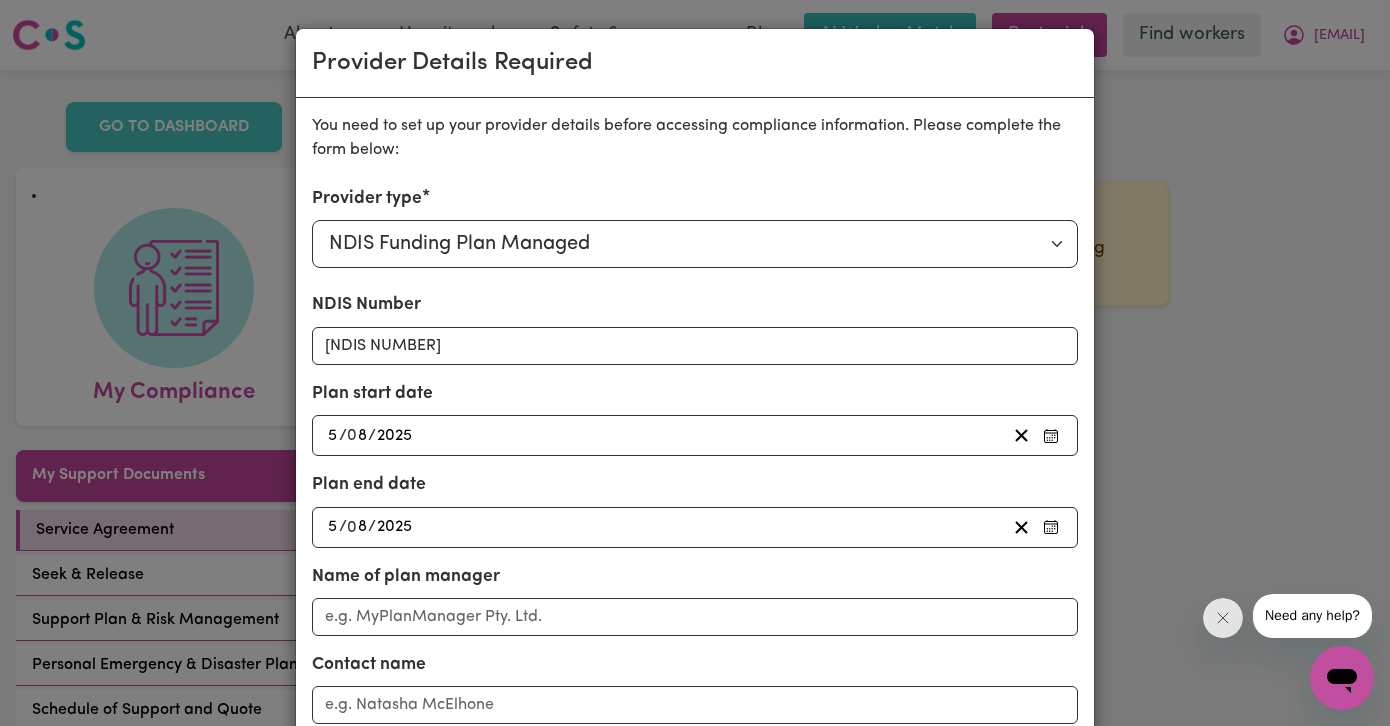 click on "Provider type Select your provider type... Privately Aged Care / Home Care Package NDIS Funding Plan Managed NDIS Funding Self Managed NDIS Funding Agency Managed NDIS Number [NDIS NUMBER] Plan start date [DATE] [DATE] « ‹ August [YEAR] › » Mon Tue Wed Thu Fri Sat Sun 28 29 30 31 1 2 3 4 5 6 7 8 9 10 11 12 13 14 15 16 17 18 19 20 21 22 23 24 25 26 27 28 29 30 31 Plan end date [DATE] [DATE] « ‹ March [YEAR] › » Mon Tue Wed Thu Fri Sat Sun 23 24 25 26 27 28 1 2 3 4 5 6 7 8 9 10 11 12 13 14 15 16 17 18 19 20 21 22 23 24 25 26 27 28 29 30 31 1 2 3 4 5 Name of plan manager Contact name Email where invoices can be sent Contact number Submit" at bounding box center [695, 578] 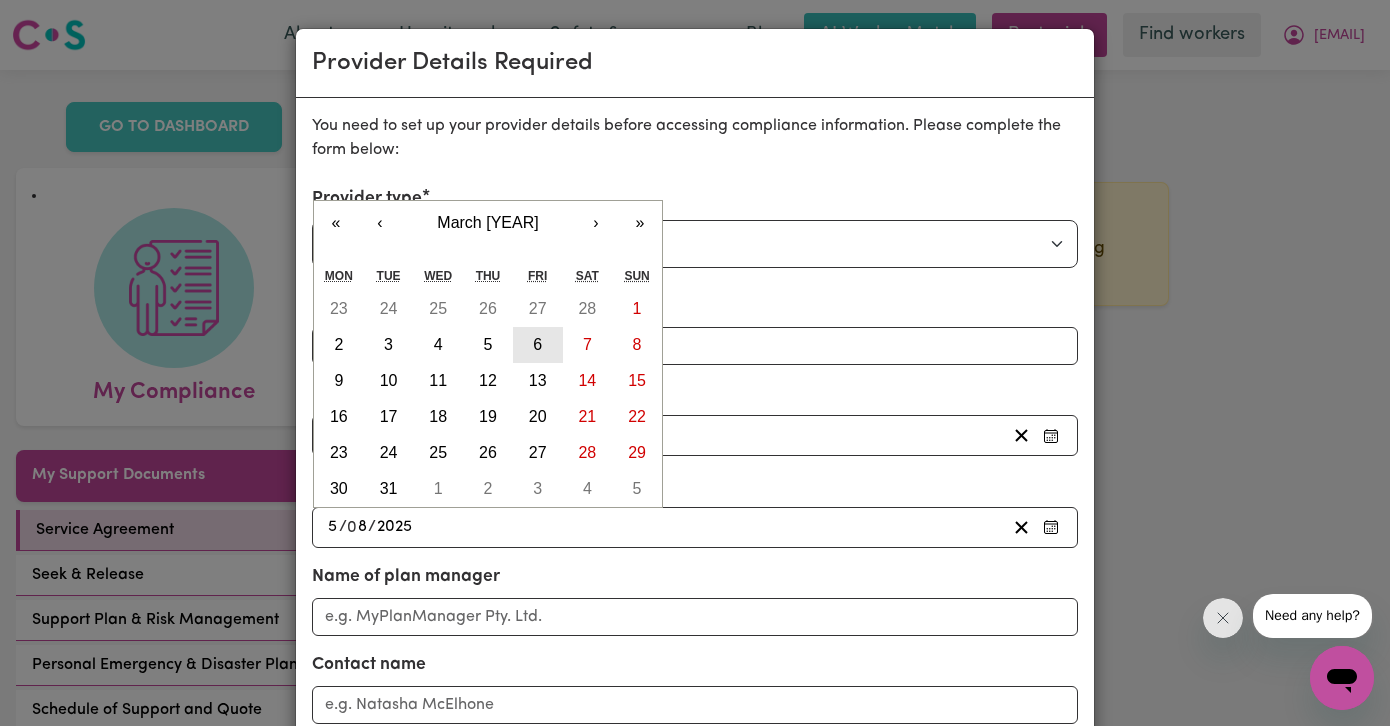 click on "6" at bounding box center (537, 344) 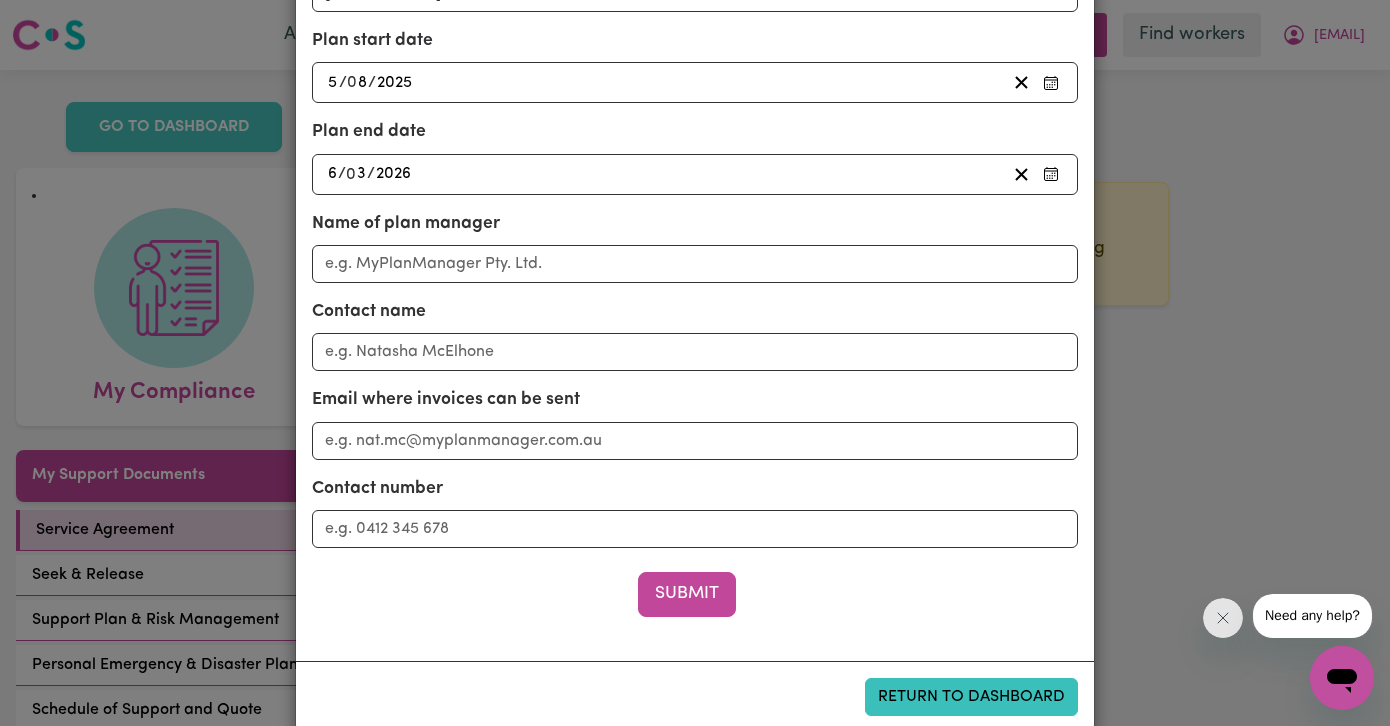 scroll, scrollTop: 355, scrollLeft: 0, axis: vertical 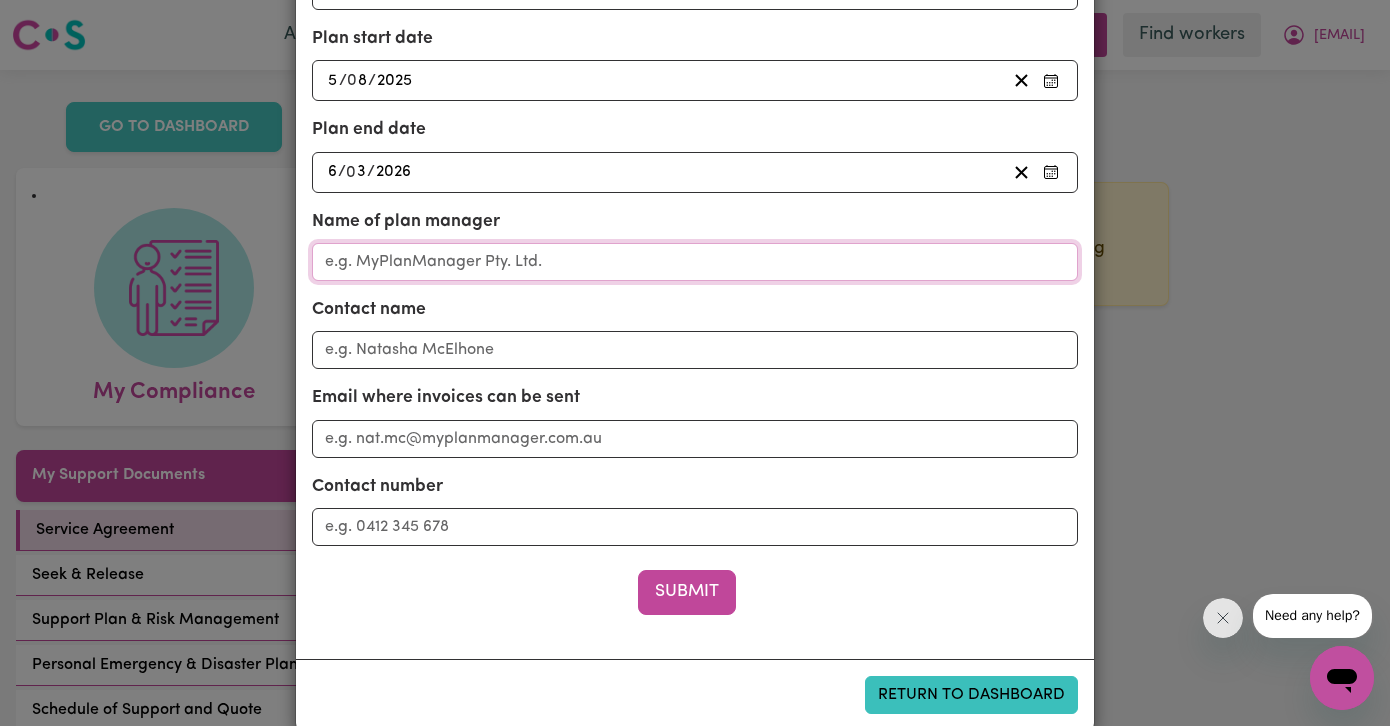 click on "Name of plan manager" at bounding box center (695, 262) 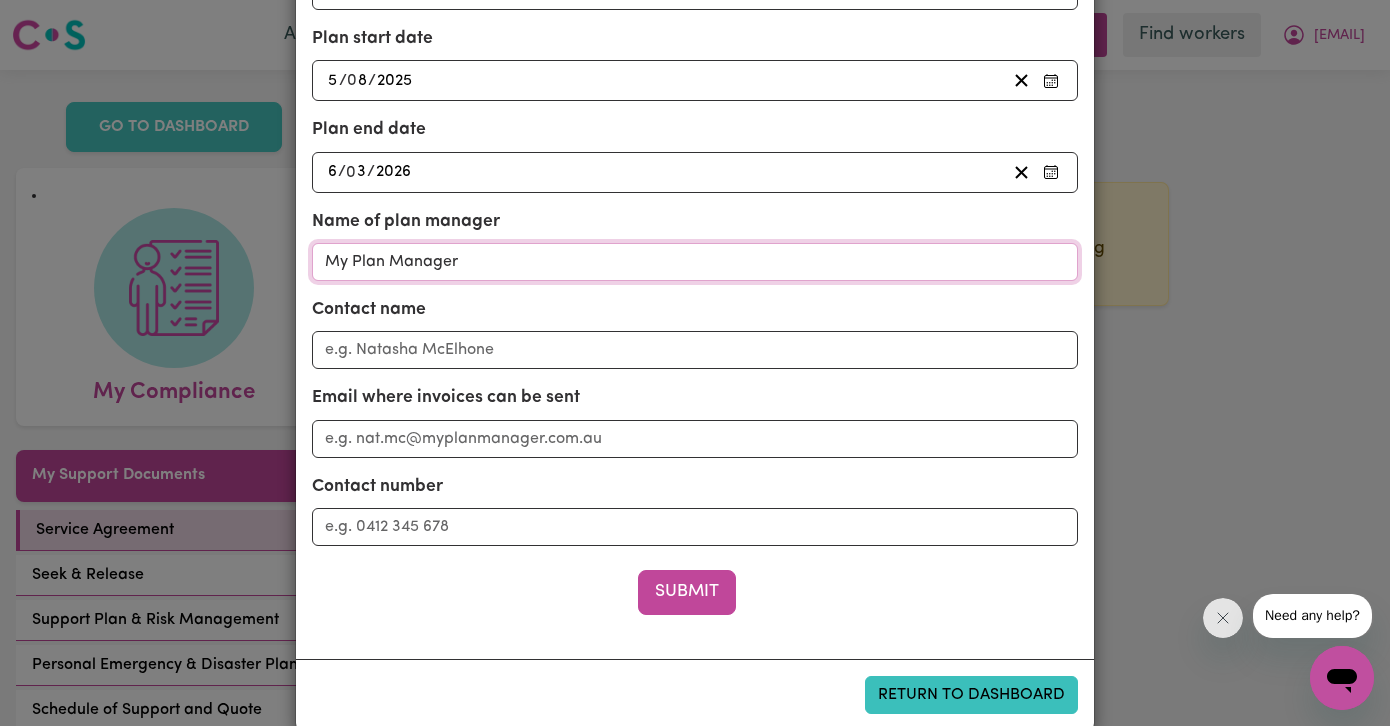 type on "My Plan Manager" 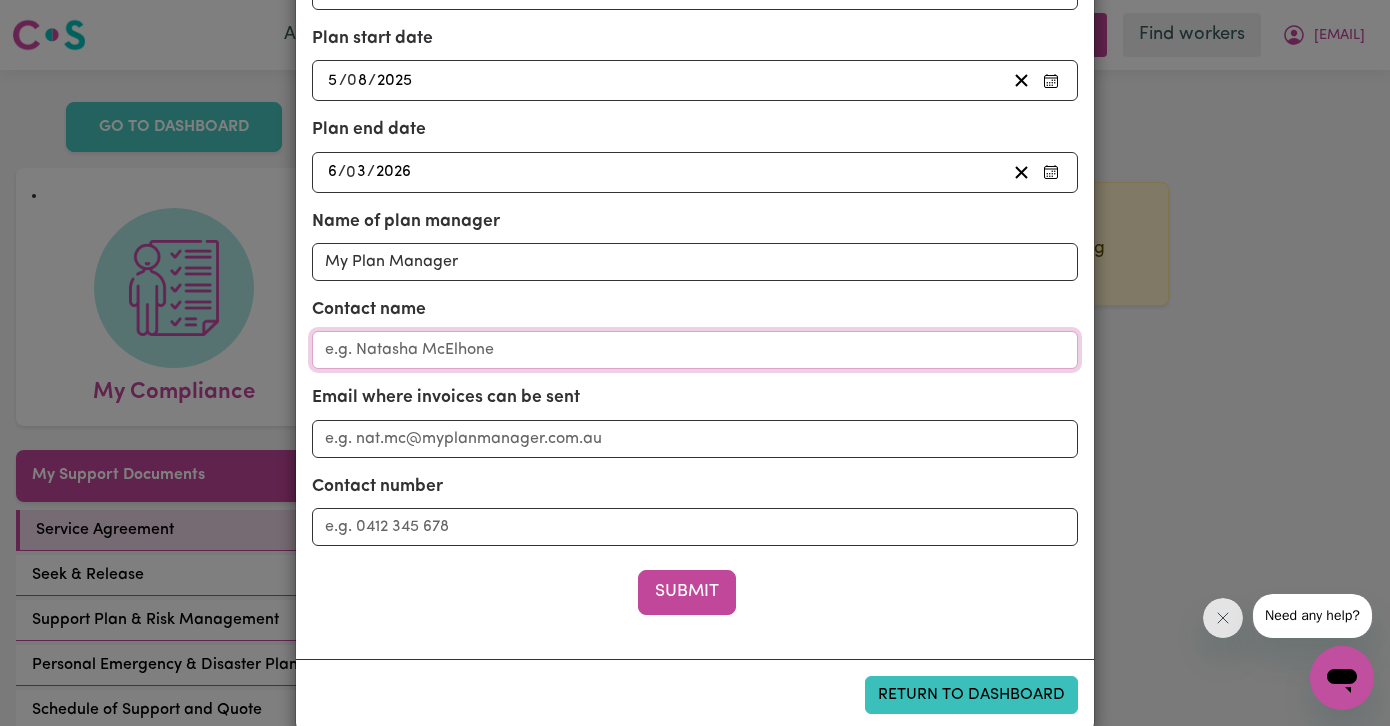 click on "Contact name" at bounding box center [695, 350] 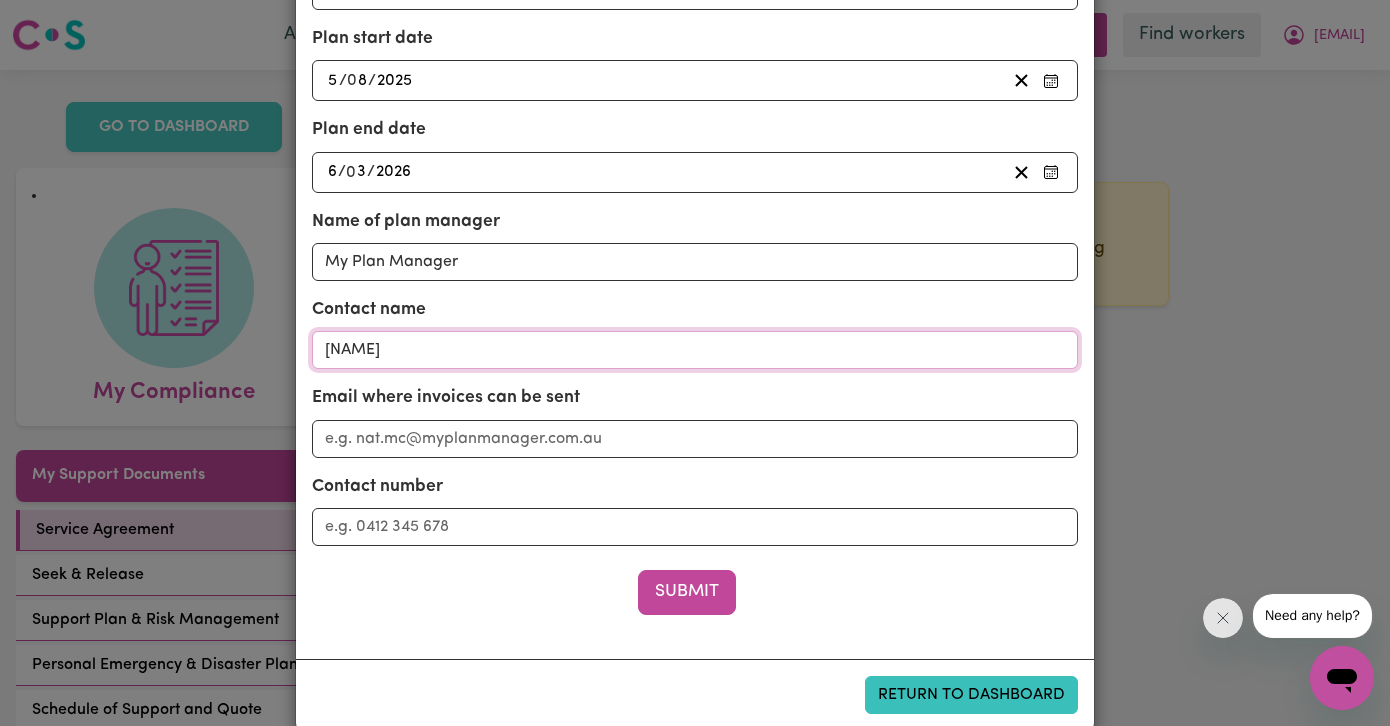 type on "[NAME]" 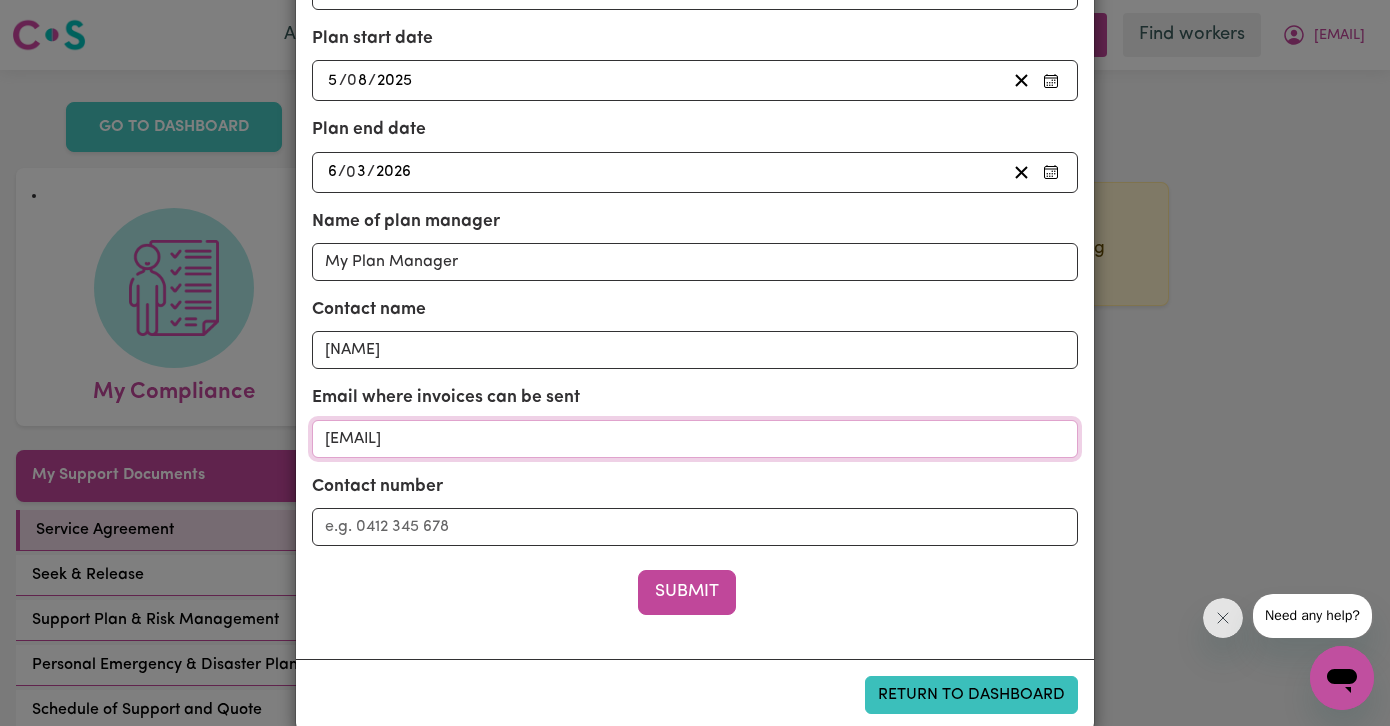 type on "[EMAIL]" 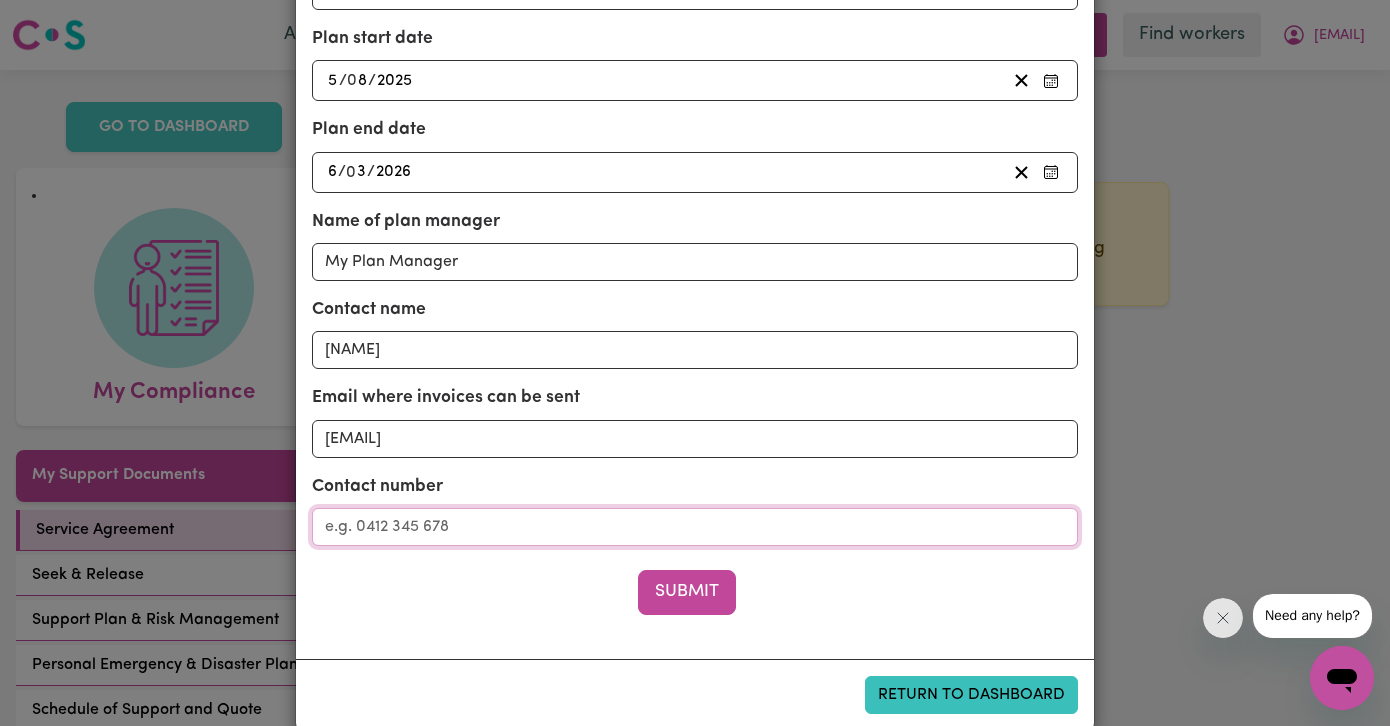 click on "Contact number" at bounding box center (695, 527) 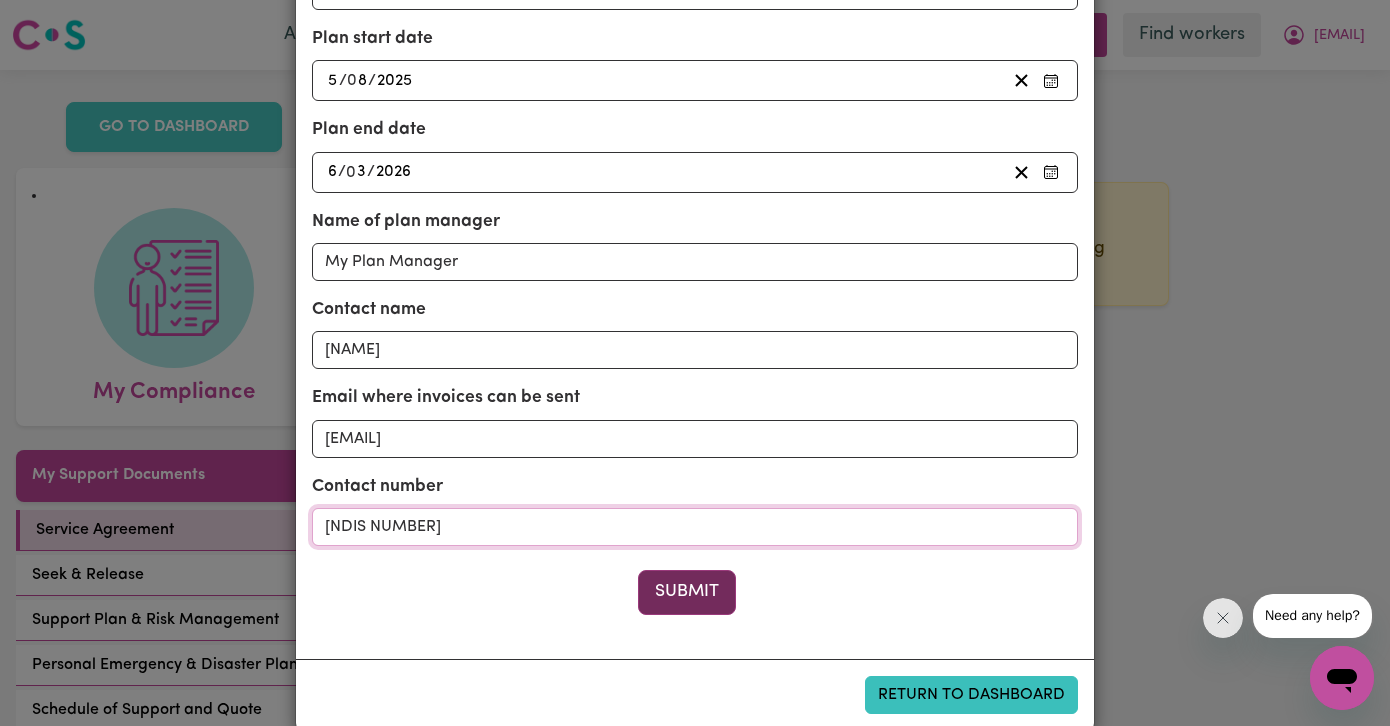 type on "[NDIS NUMBER]" 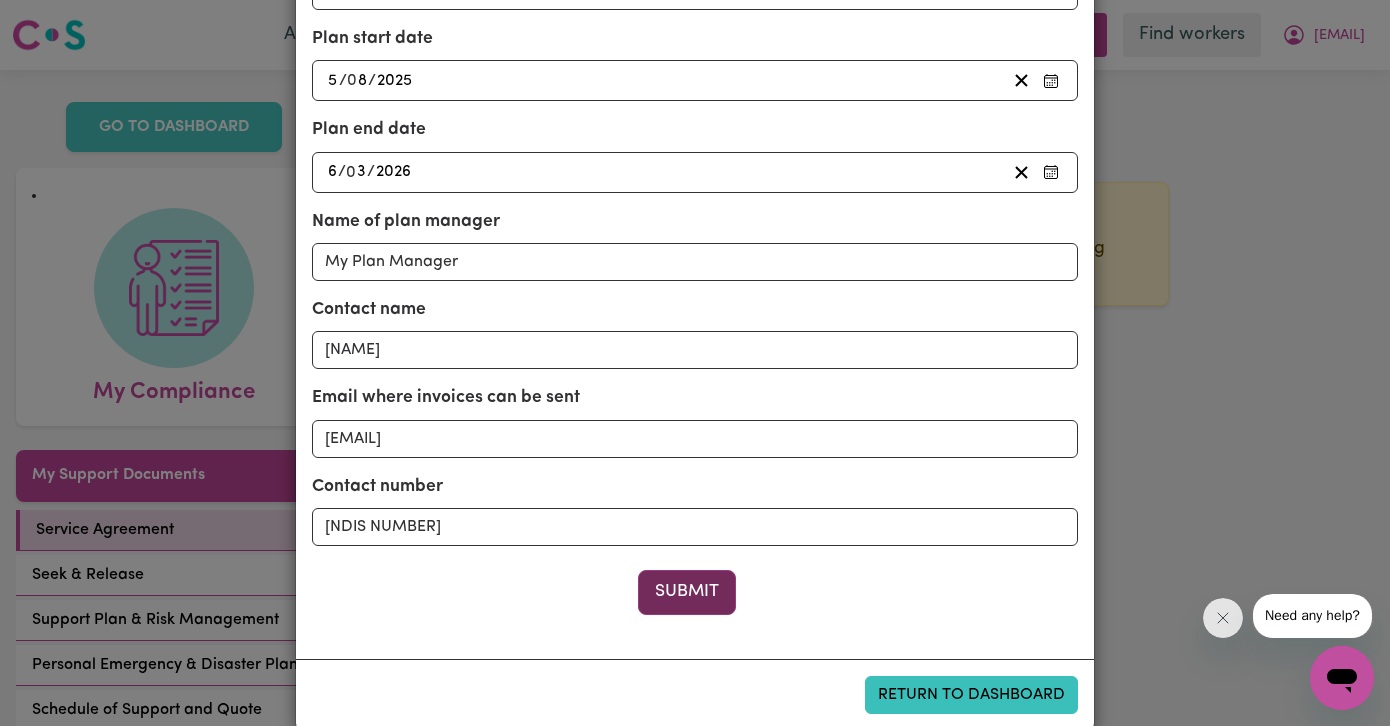 click on "Submit" at bounding box center (687, 592) 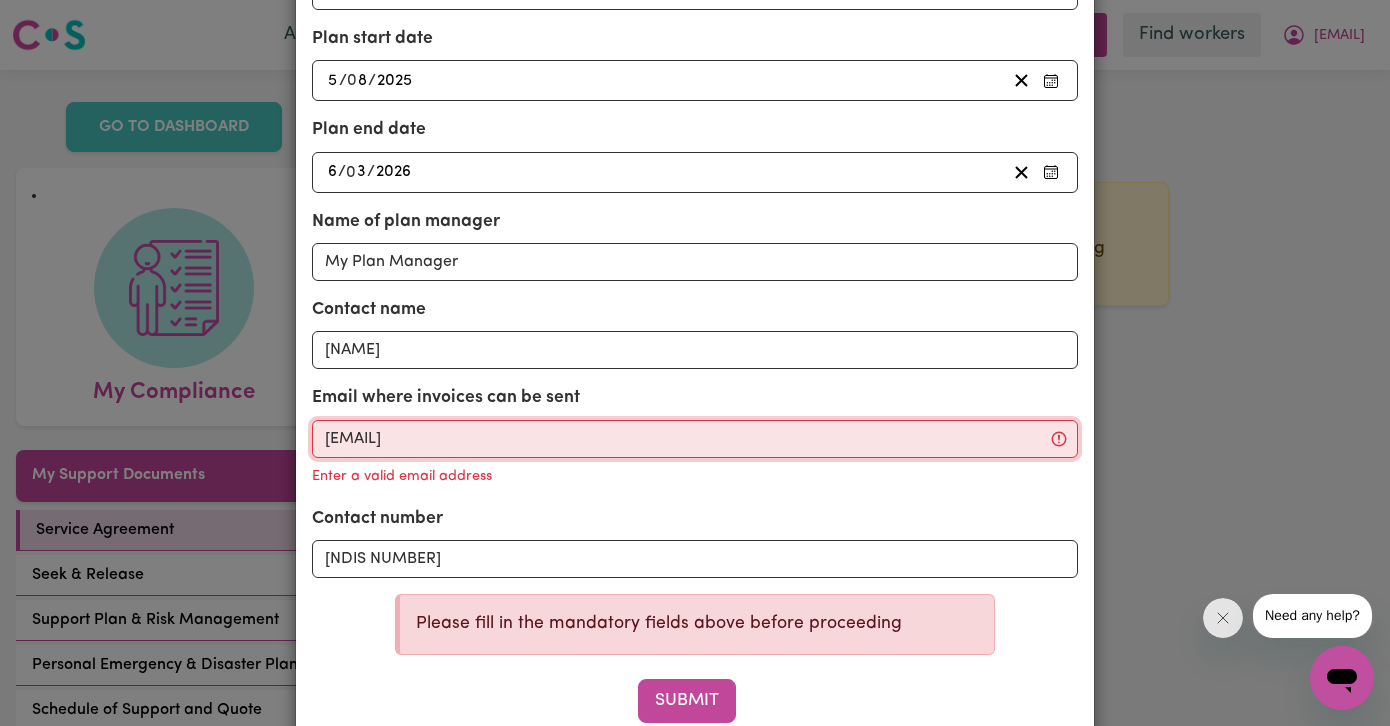 click on "[EMAIL]" at bounding box center [695, 439] 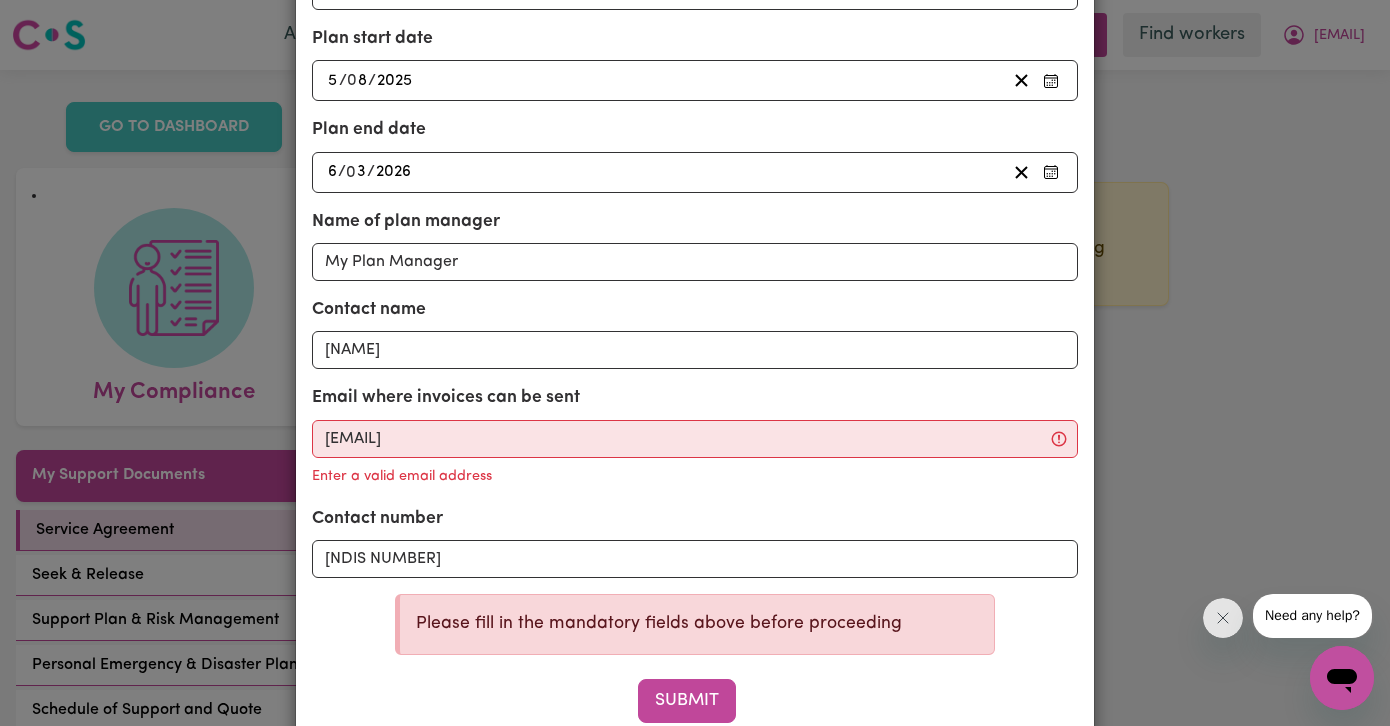 click on "NDIS Number [NDIS NUMBER] Plan start date [DATE] [DATE] « ‹ August [YEAR] › » Mon Tue Wed Thu Fri Sat Sun 28 29 30 31 1 2 3 4 5 6 7 8 9 10 11 12 13 14 15 16 17 18 19 20 21 22 23 24 25 26 27 28 29 30 31 Plan end date [DATE] [DATE] « ‹ March [YEAR] › » Mon Tue Wed Thu Fri Sat Sun 23 24 25 26 27 28 1 2 3 4 5 6 7 8 9 10 11 12 13 14 15 16 17 18 19 20 21 22 23 24 25 26 27 28 29 30 31 1 2 3 4 5 Name of plan manager My Plan Manager Contact name [NAME] Email where invoices can be sent [EMAIL] Enter a valid email address Contact number [PHONE]" at bounding box center [695, 257] 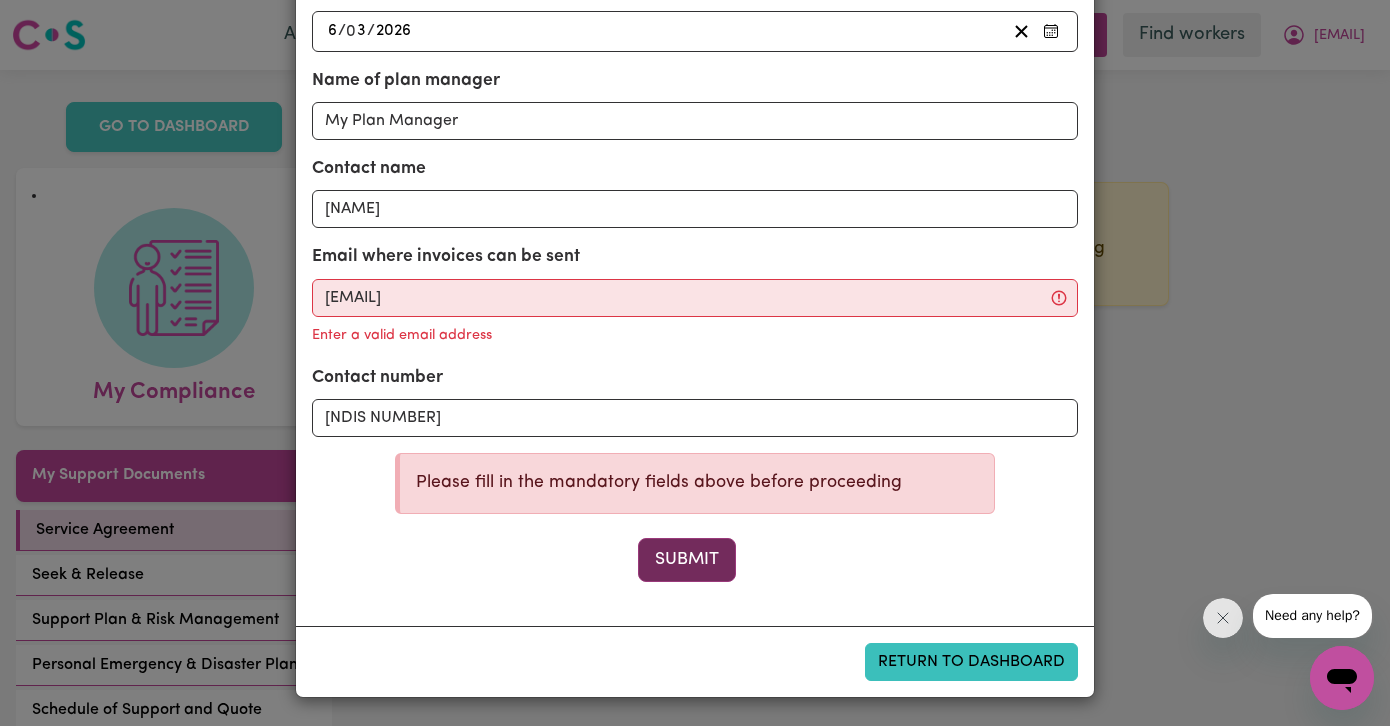 click on "Submit" at bounding box center [687, 560] 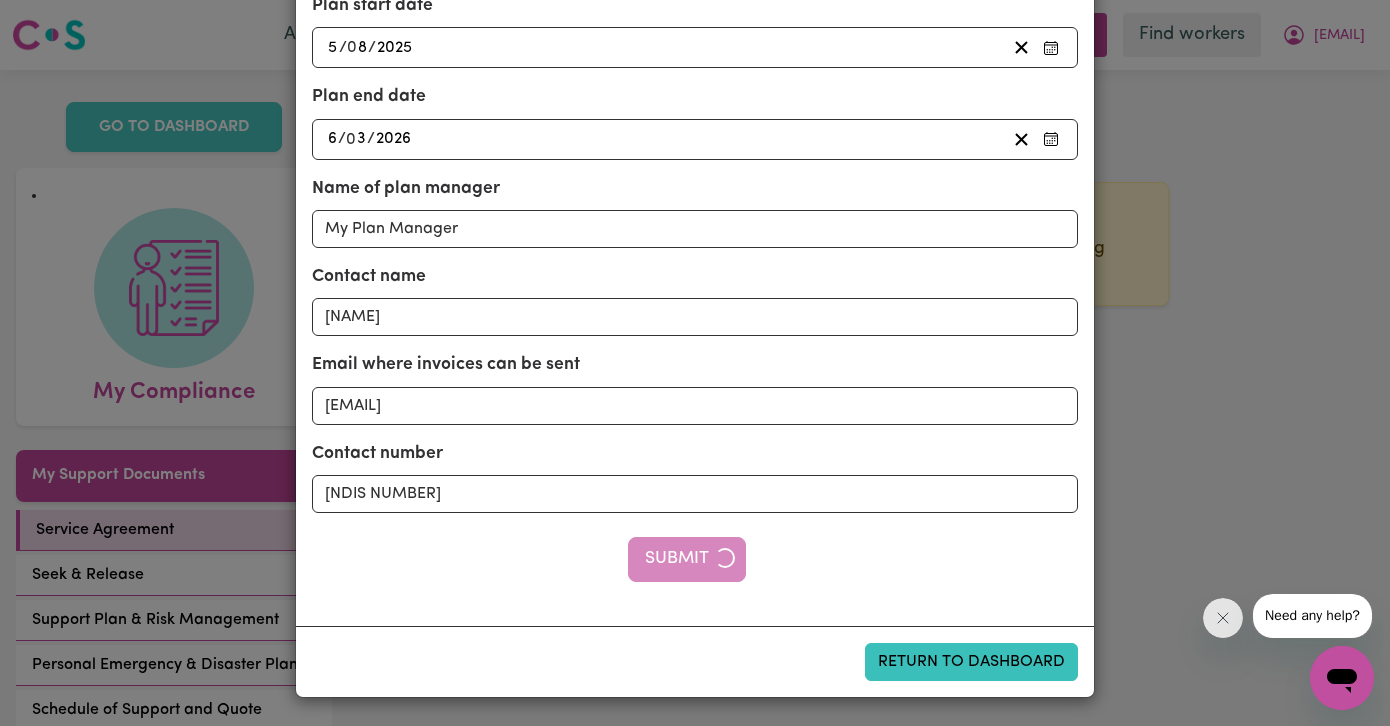 scroll, scrollTop: 387, scrollLeft: 0, axis: vertical 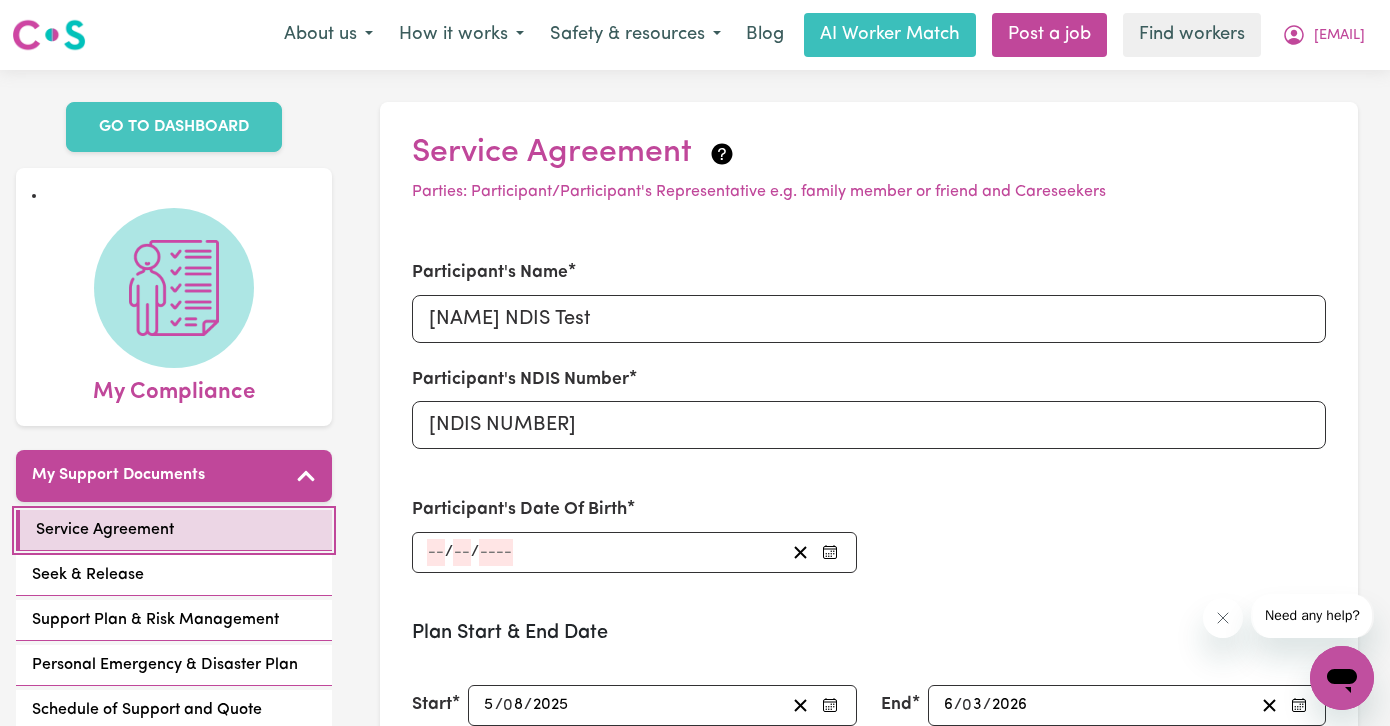 click on "Service Agreement" at bounding box center [105, 530] 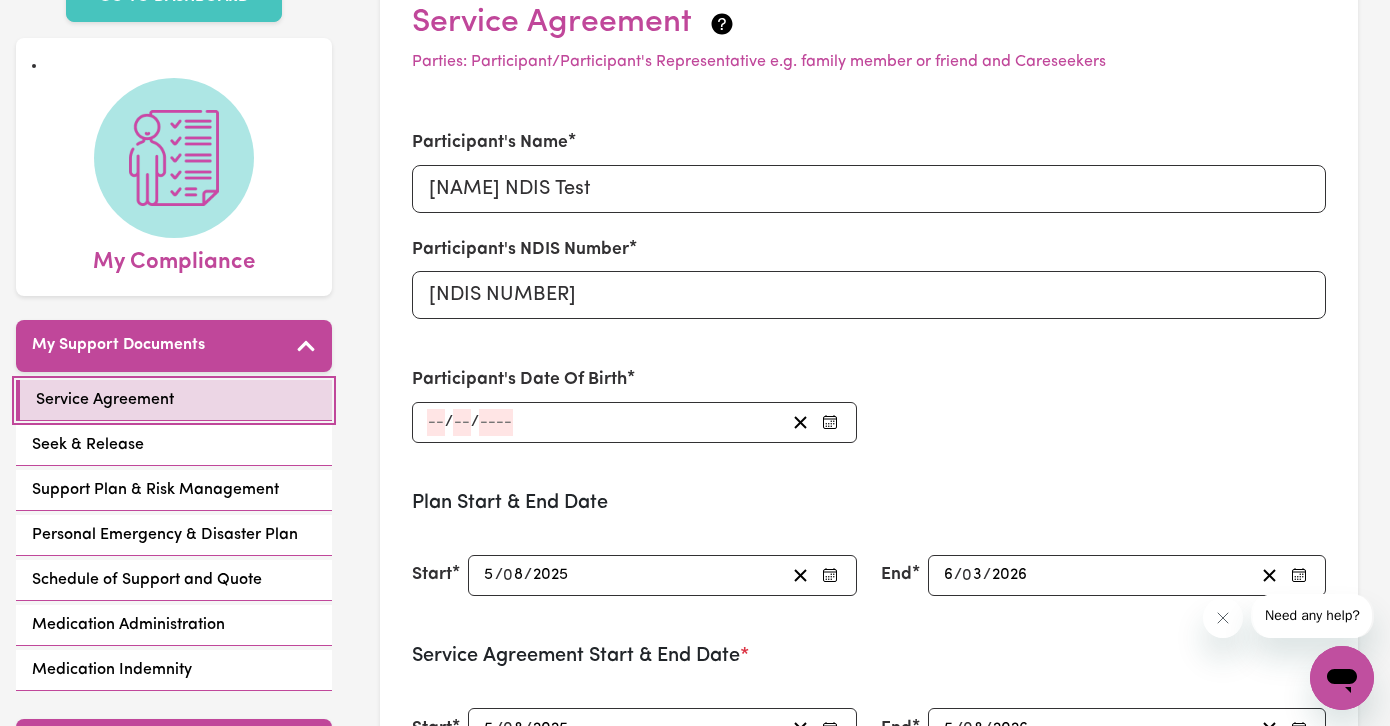 scroll, scrollTop: 131, scrollLeft: 0, axis: vertical 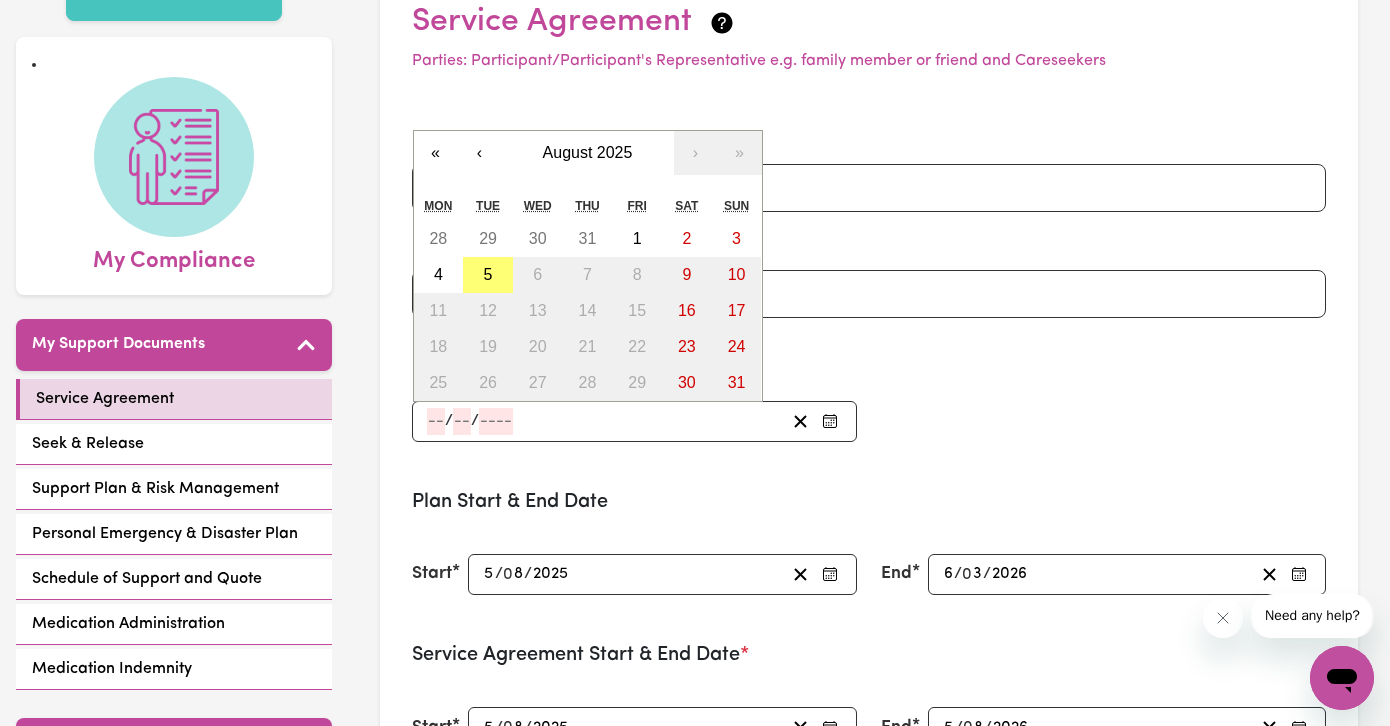 click 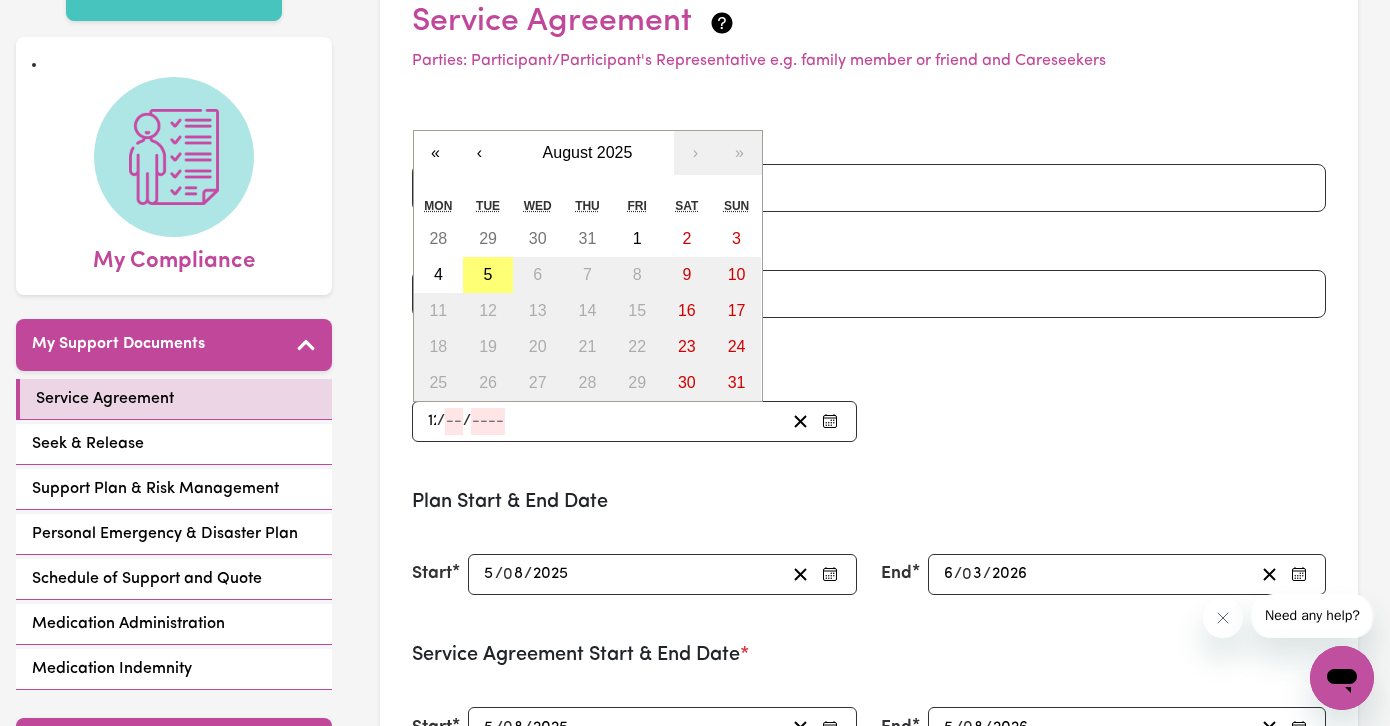 type on "12" 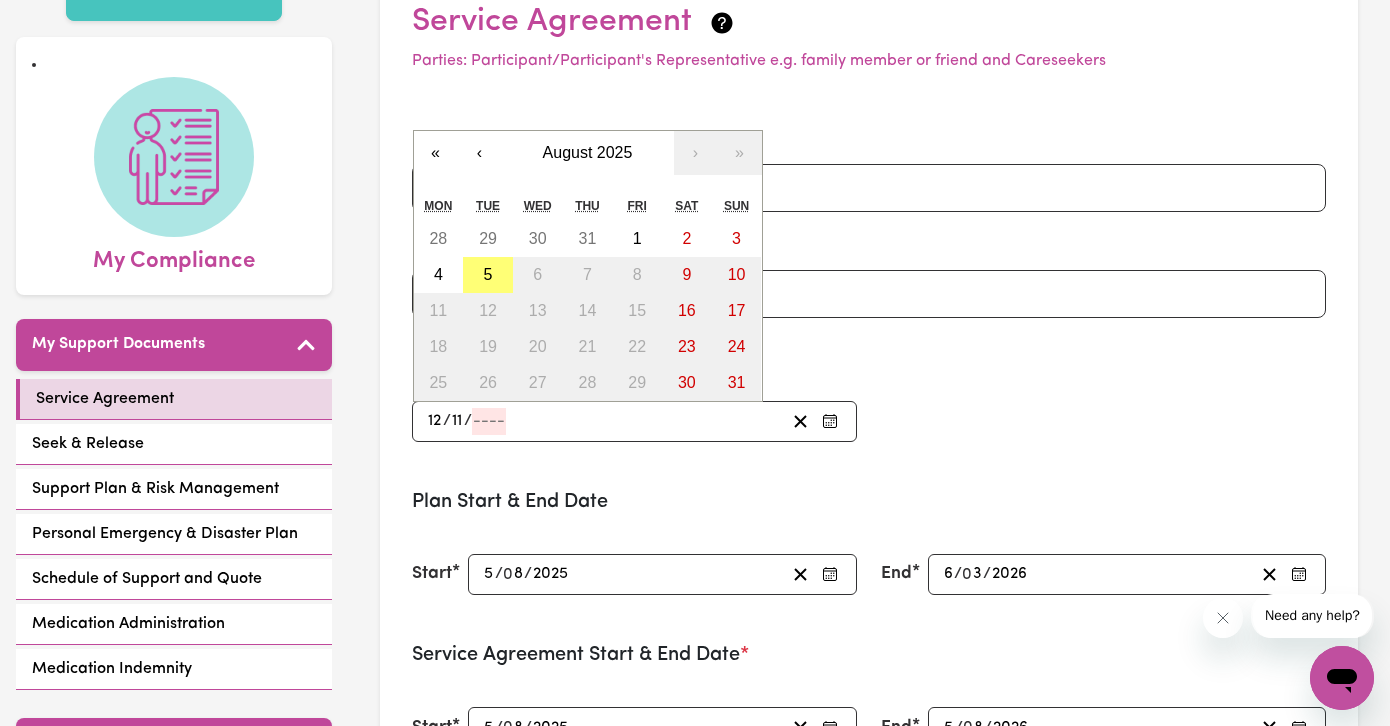 type on "11" 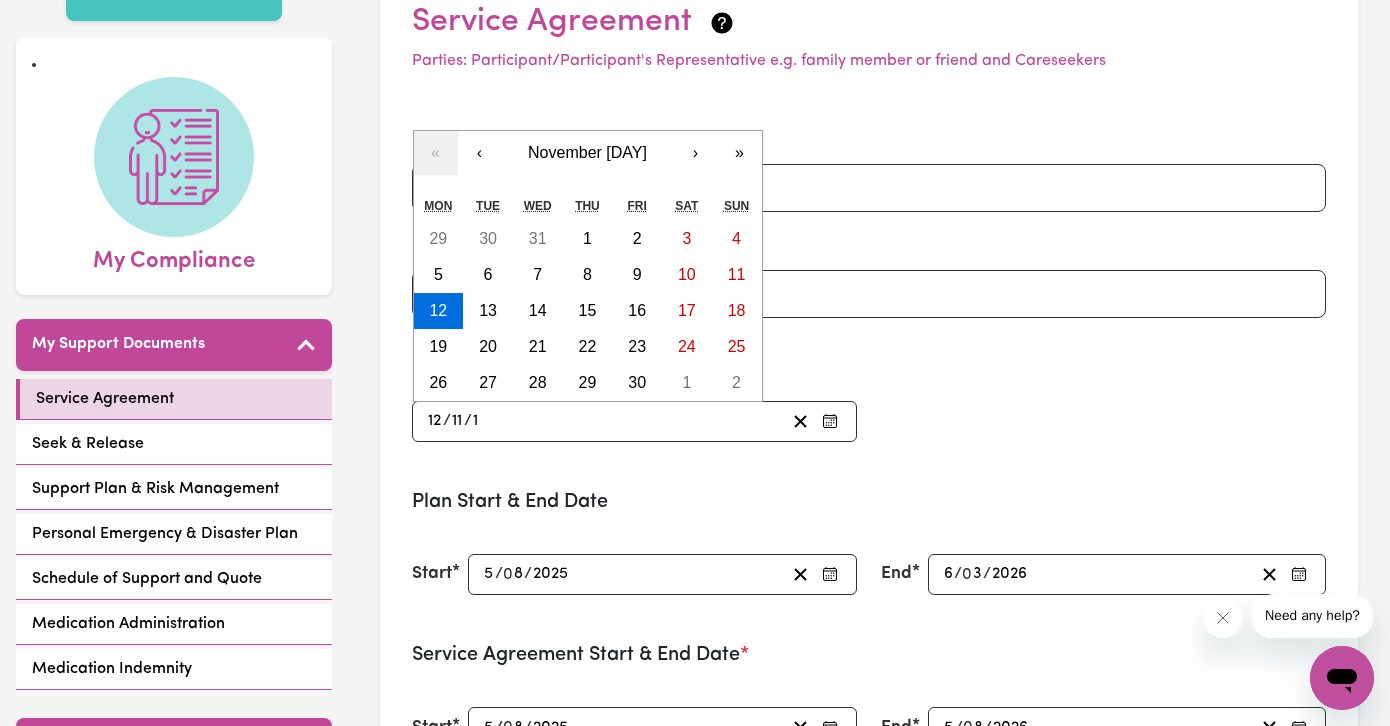 type on "[DATE]" 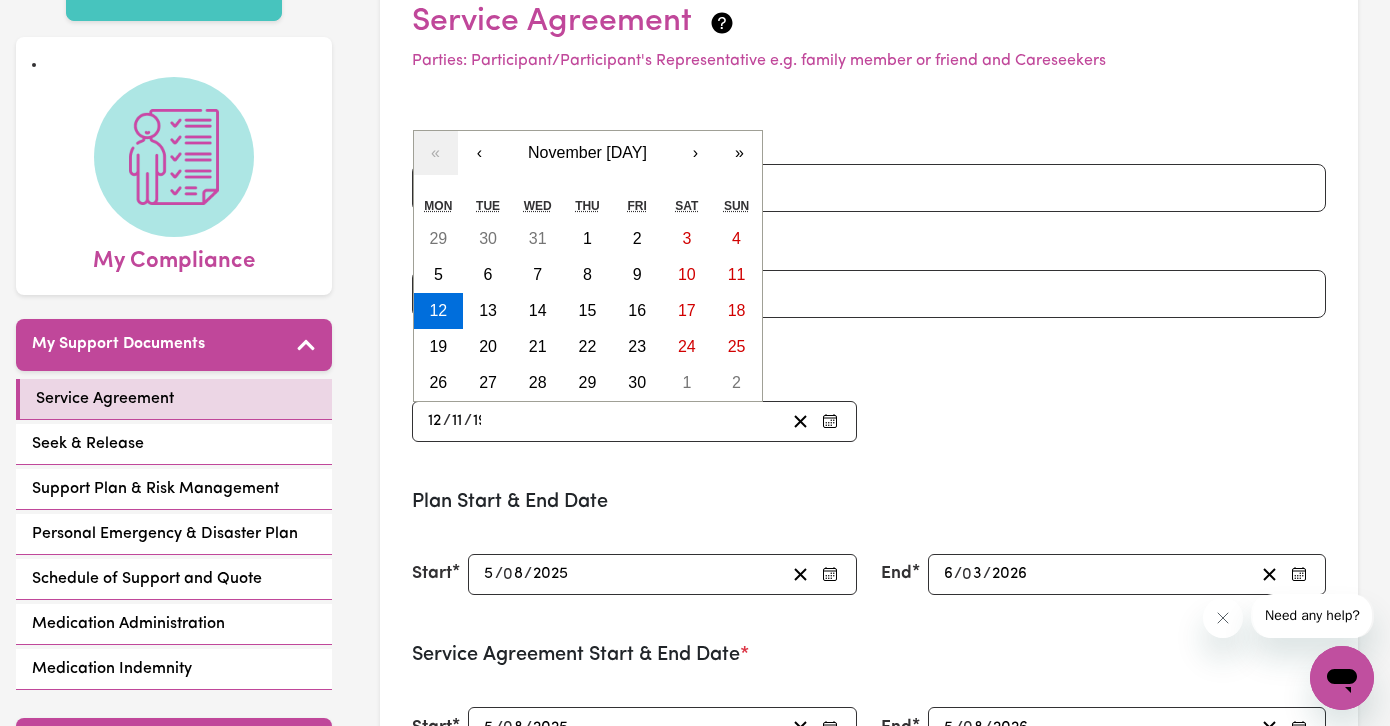type on "[DATE]" 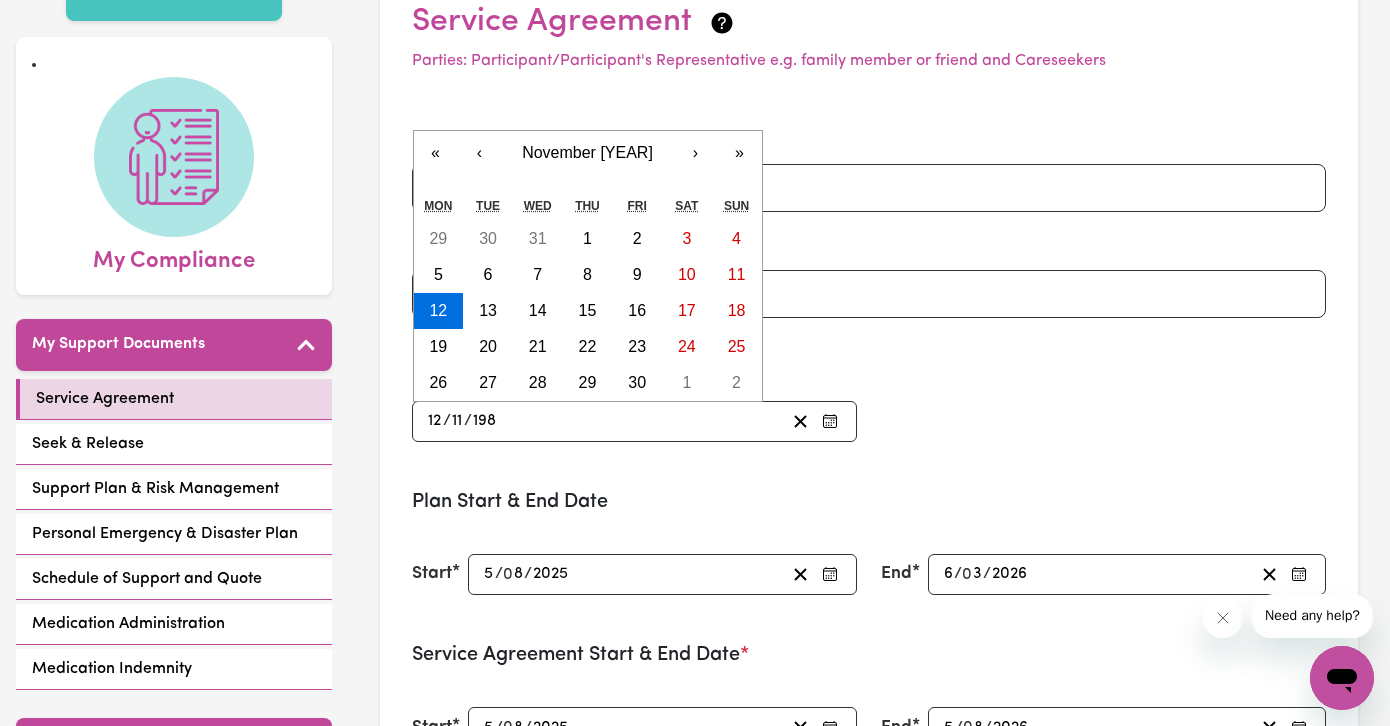 type on "[DATE]" 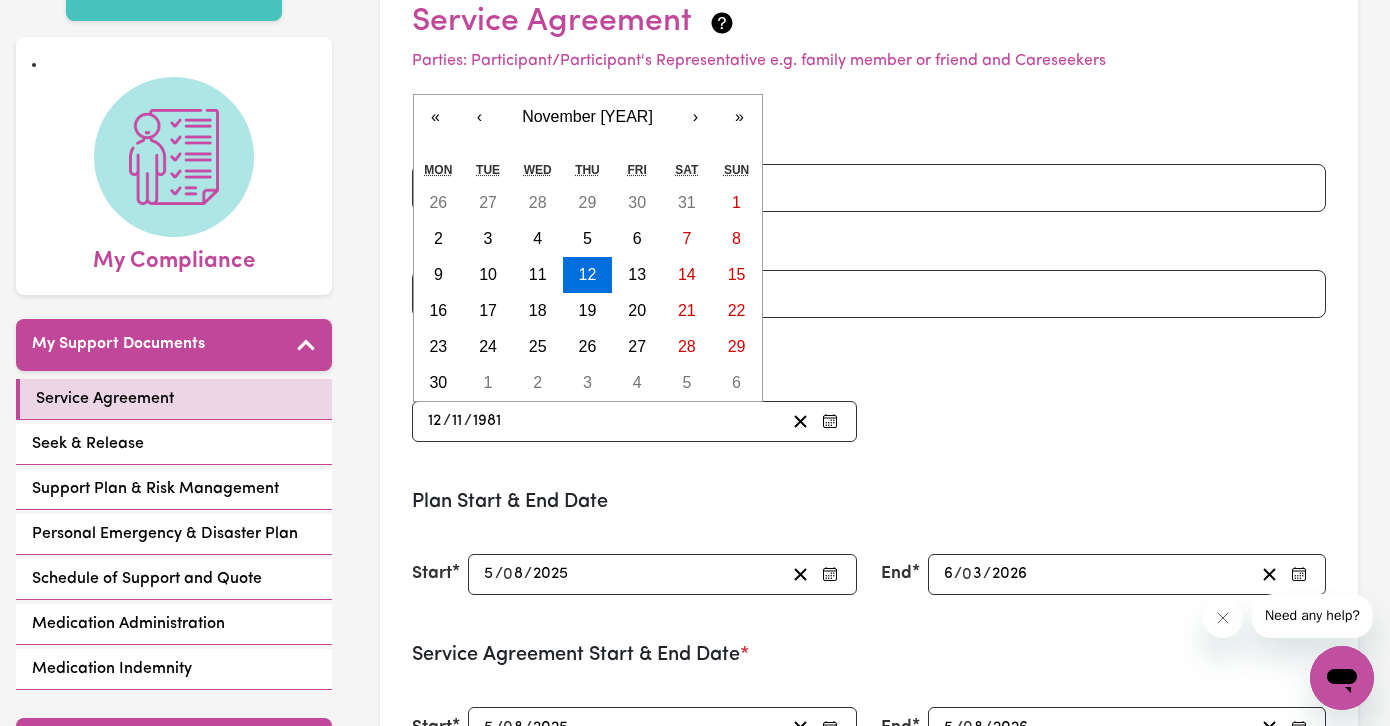type on "1981" 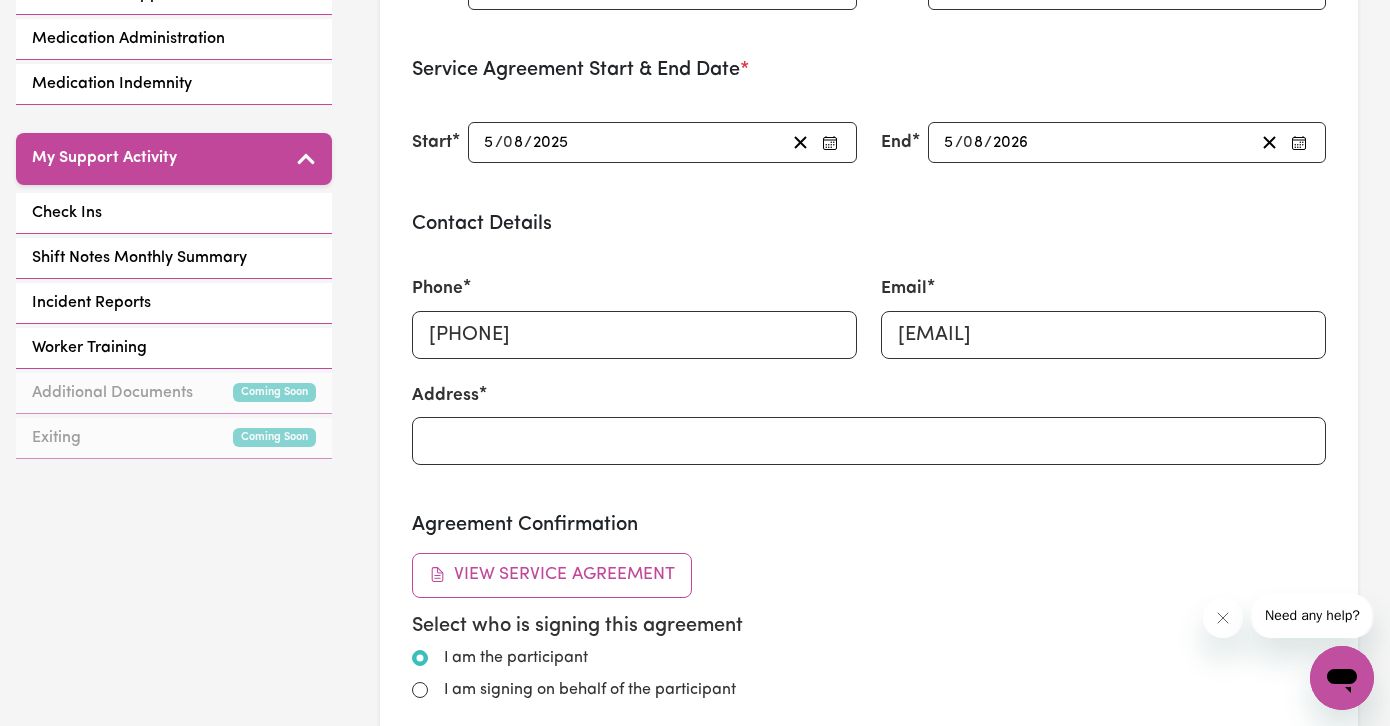 scroll, scrollTop: 721, scrollLeft: 0, axis: vertical 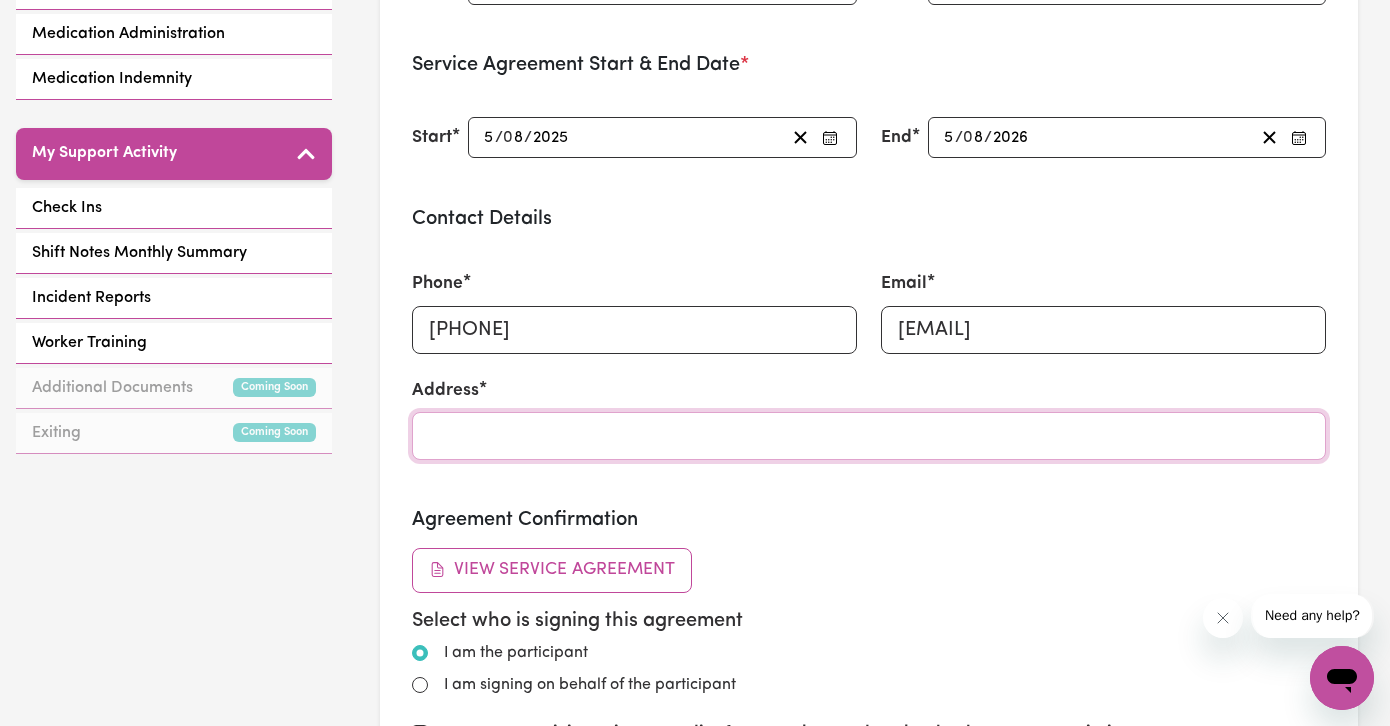 click on "Address" at bounding box center [869, 436] 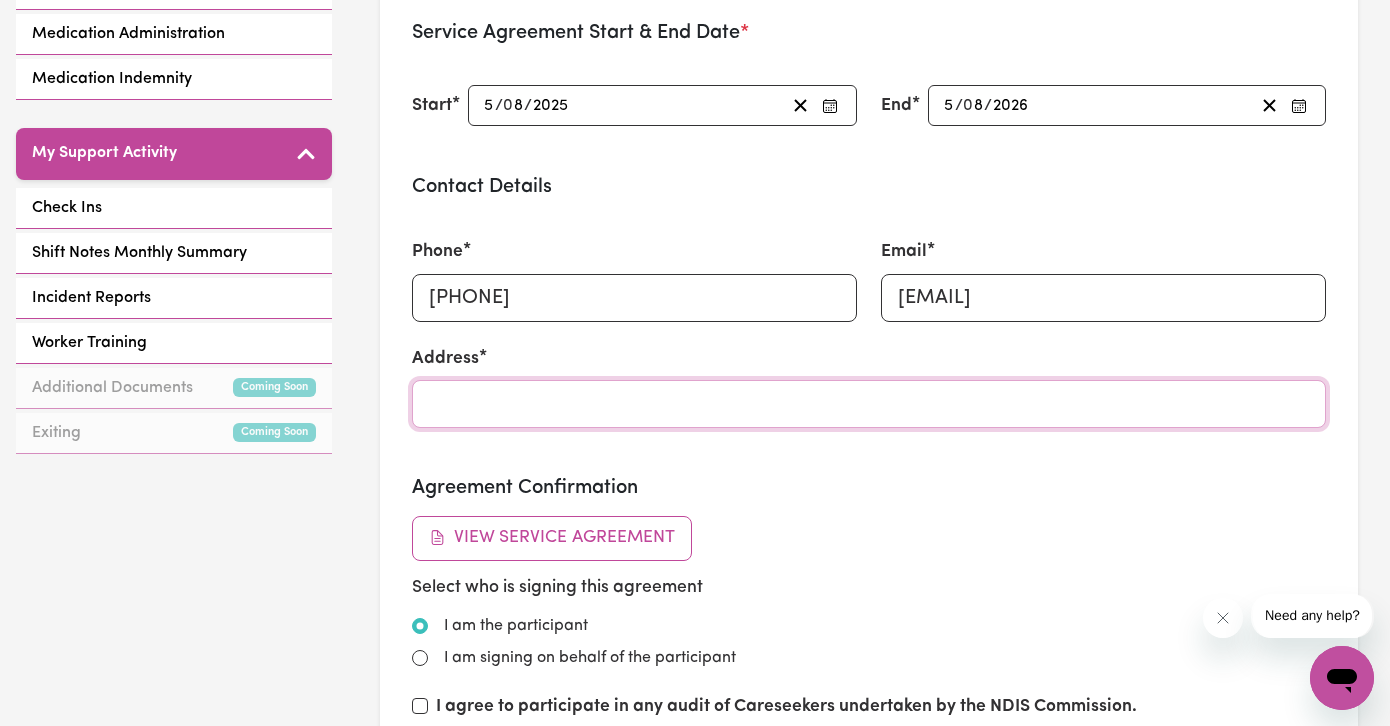 scroll, scrollTop: 0, scrollLeft: 0, axis: both 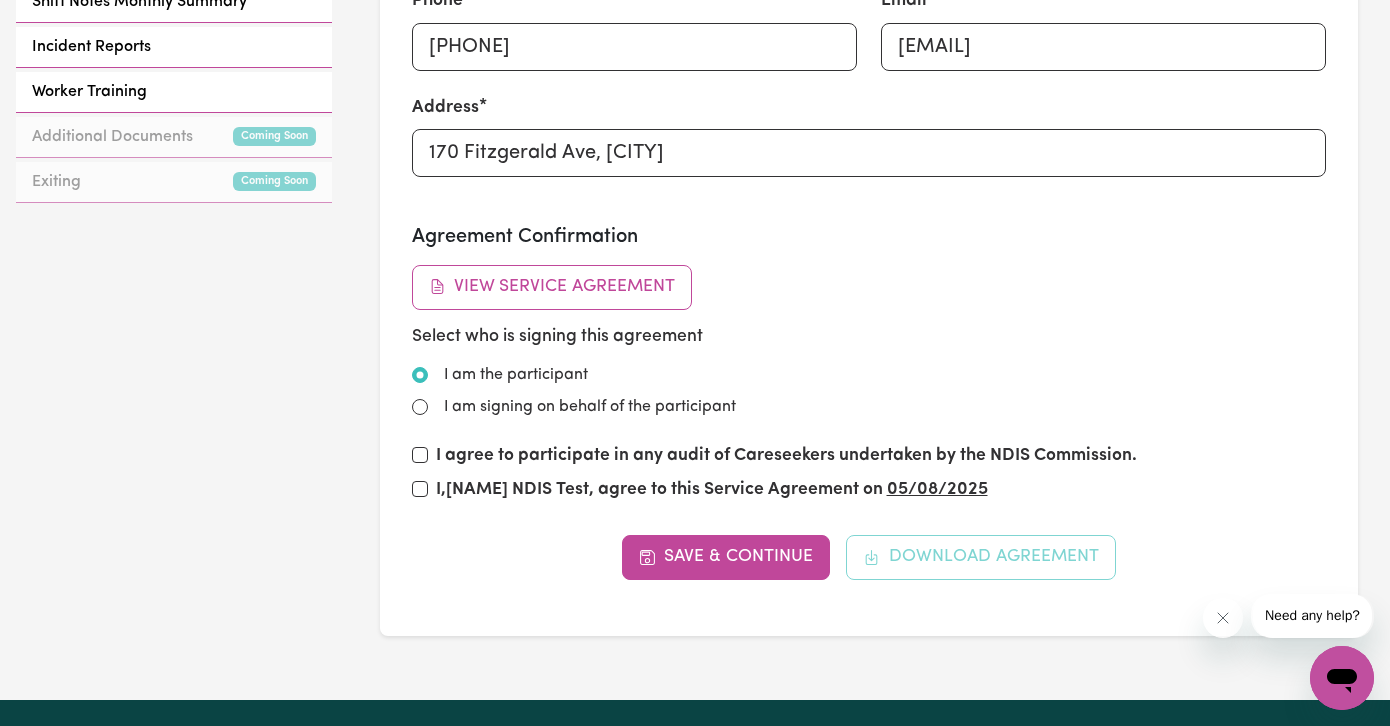 click on "Plan Start Date:" at bounding box center [396, 479] 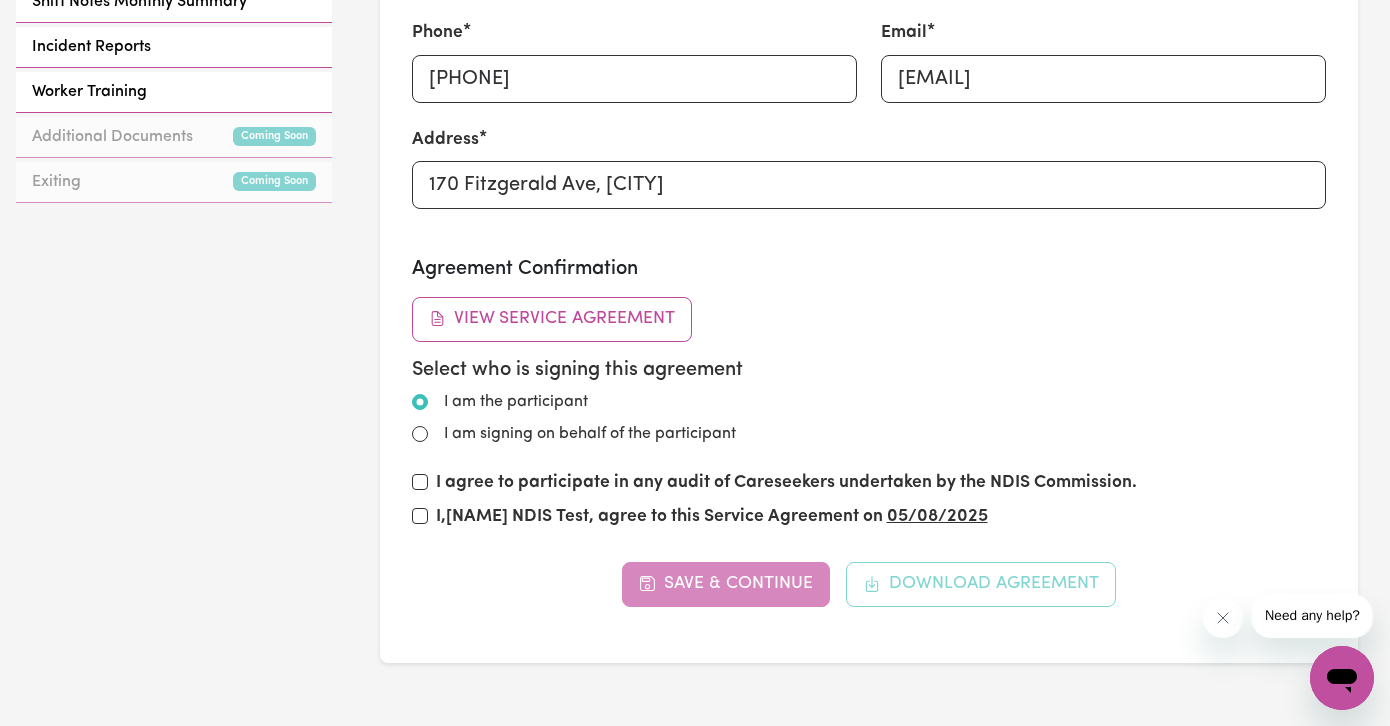 type 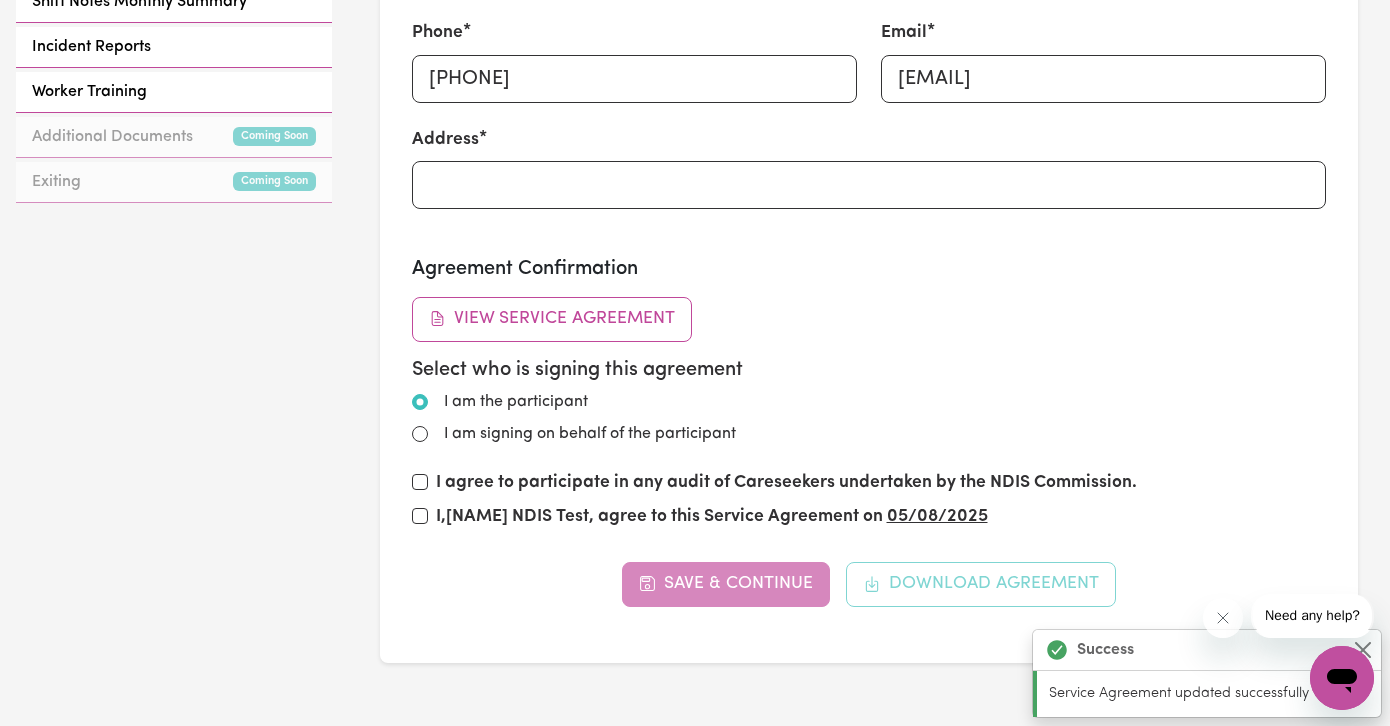 type on "[DATE]" 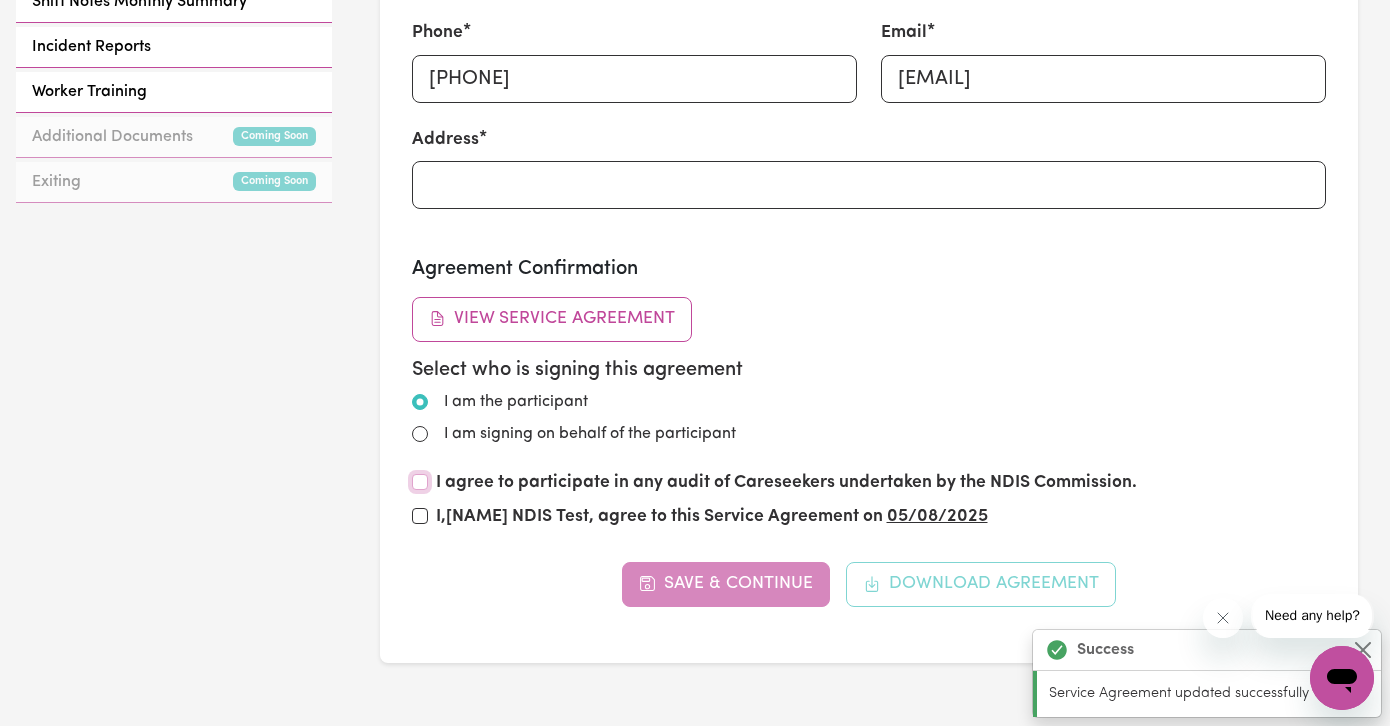click on "I agree to participate in any audit of Careseekers undertaken by the NDIS Commission." at bounding box center [420, 482] 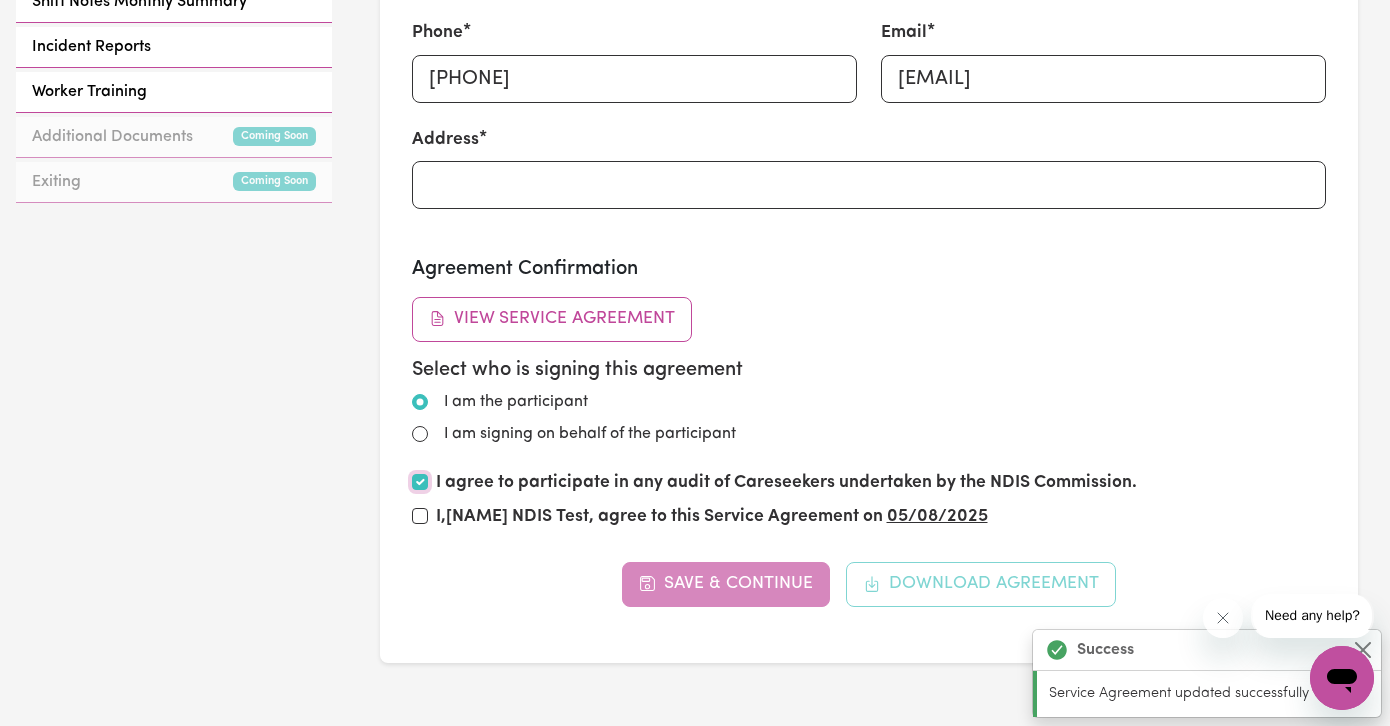 checkbox on "true" 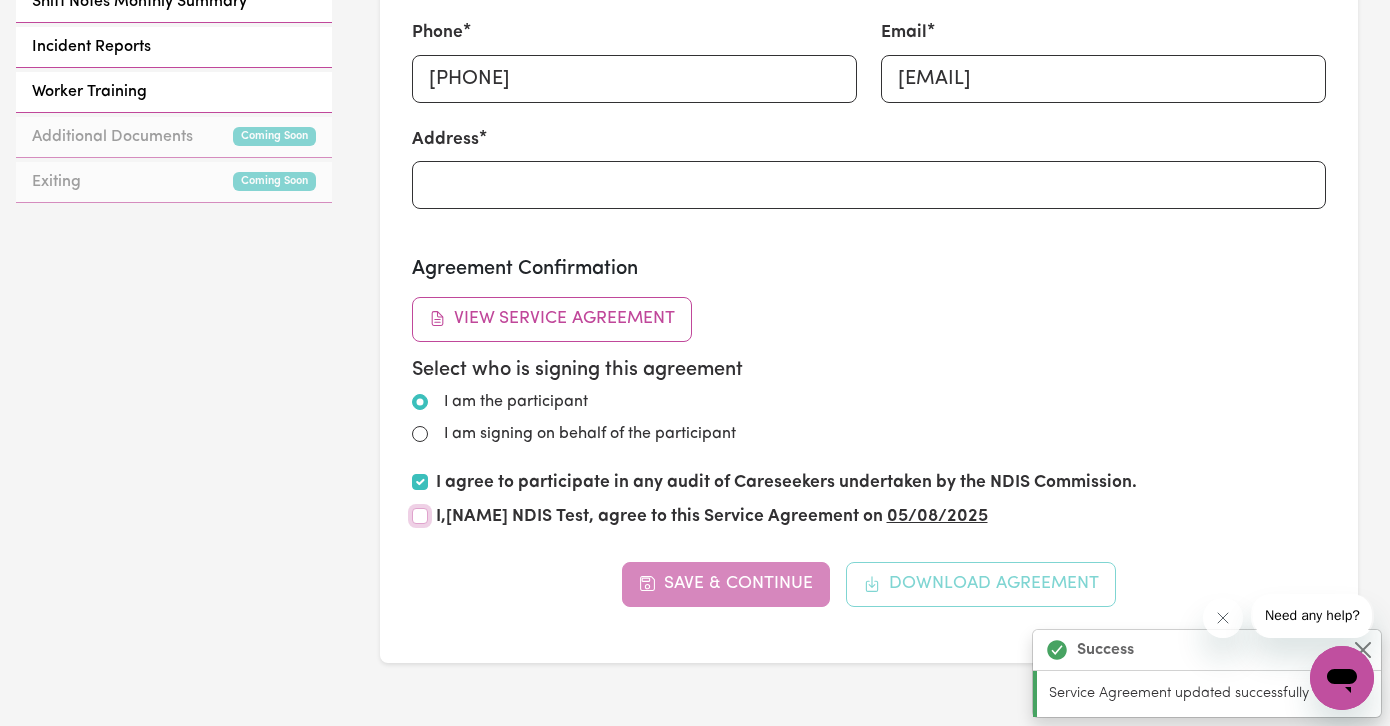 click on "I, [NAME] NDIS Test , agree to this Service Agreement on [DATE]" at bounding box center (420, 516) 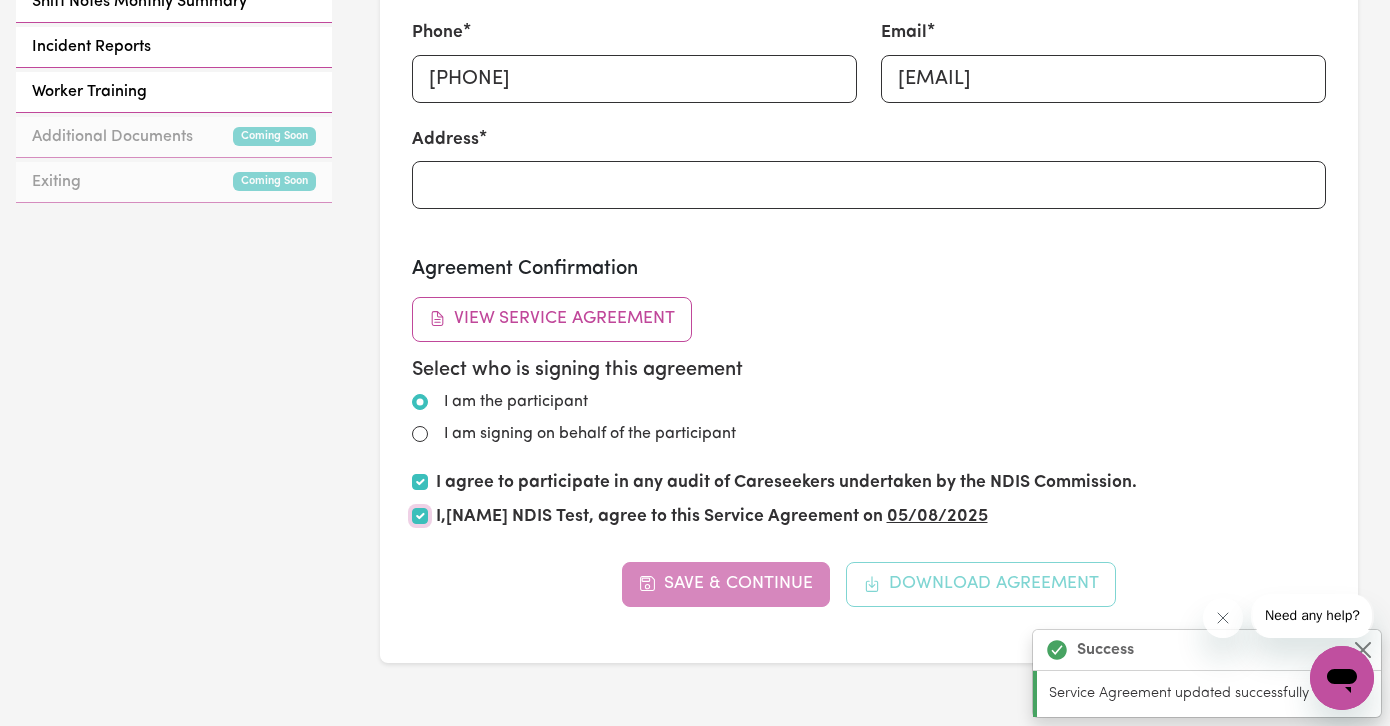 checkbox on "true" 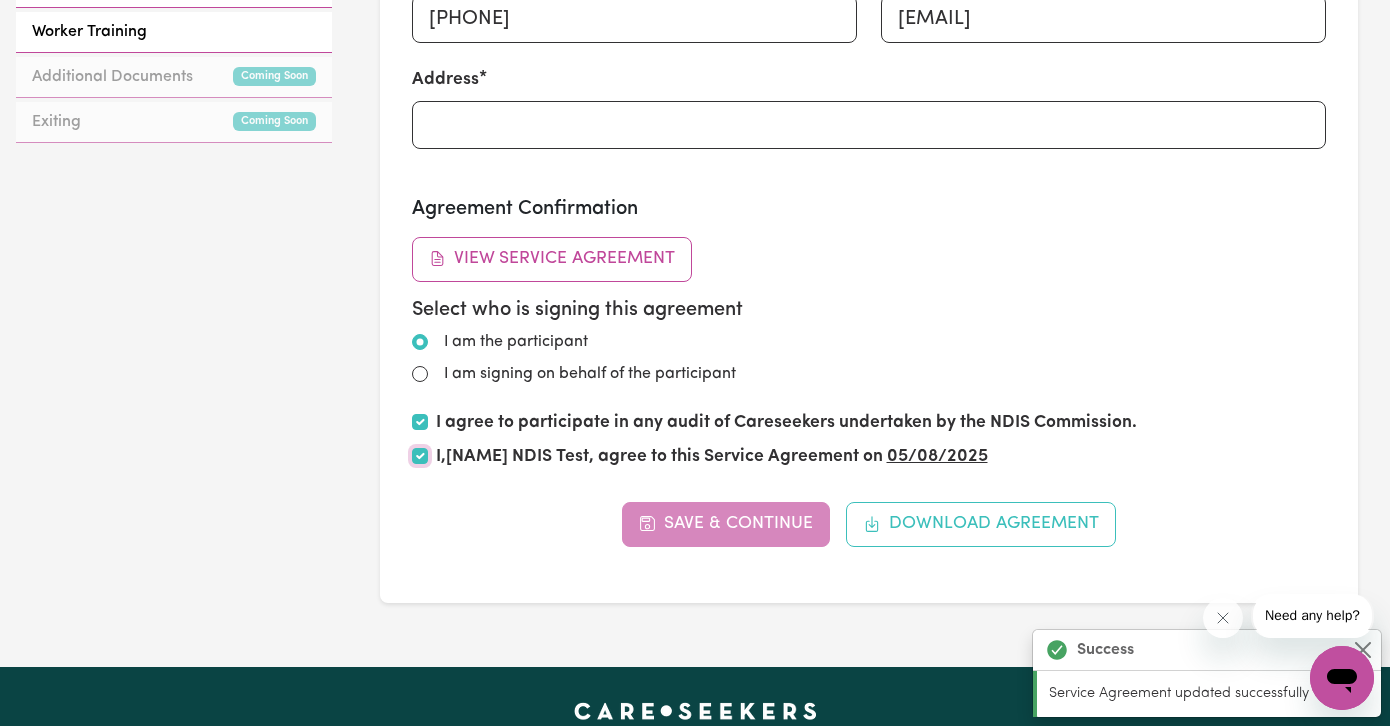 scroll, scrollTop: 1036, scrollLeft: 0, axis: vertical 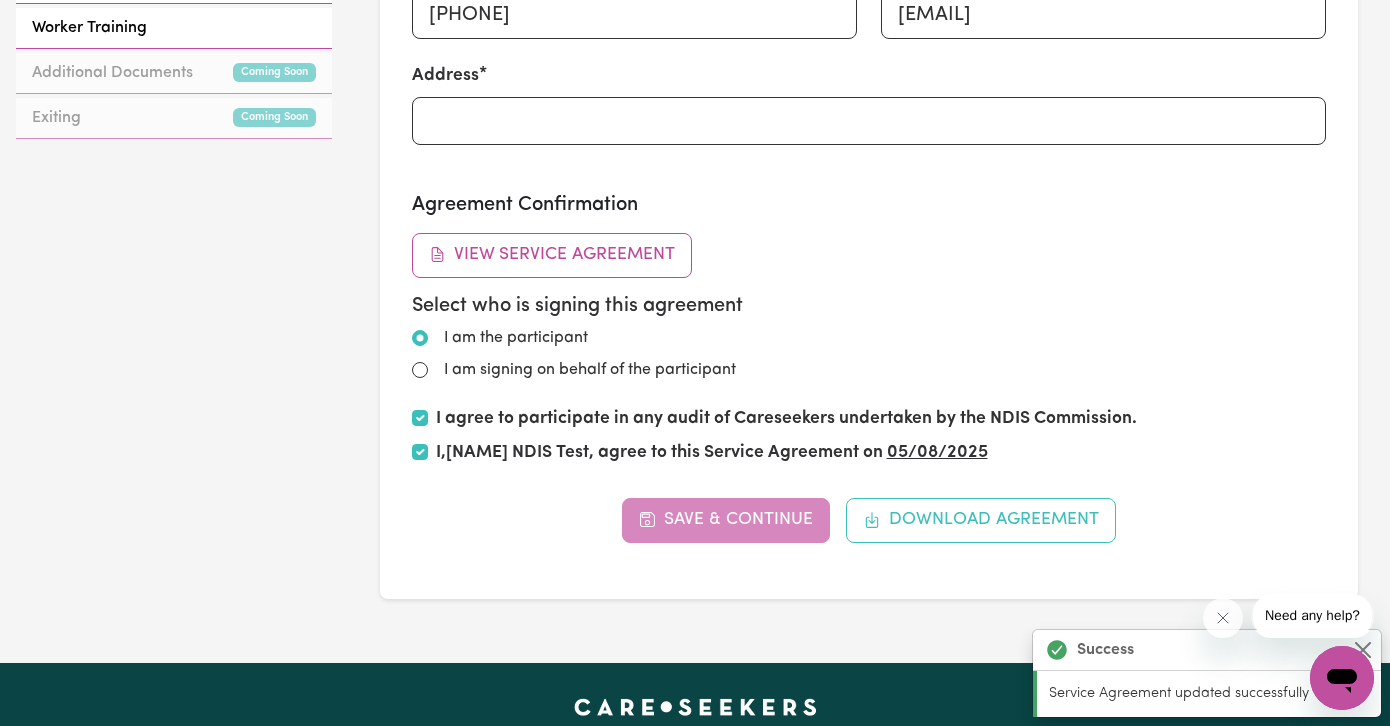 click on "Save & Continue Download Agreement" at bounding box center [869, 520] 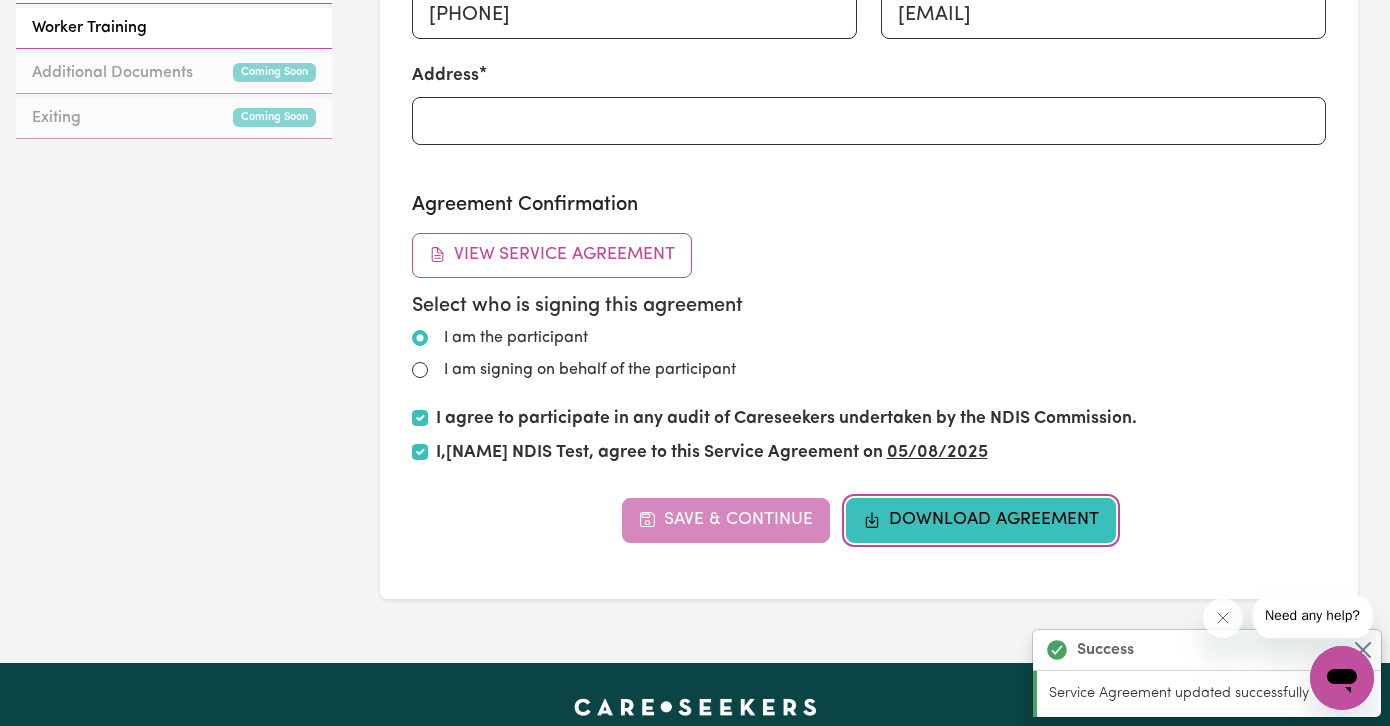 click on "Download Agreement" at bounding box center (981, 520) 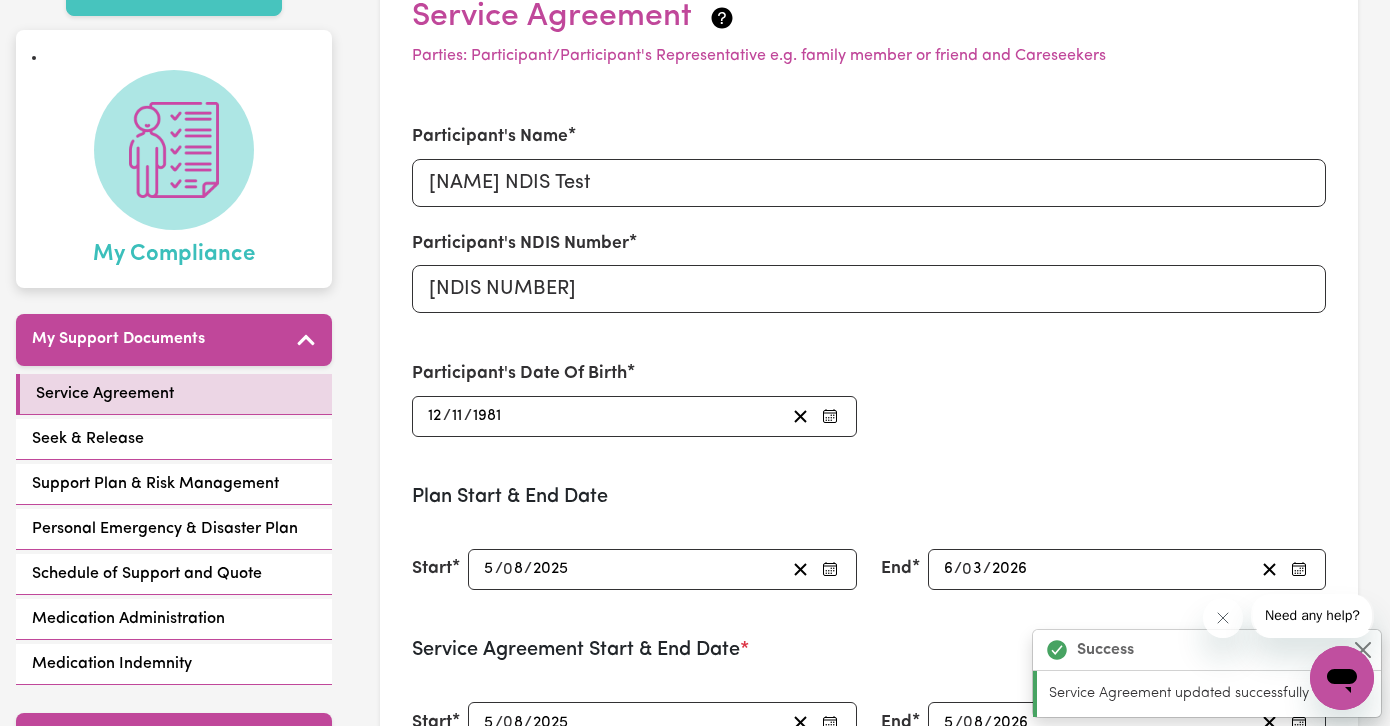 scroll, scrollTop: 0, scrollLeft: 0, axis: both 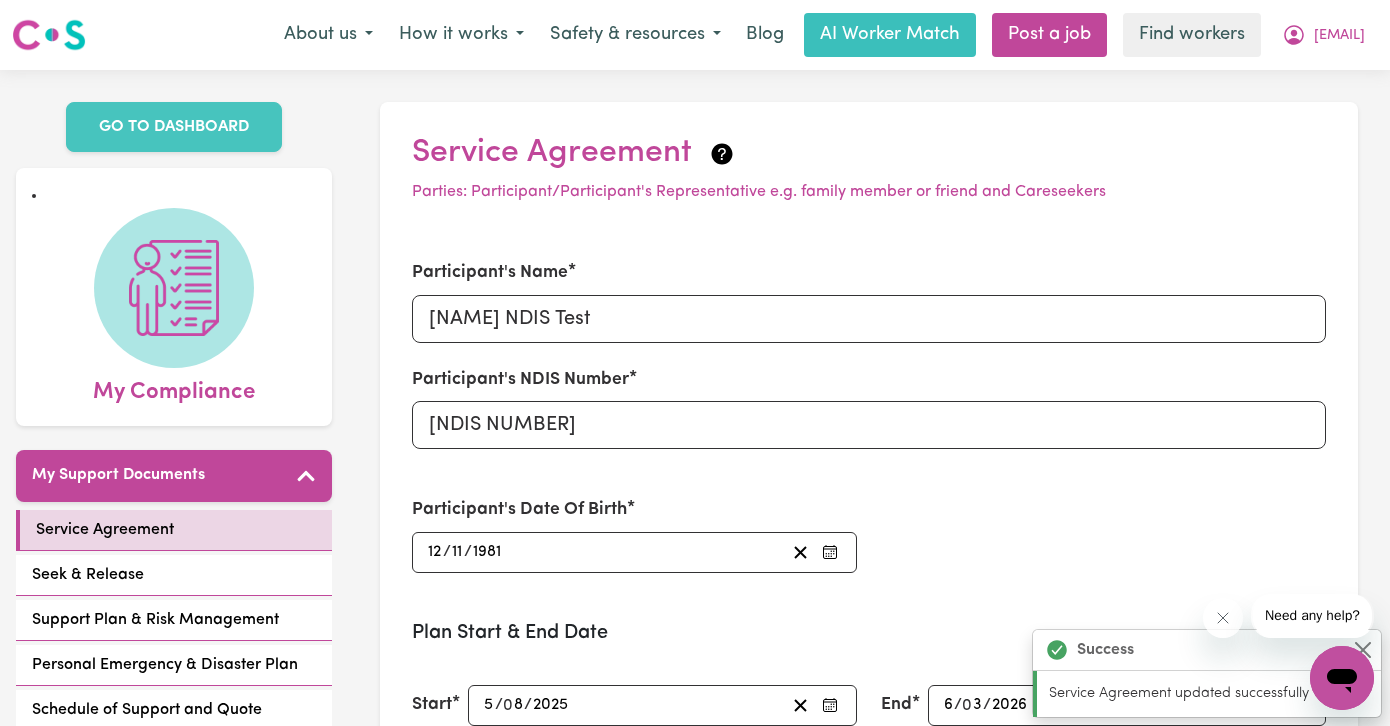 click on "Service Agreement Parties: Participant/Participant's Representative e.g. family member or friend and Careseekers Participant's Name [NAME] NDIS Test Participant's NDIS Number [NDIS NUMBER] Participant's Date Of Birth [DATE] [DATE] « ‹ November [YEAR] › » Mon Tue Wed Thu Fri Sat Sun 26 27 28 29 30 31 1 2 3 4 5 6 7 8 9 10 11 12 13 14 15 16 17 18 19 20 21 22 23 24 25 26 27 28 29 30 1 2 3 4 5 6 Plan Start & End Date Start [DATE] [DATE] End [DATE] [DATE] Service Agreement Start & End Date * Start [DATE] [DATE] End [DATE] [DATE] Contact Details Phone [PHONE] Email [EMAIL] Address Agreement Confirmation View Service Agreement Select who is signing this agreement I am the participant I am signing on behalf of the participant I agree to participate in any audit of Careseekers undertaken by the NDIS Commission. I, [NAME] NDIS Test , agree to this Service Agreement on" at bounding box center (869, 884) 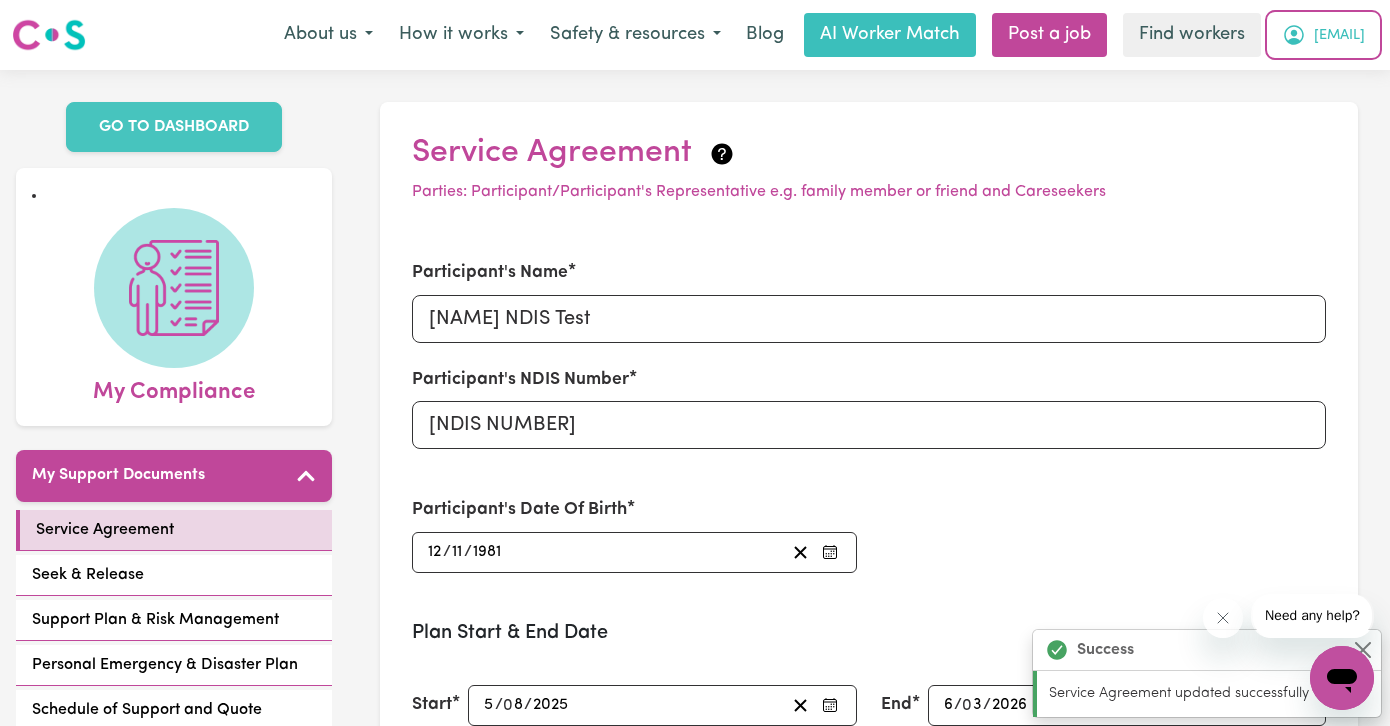 click on "[EMAIL]" at bounding box center (1339, 36) 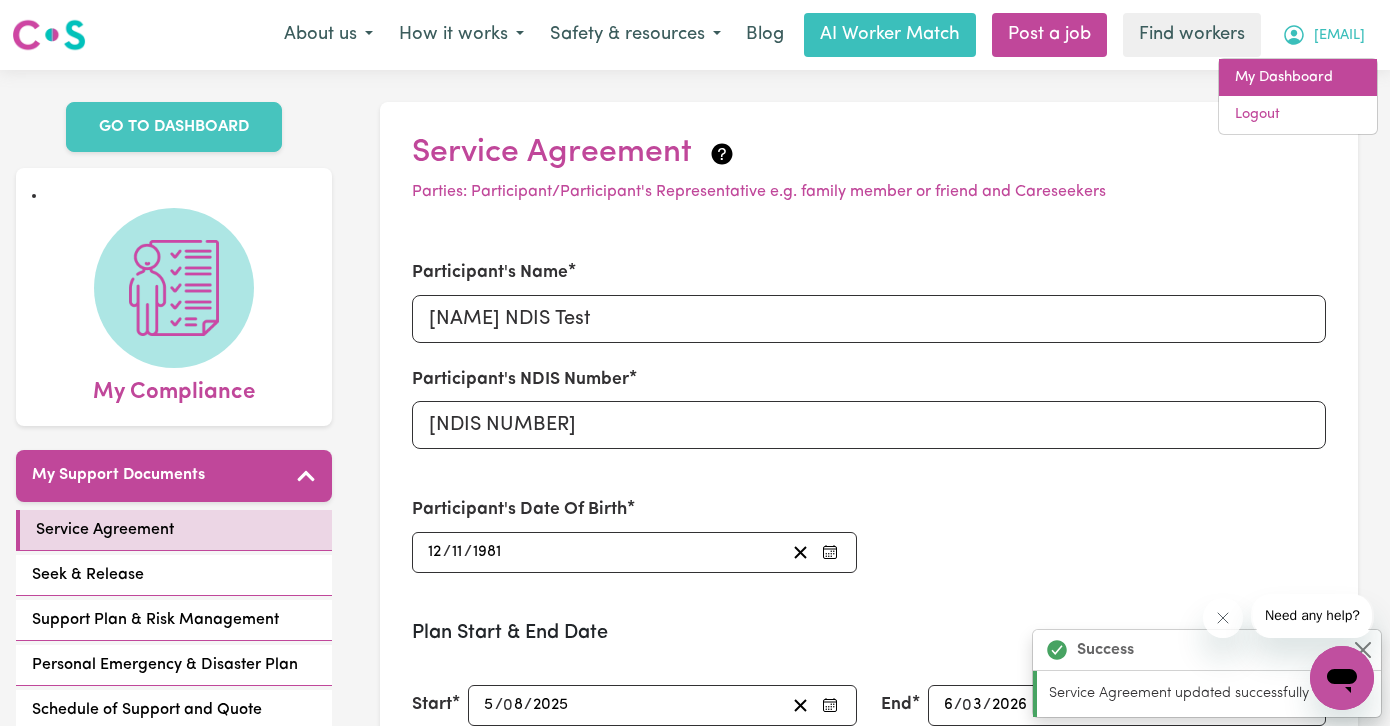click on "My Dashboard" at bounding box center (1298, 78) 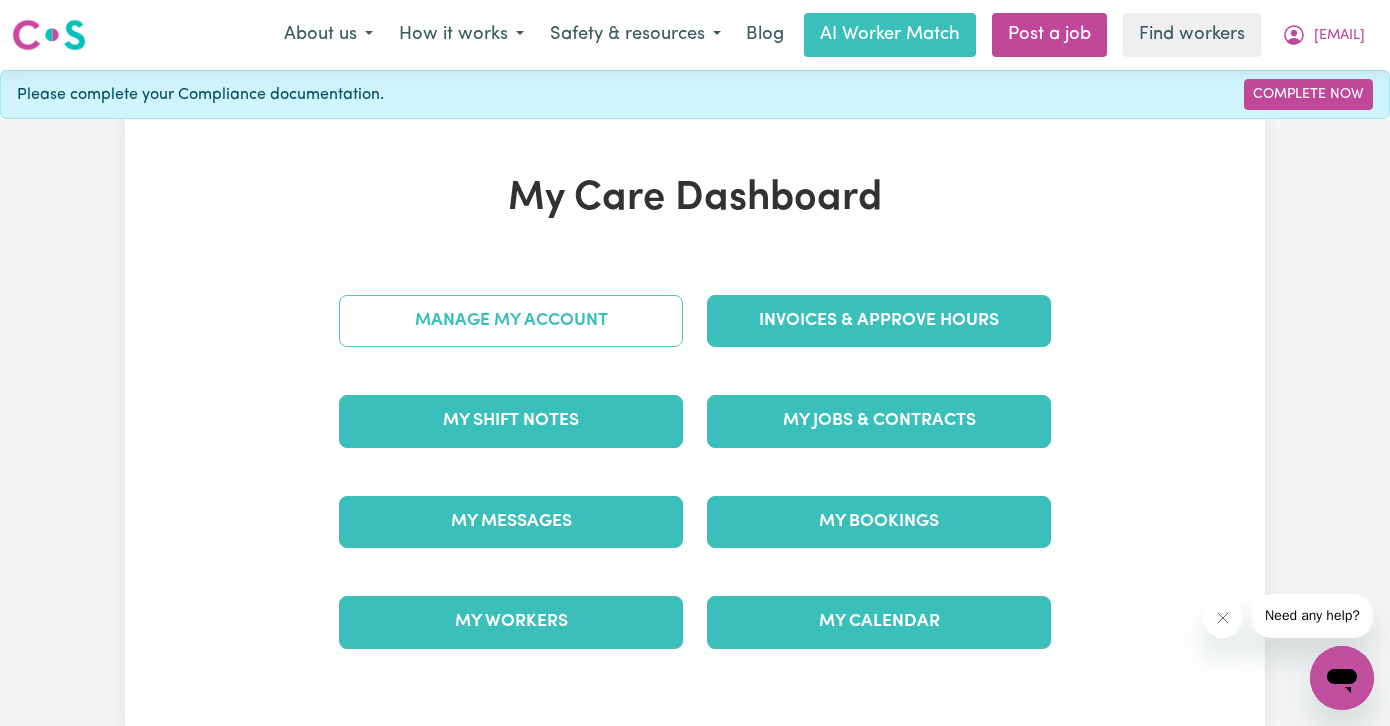 click on "Manage My Account" at bounding box center (511, 321) 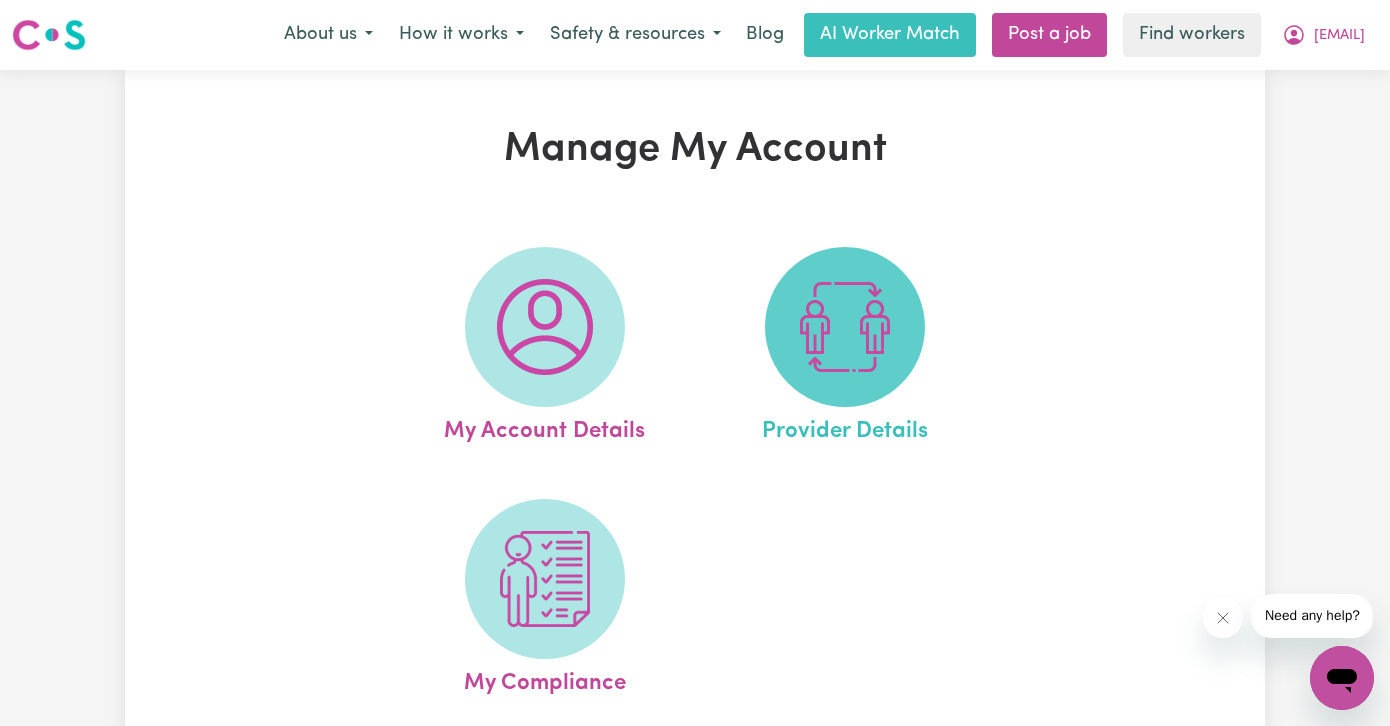 click at bounding box center (845, 327) 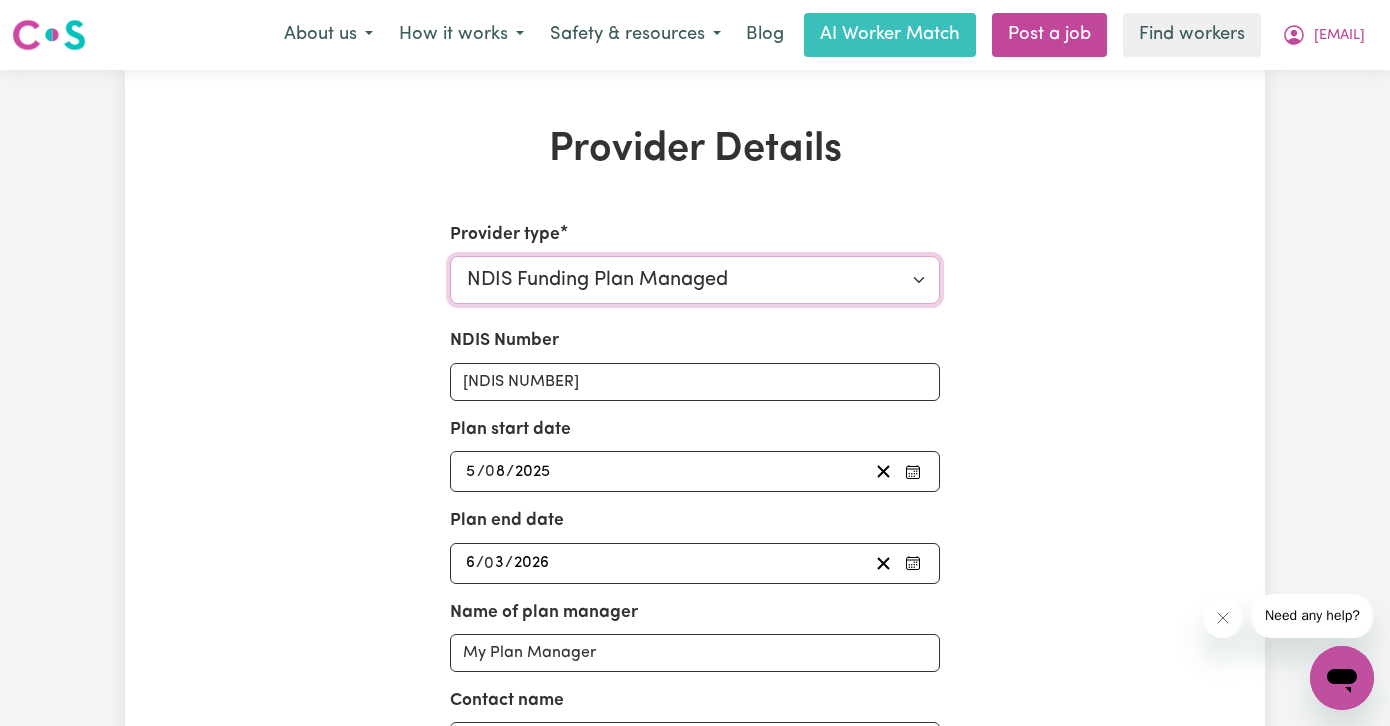 click on "Select your provider type... Privately Aged Care / Home Care Package NDIS Funding Plan Managed NDIS Funding Self Managed NDIS Funding Agency Managed" at bounding box center (695, 280) 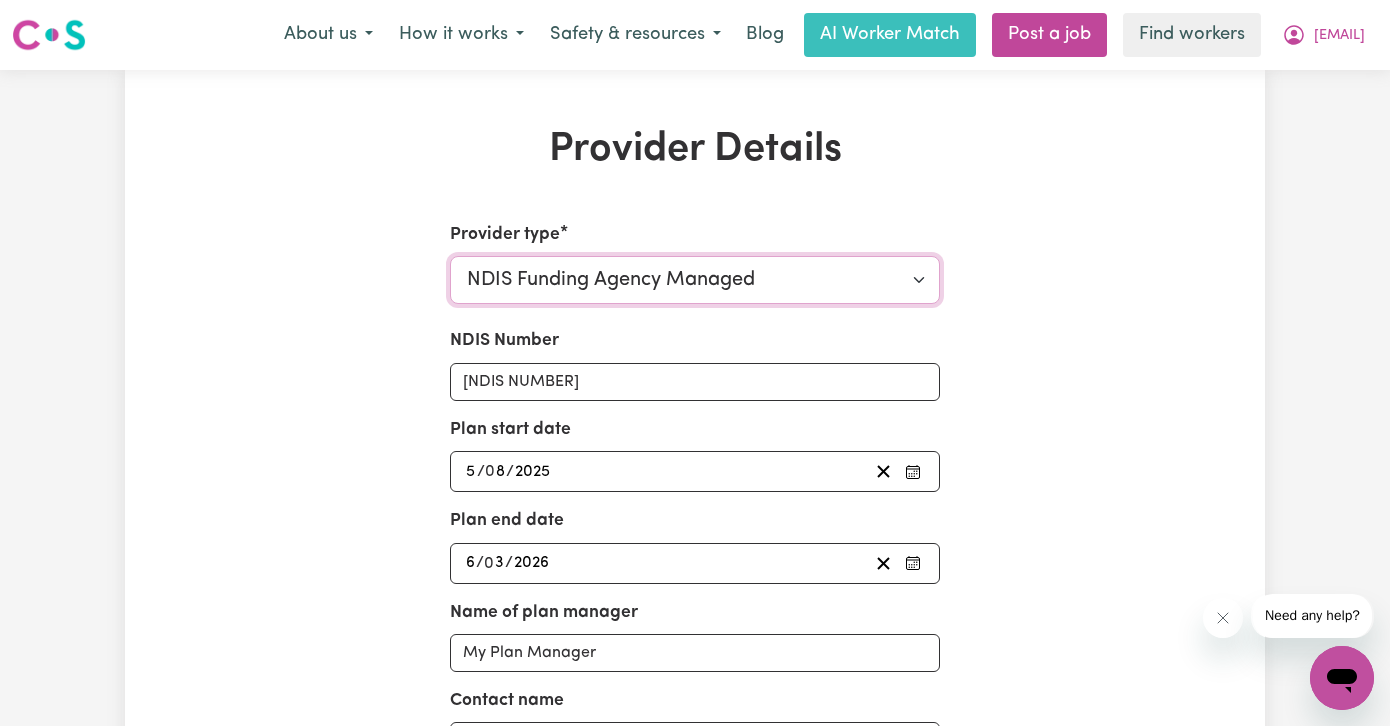 type 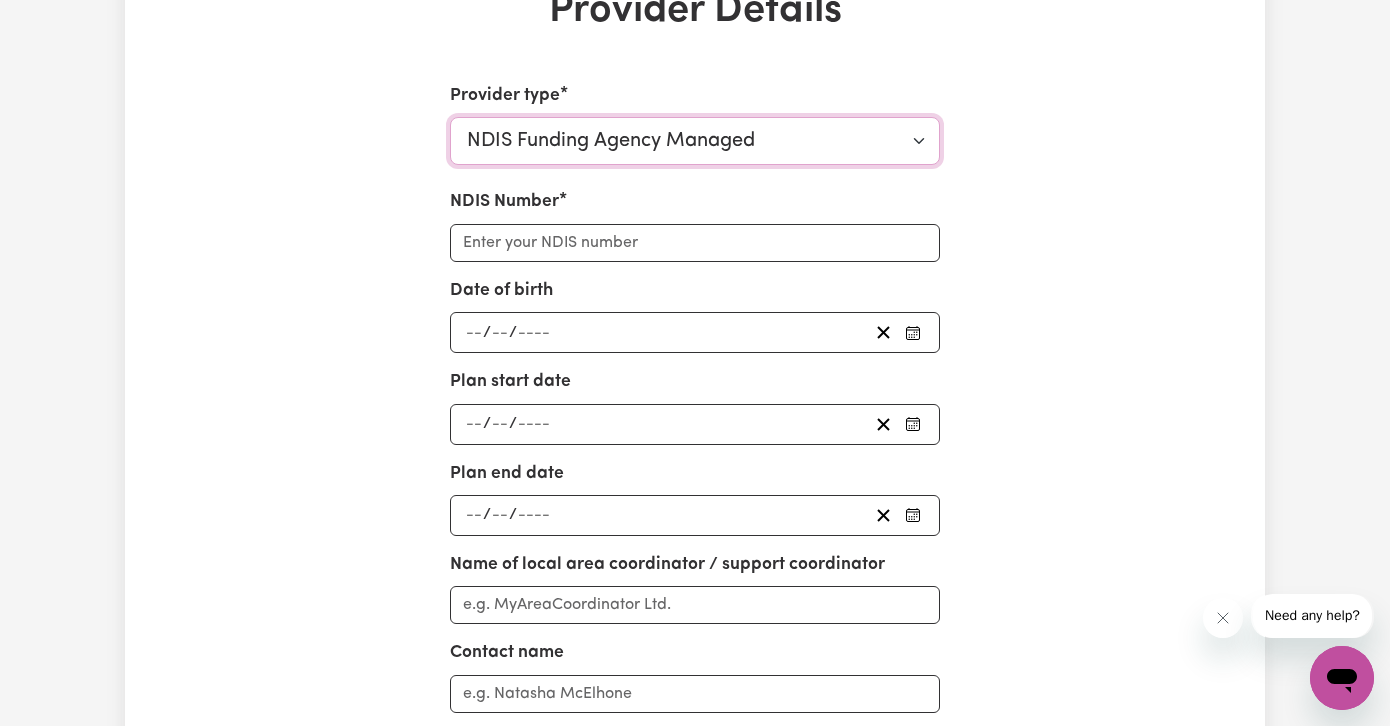 scroll, scrollTop: 0, scrollLeft: 0, axis: both 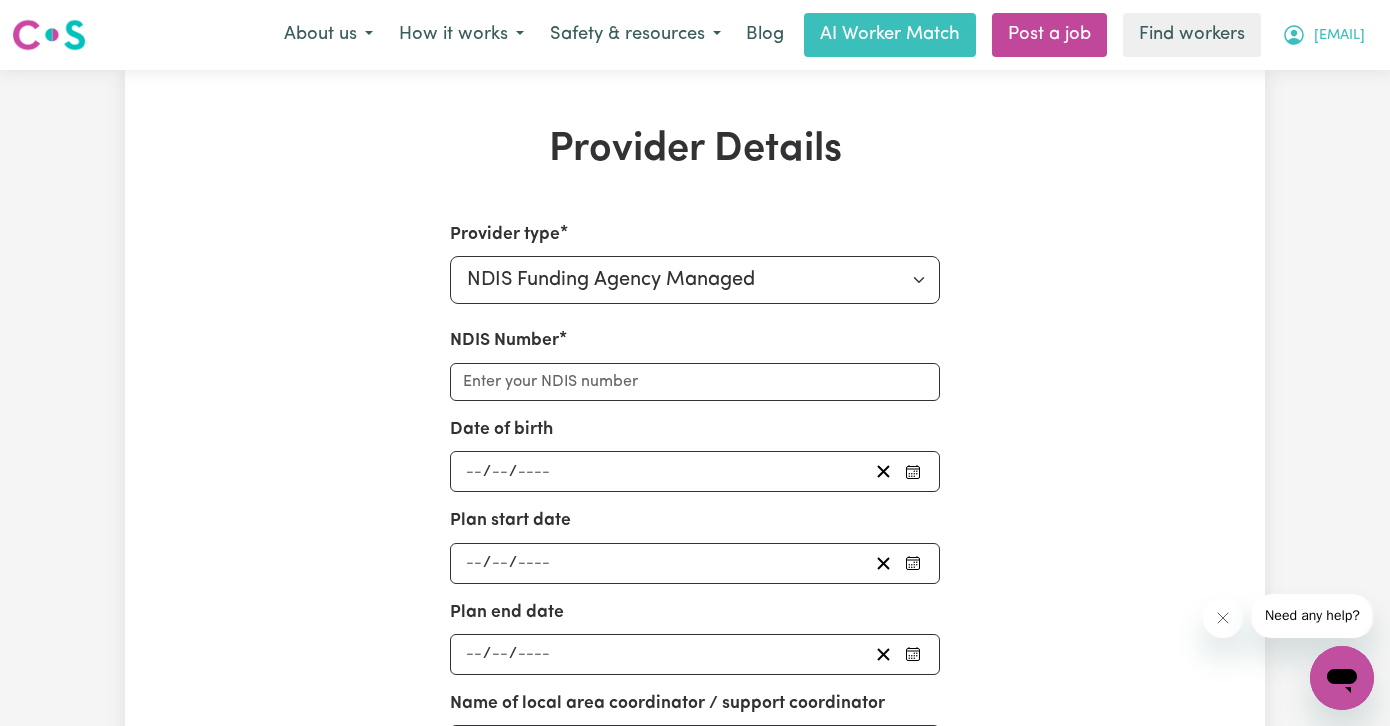 click on "[EMAIL]" at bounding box center (1339, 36) 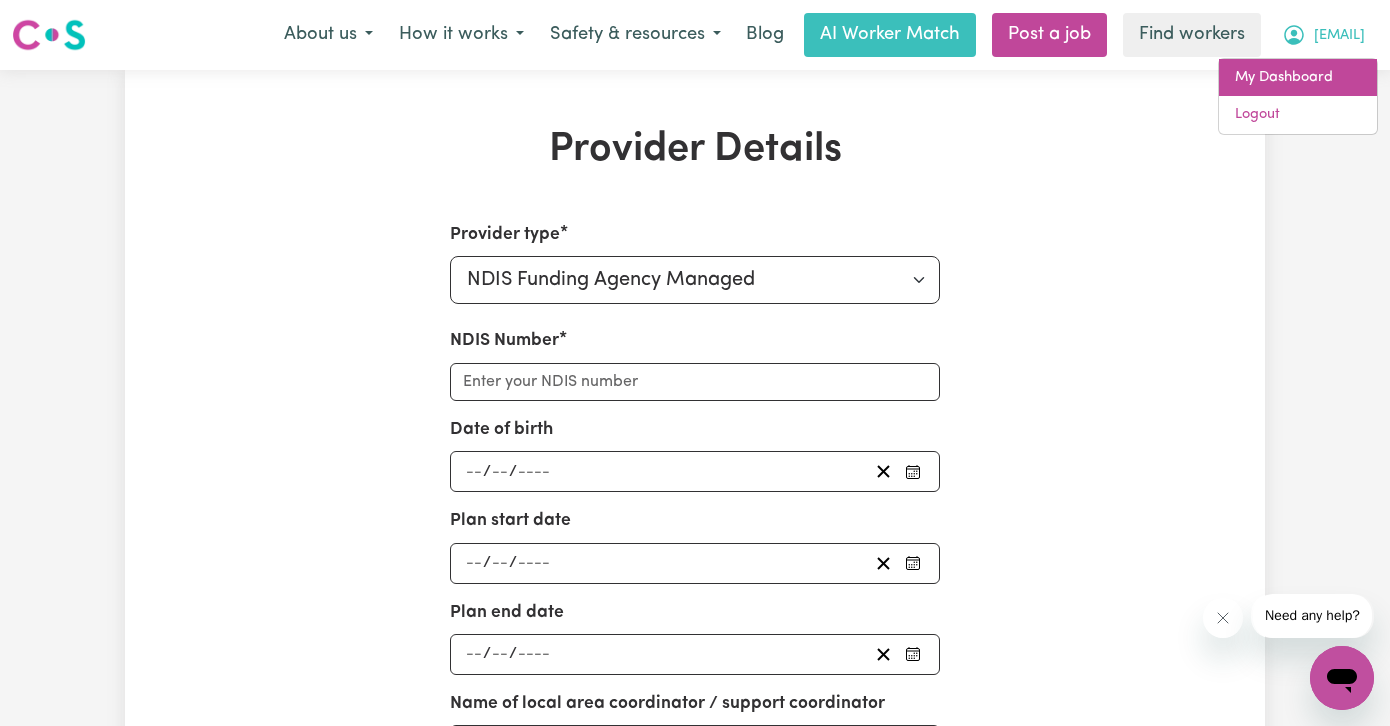 click on "My Dashboard" at bounding box center (1298, 78) 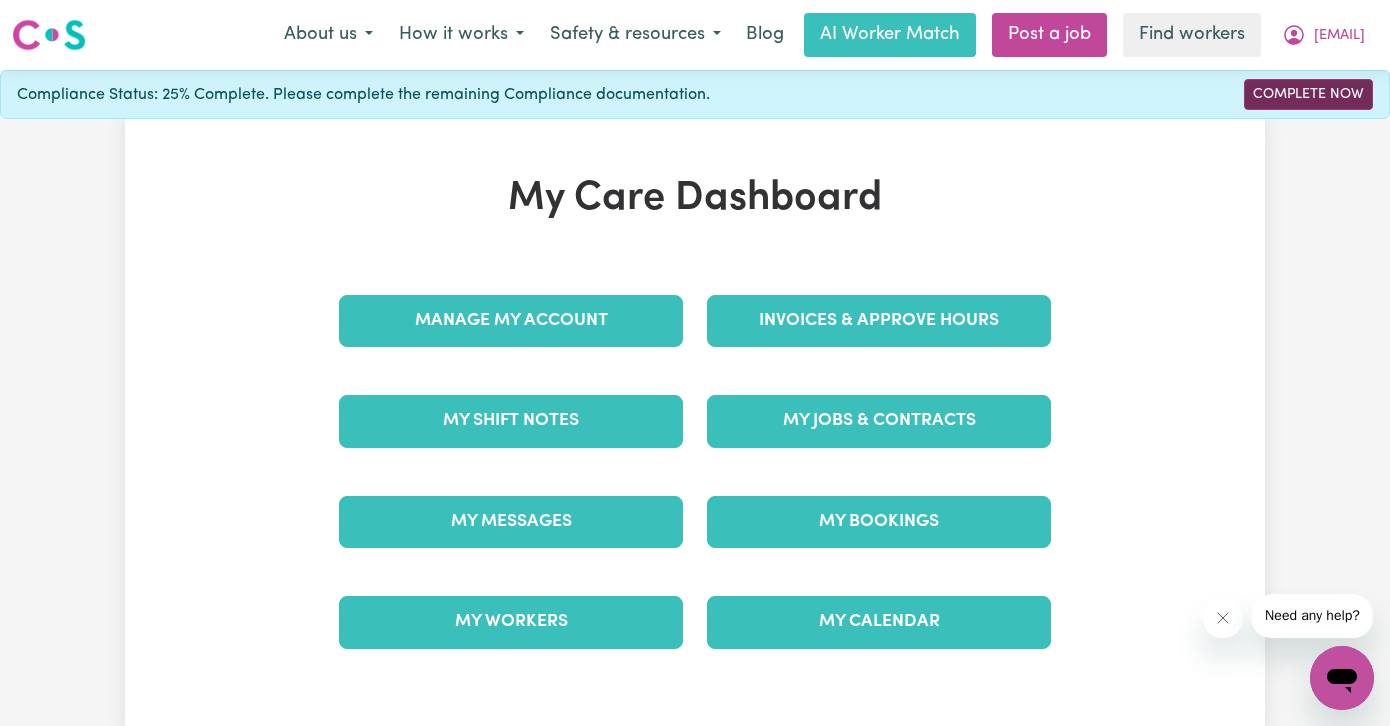 click on "Complete Now" at bounding box center (1308, 94) 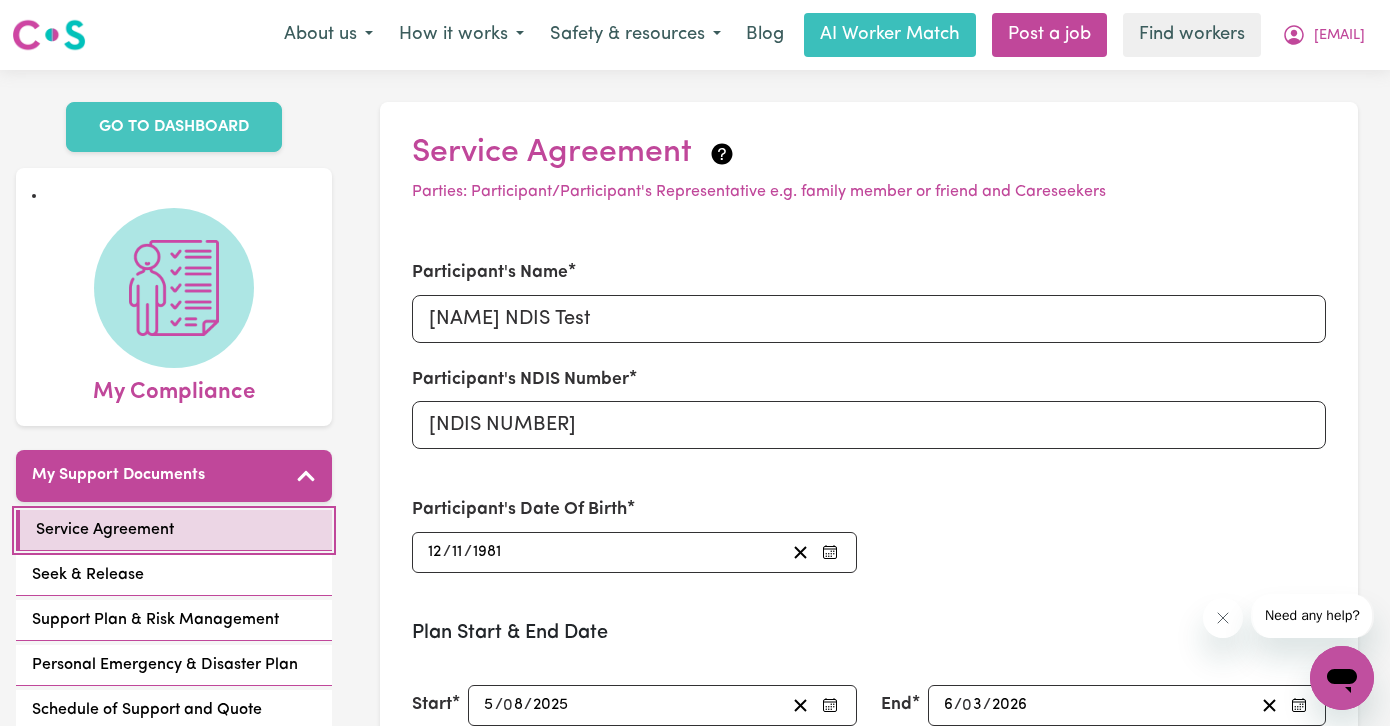 click on "Service Agreement" at bounding box center (174, 530) 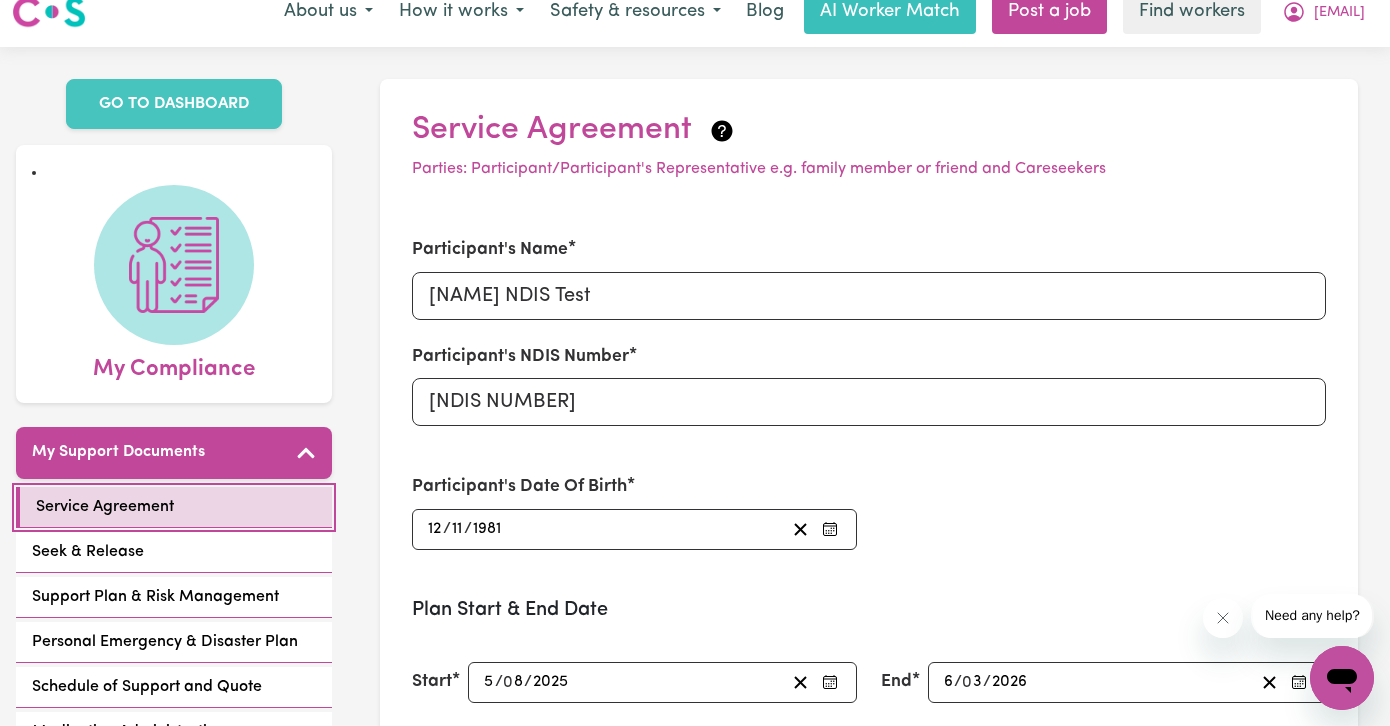 scroll, scrollTop: 0, scrollLeft: 0, axis: both 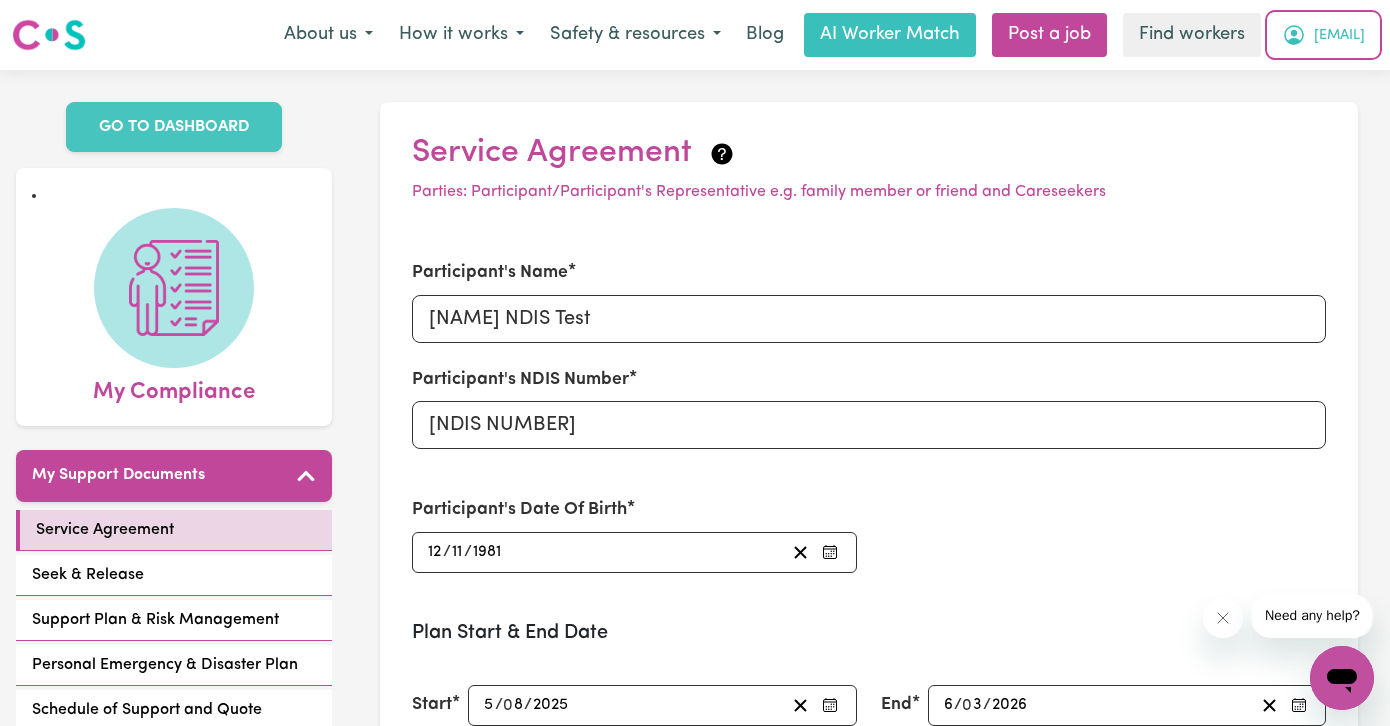 click on "[EMAIL]" at bounding box center (1339, 36) 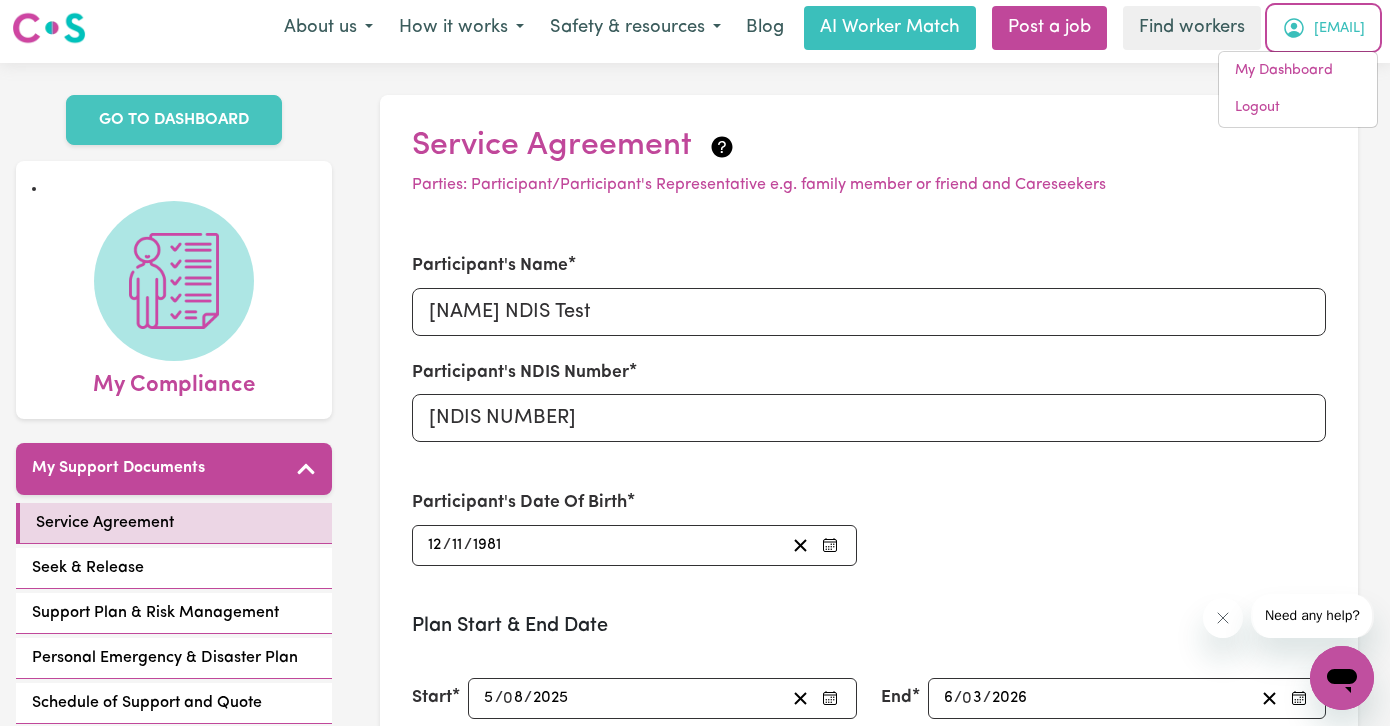 scroll, scrollTop: 0, scrollLeft: 0, axis: both 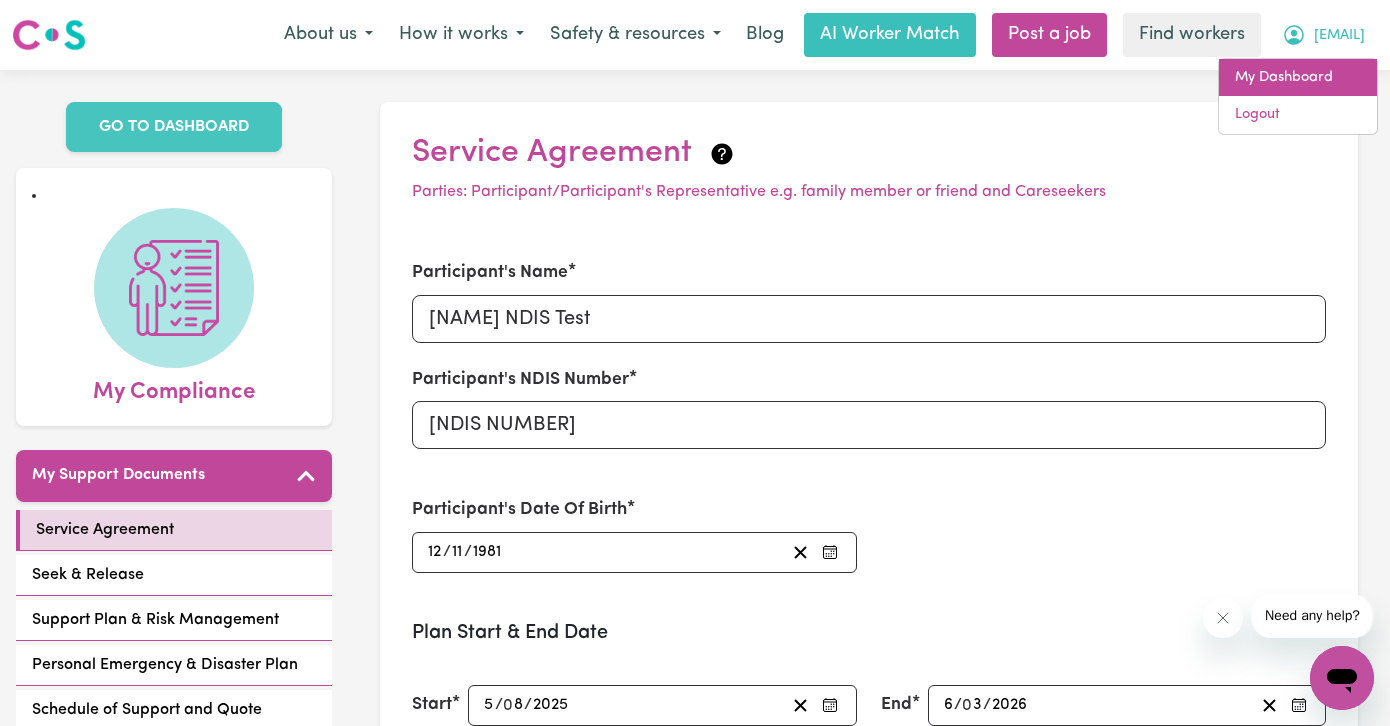 click on "My Dashboard" at bounding box center [1298, 78] 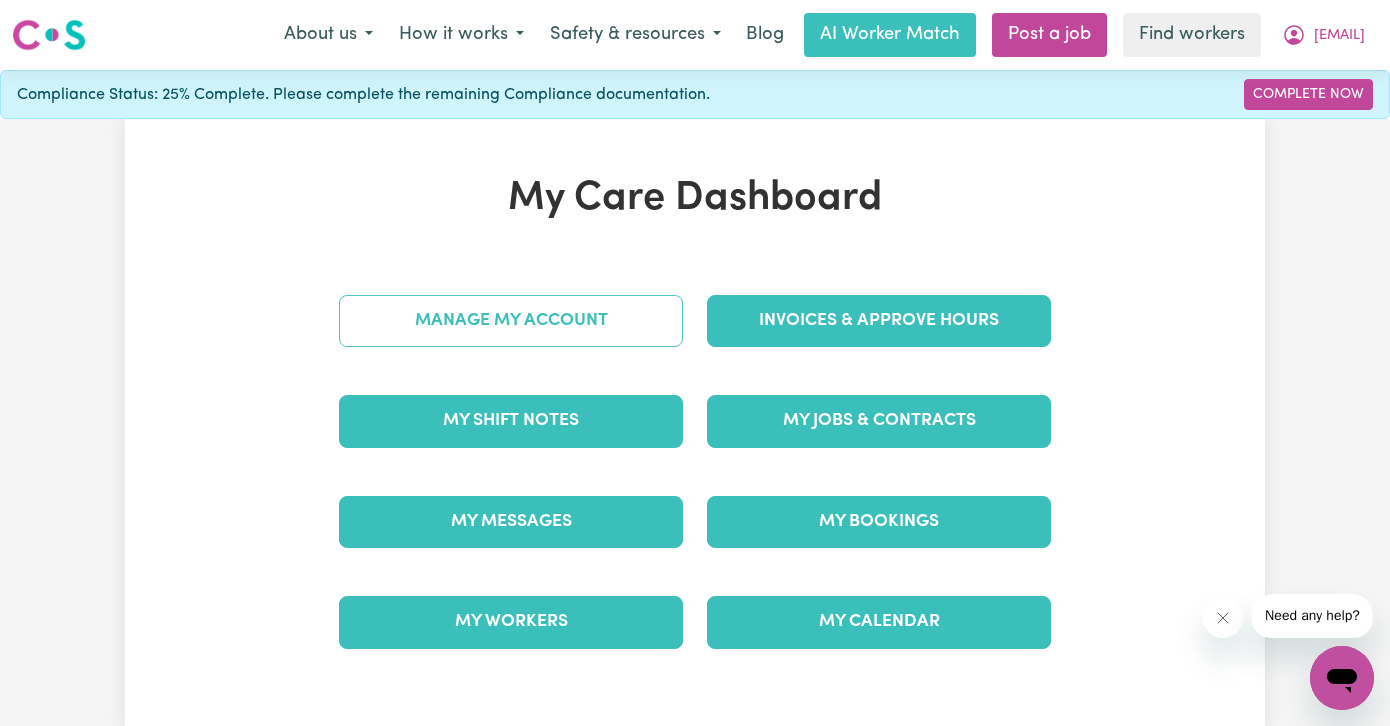 click on "Manage My Account" at bounding box center (511, 321) 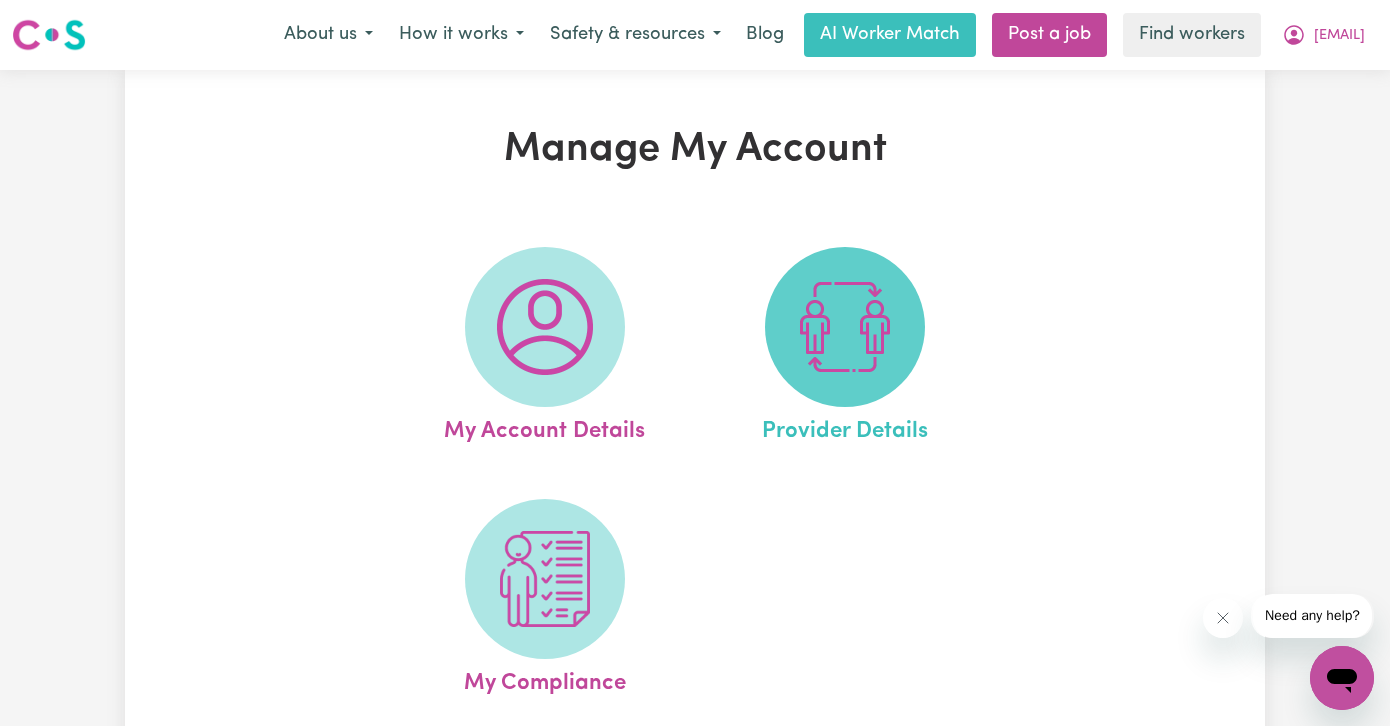 click at bounding box center [845, 327] 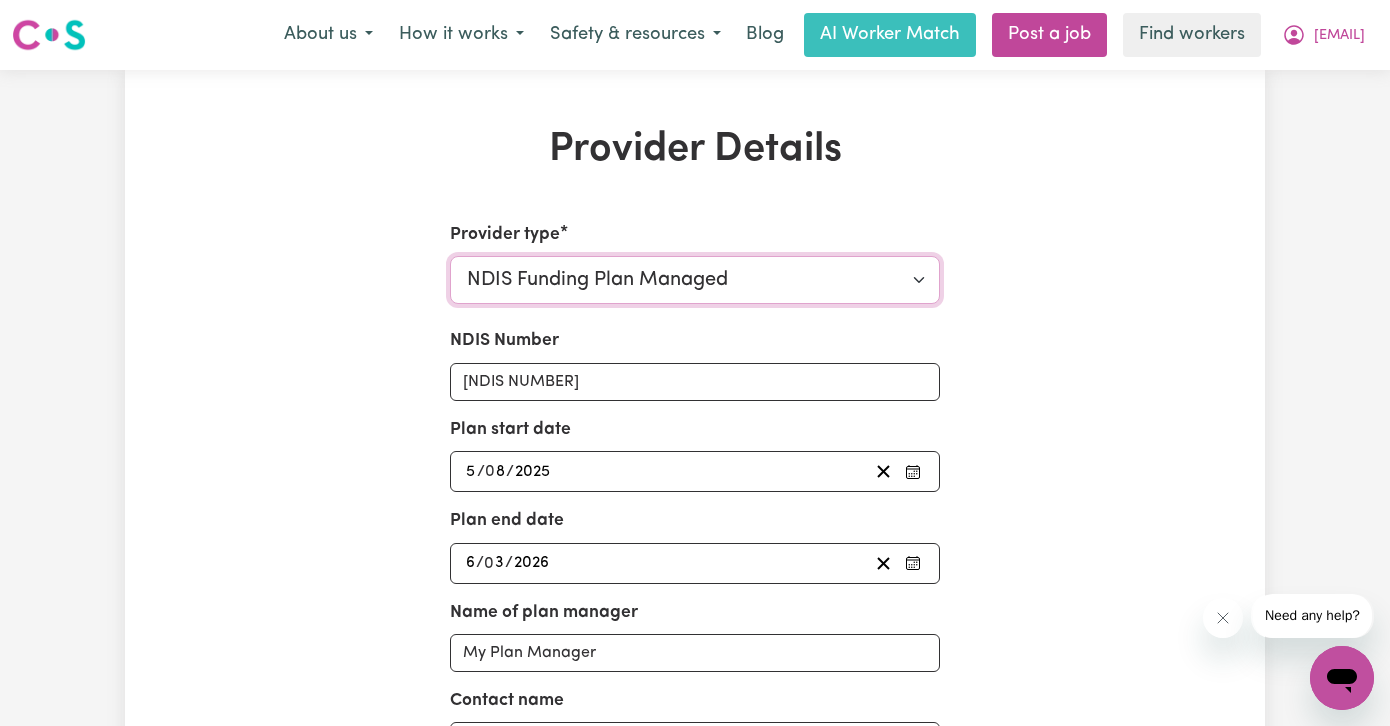 click on "Select your provider type... Privately Aged Care / Home Care Package NDIS Funding Plan Managed NDIS Funding Self Managed NDIS Funding Agency Managed" at bounding box center (695, 280) 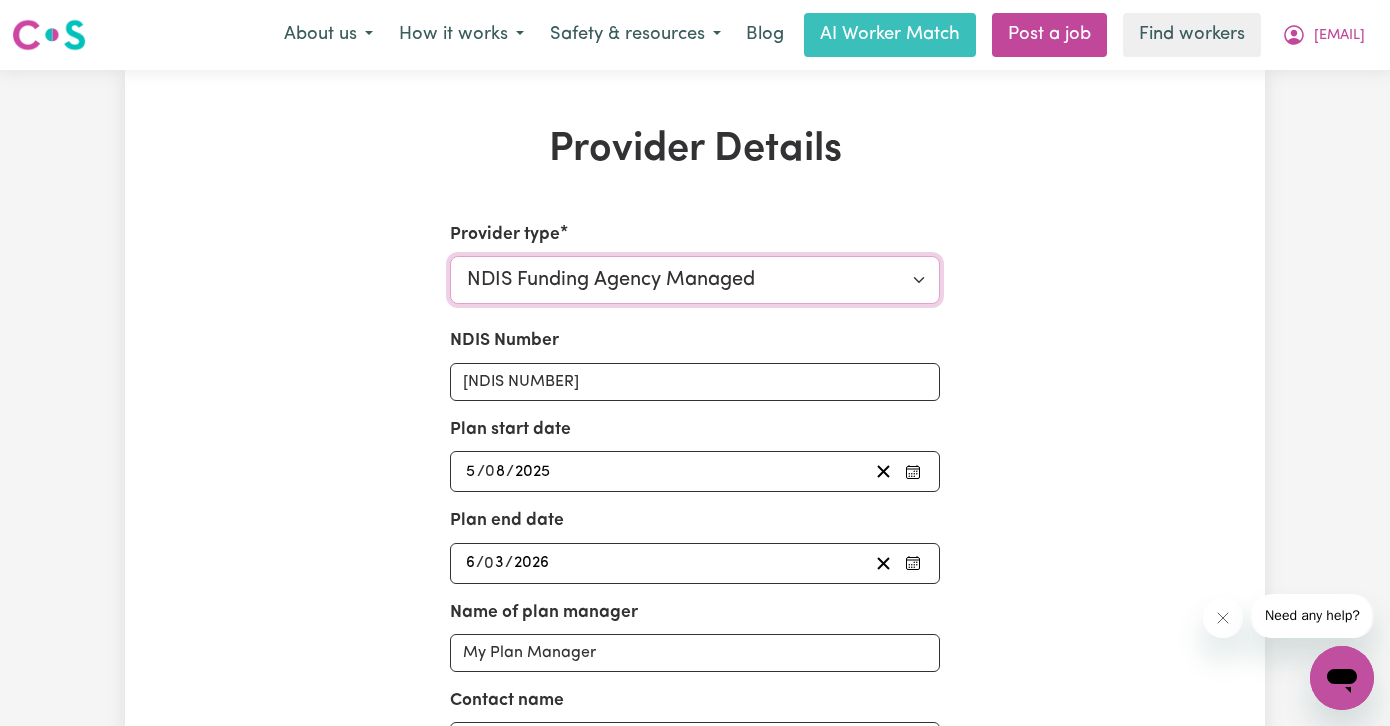 type 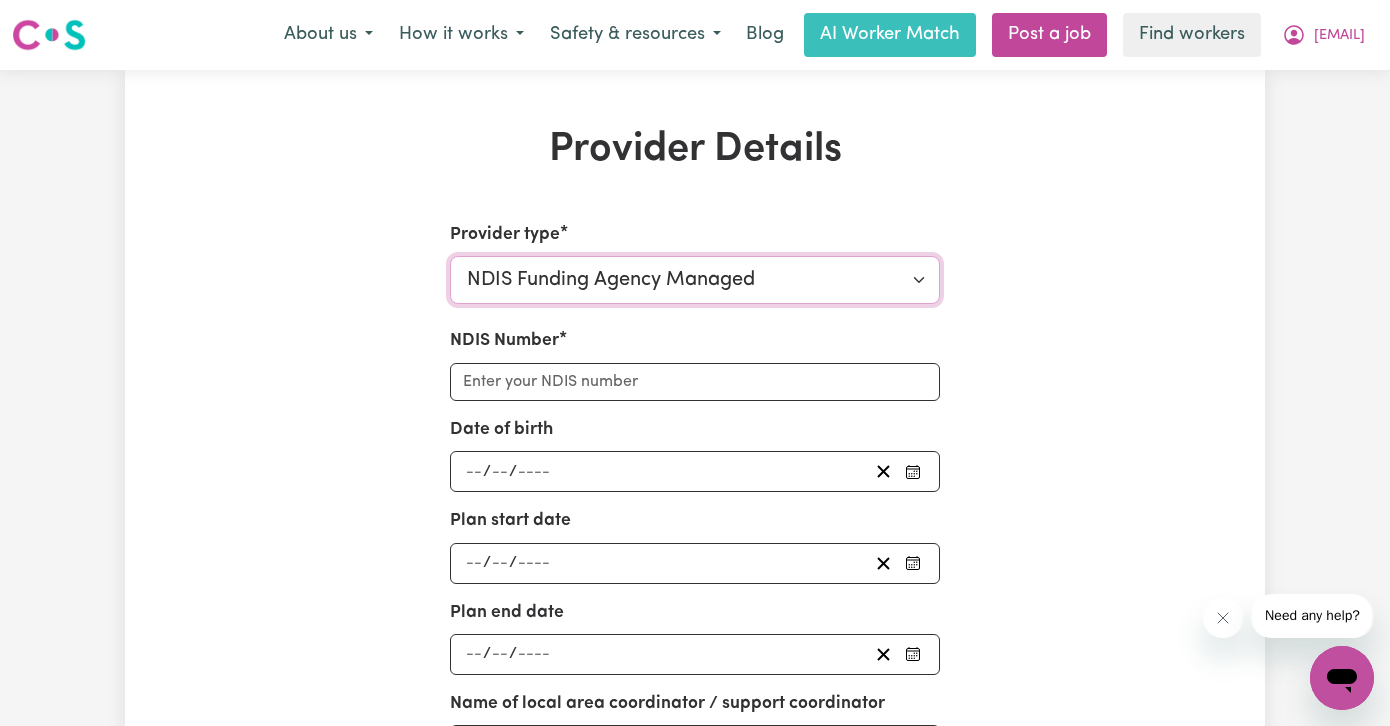 scroll, scrollTop: 43, scrollLeft: 0, axis: vertical 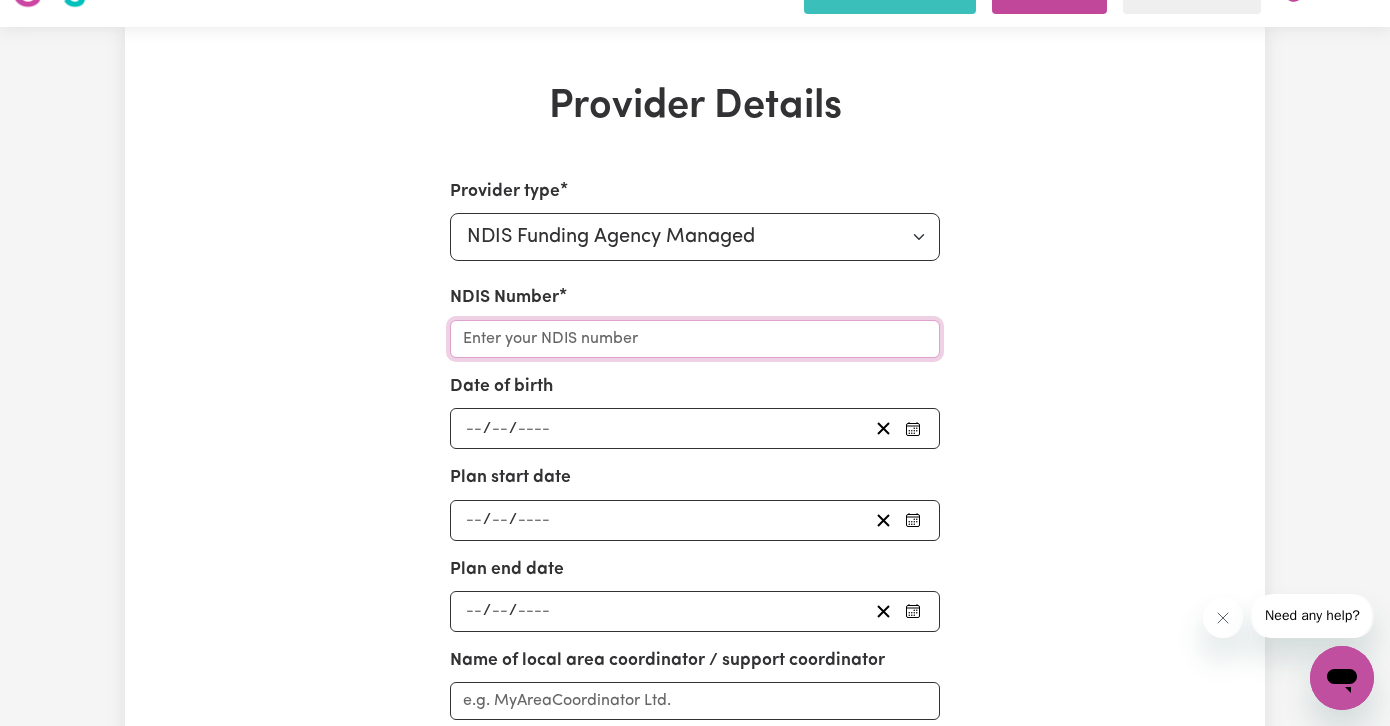 click on "NDIS Number" at bounding box center (695, 339) 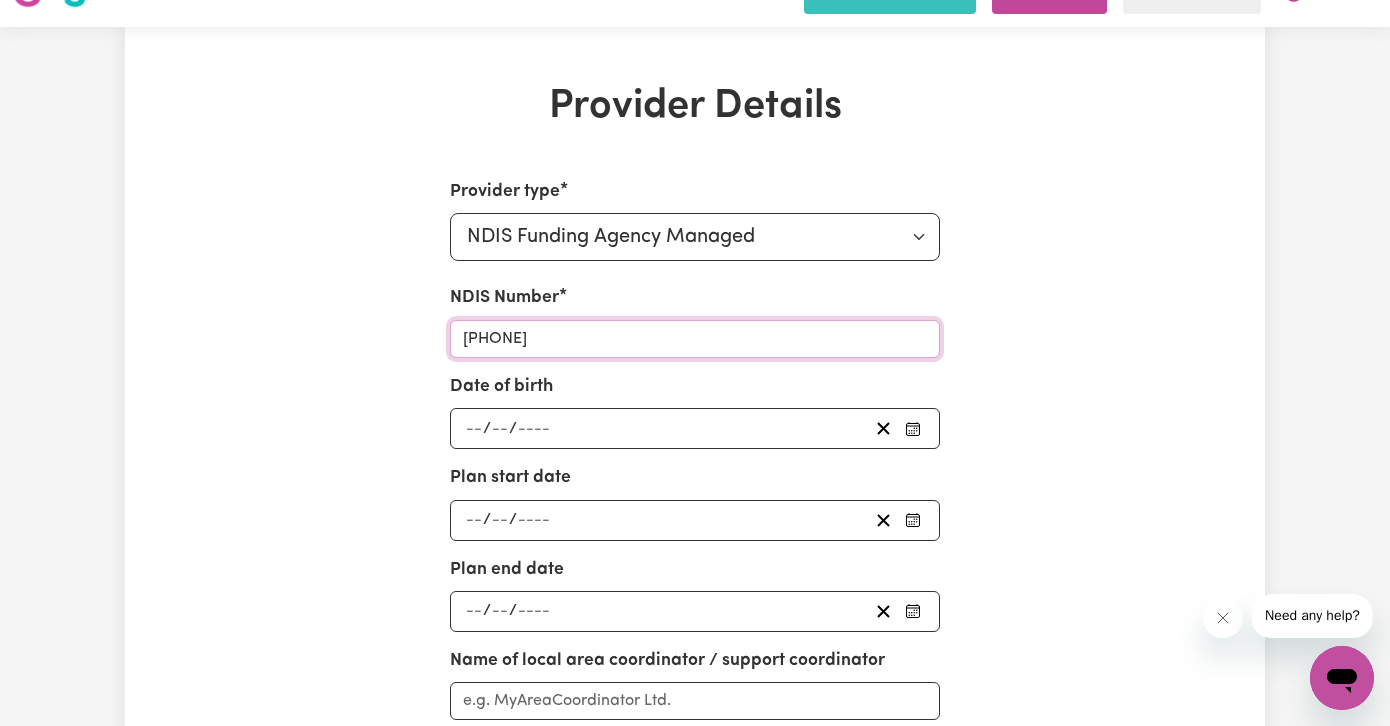 type on "[PHONE]" 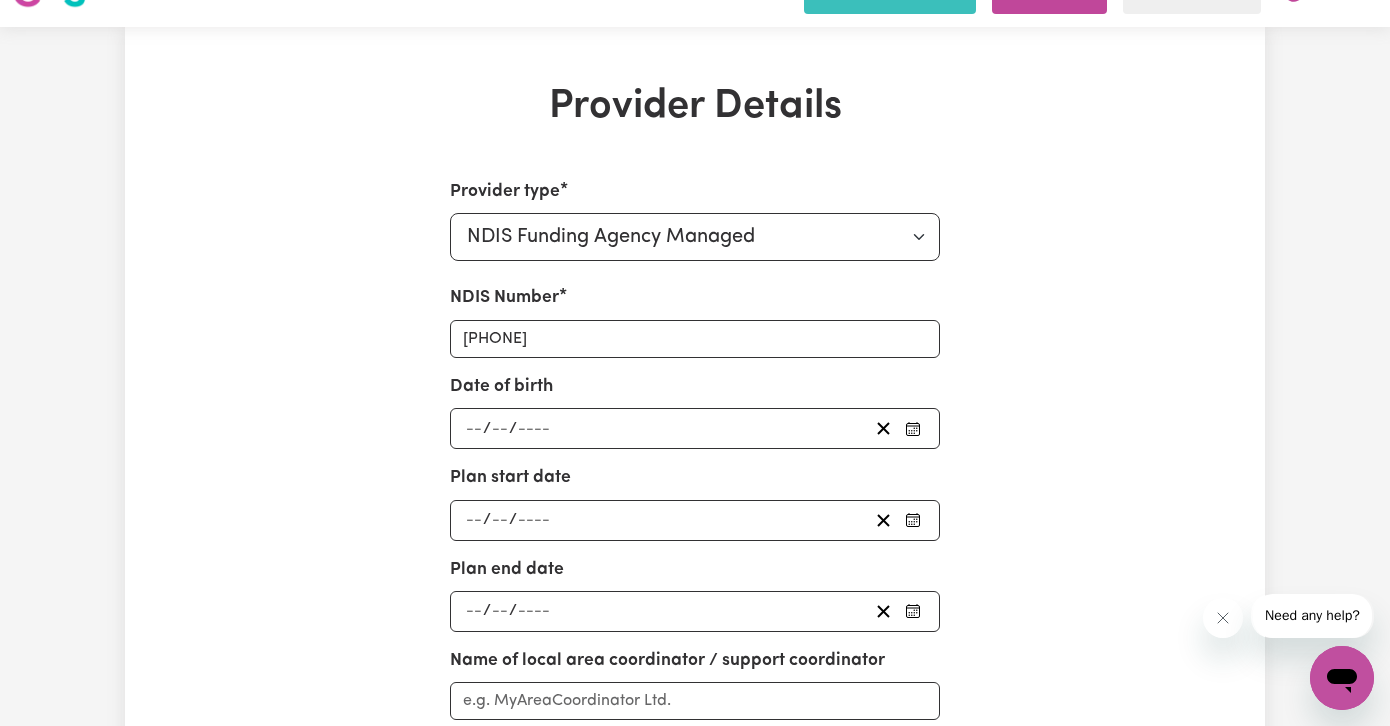 click 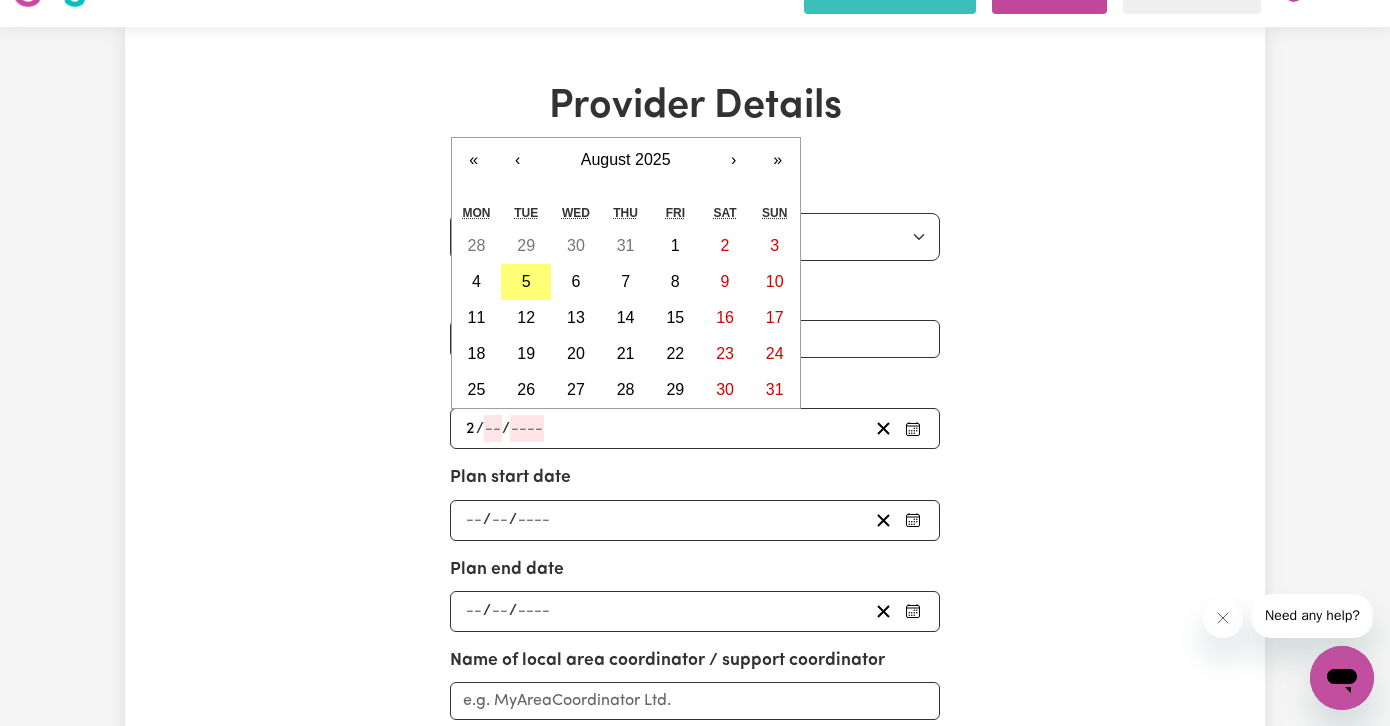 type on "20" 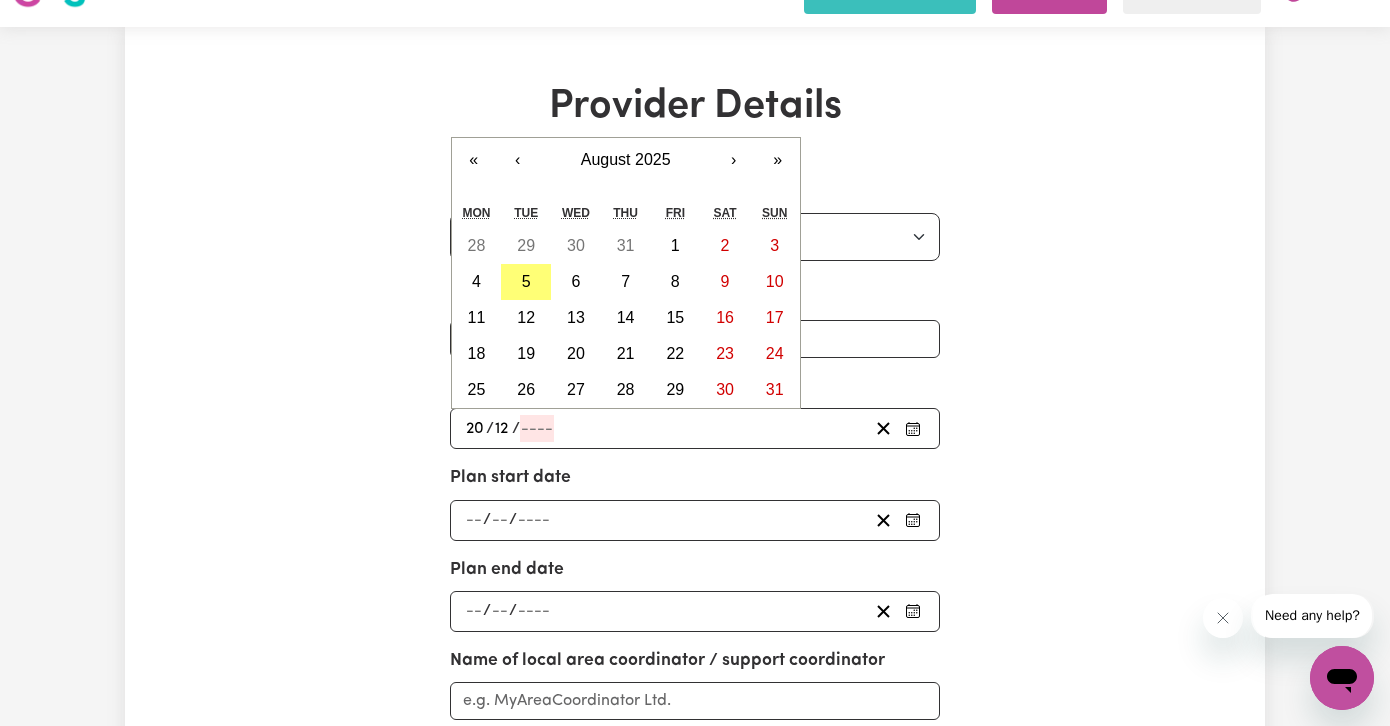 type on "12" 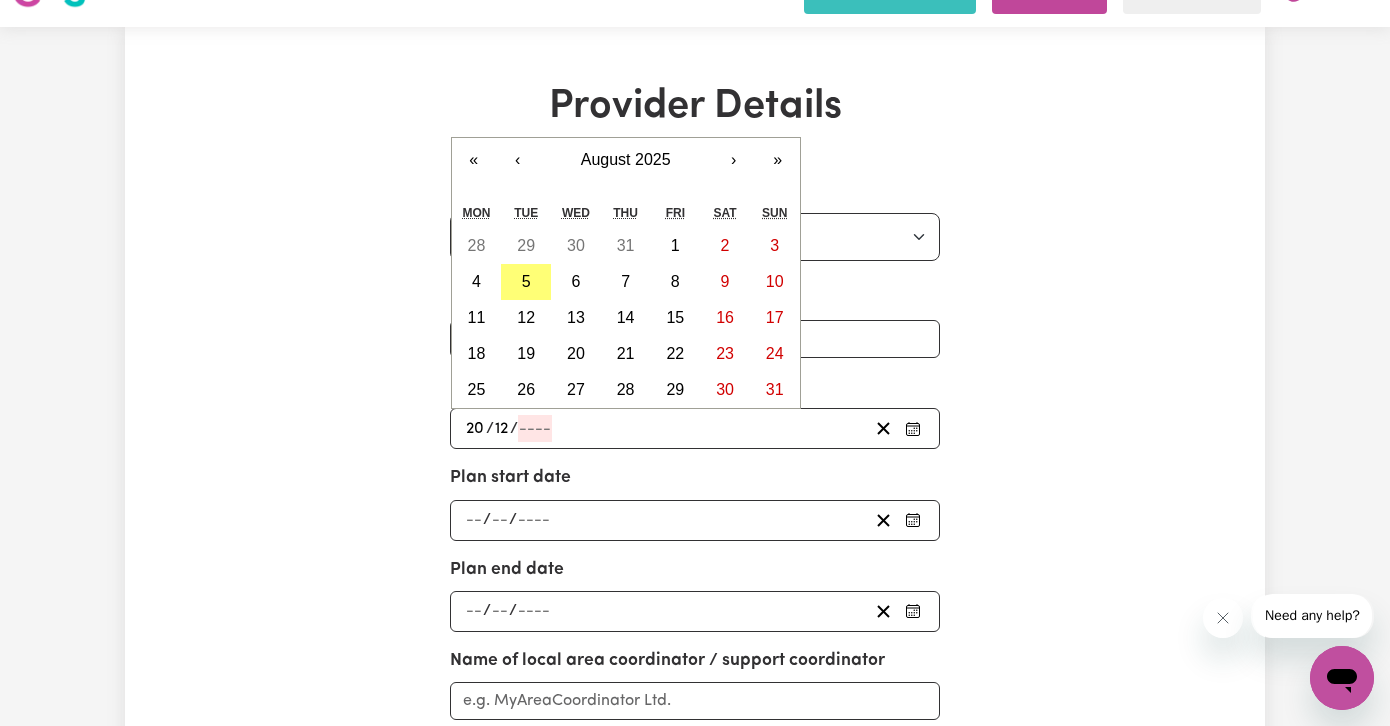 type on "[DATE]" 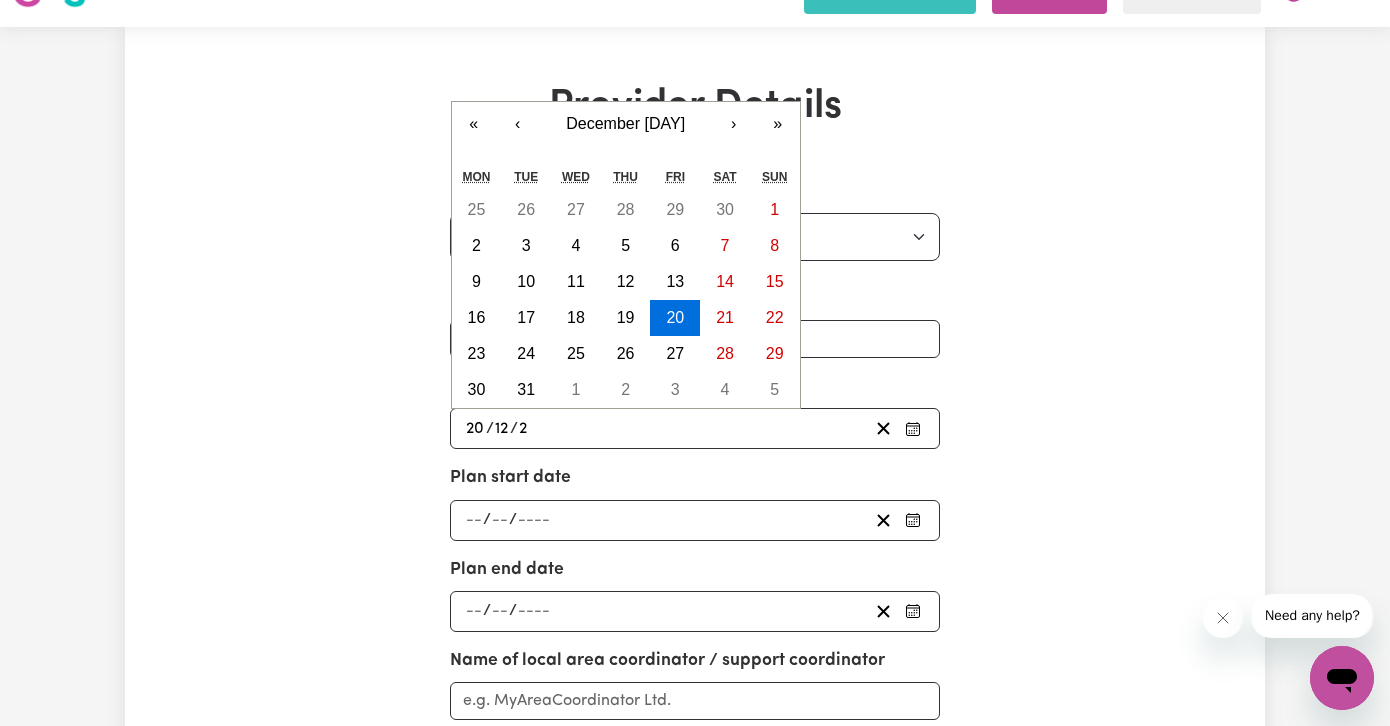 type on "[DATE]" 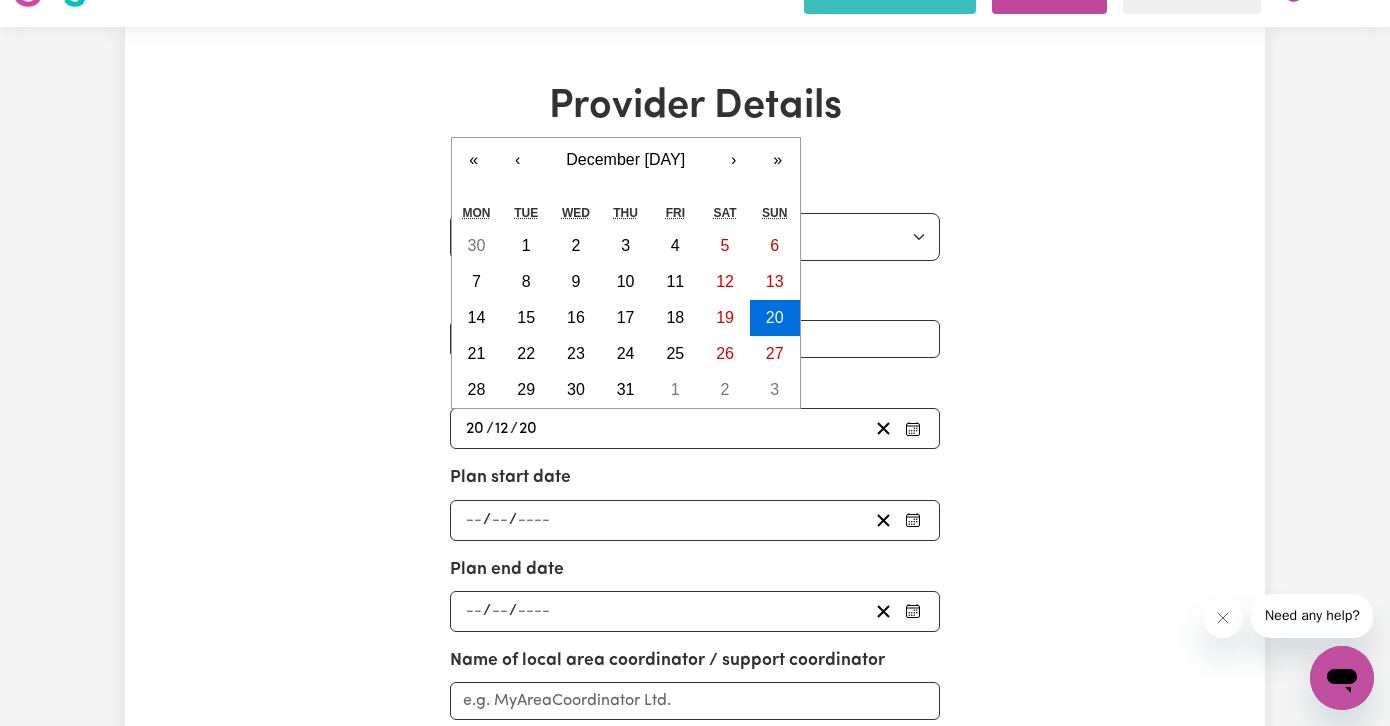 type on "[DATE]" 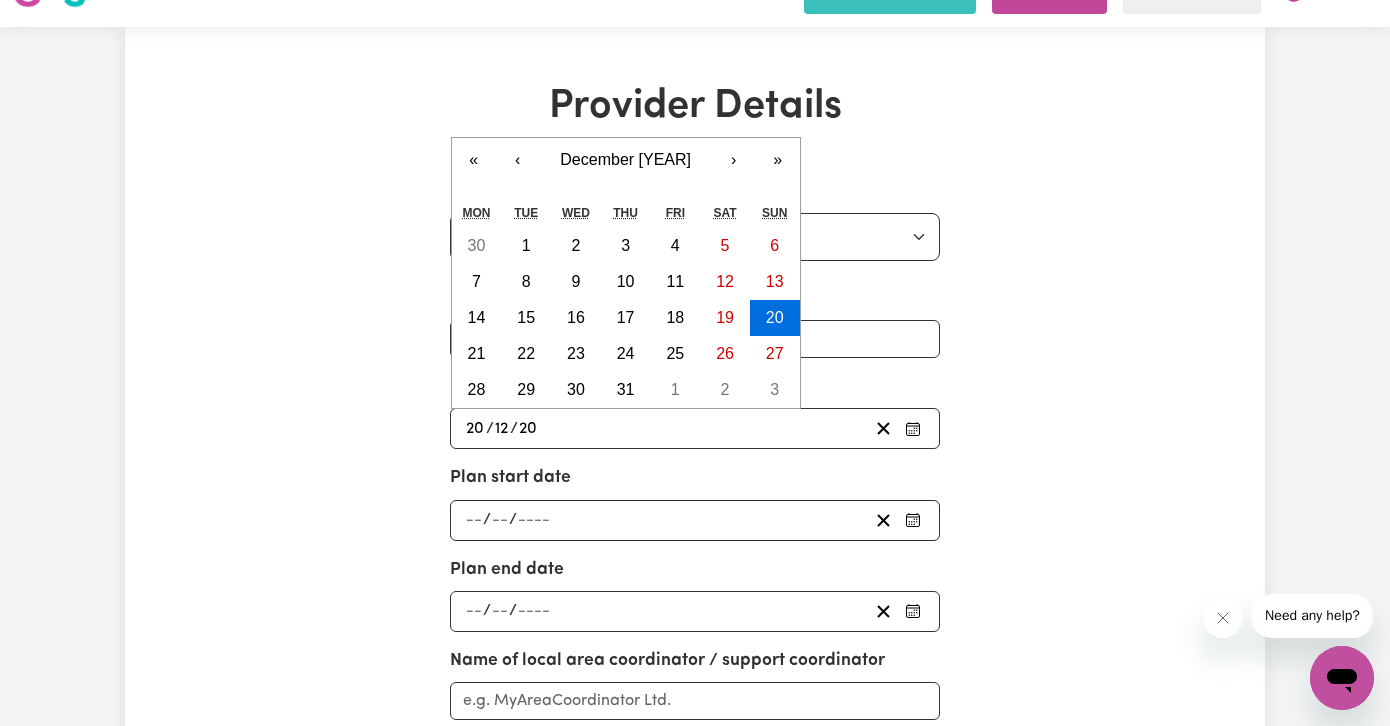 type on "[DATE]" 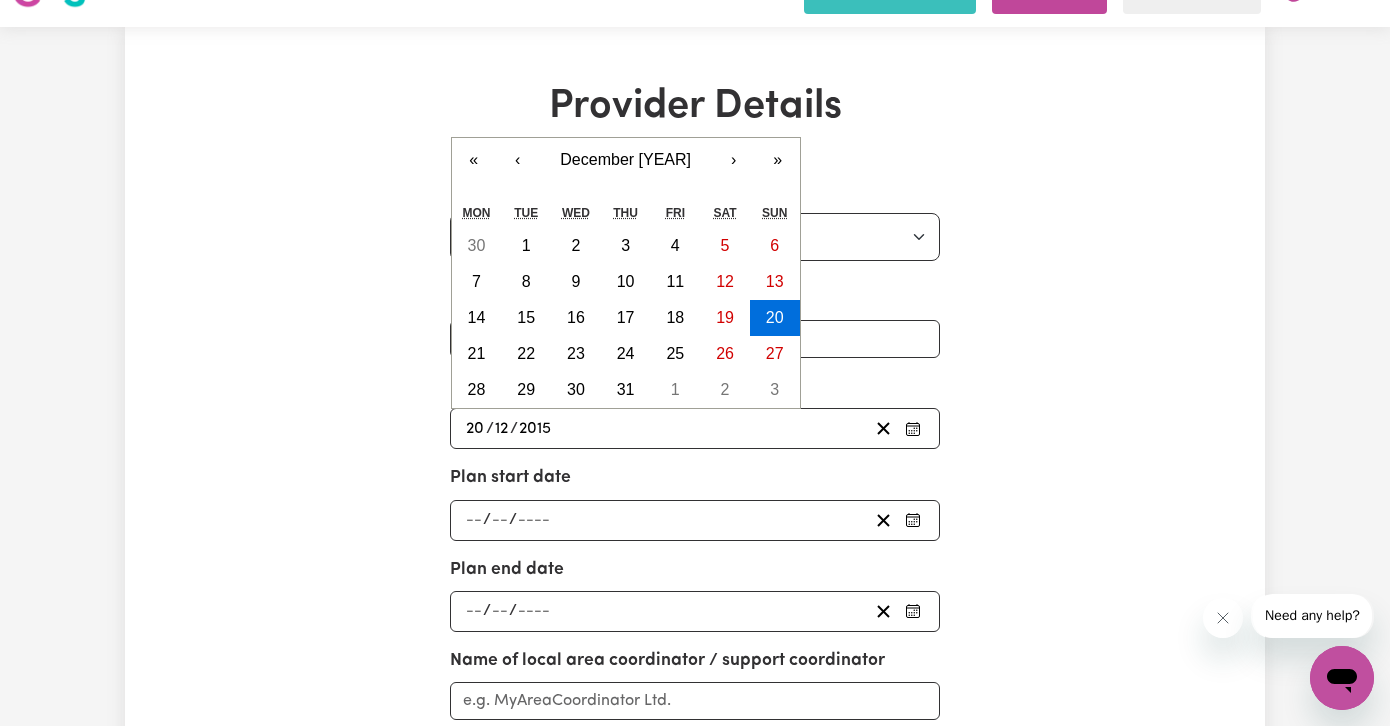 type on "2015" 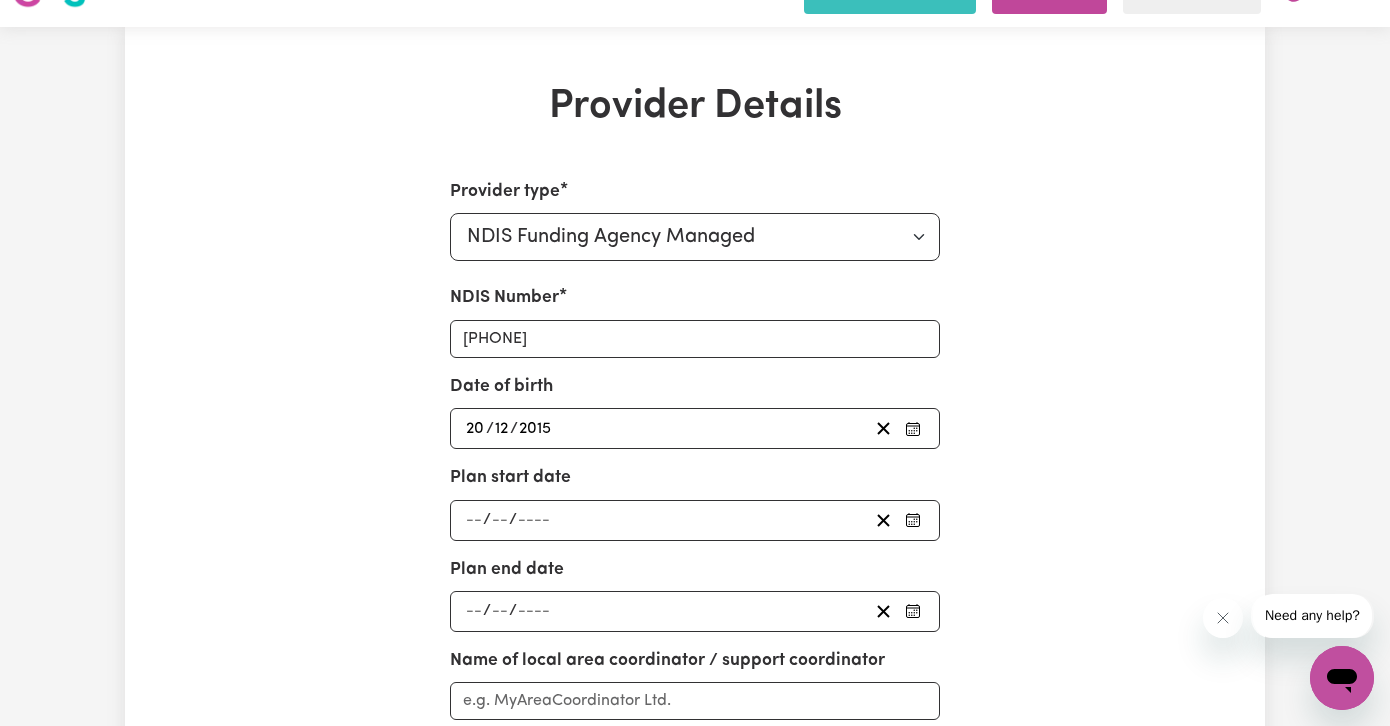 click 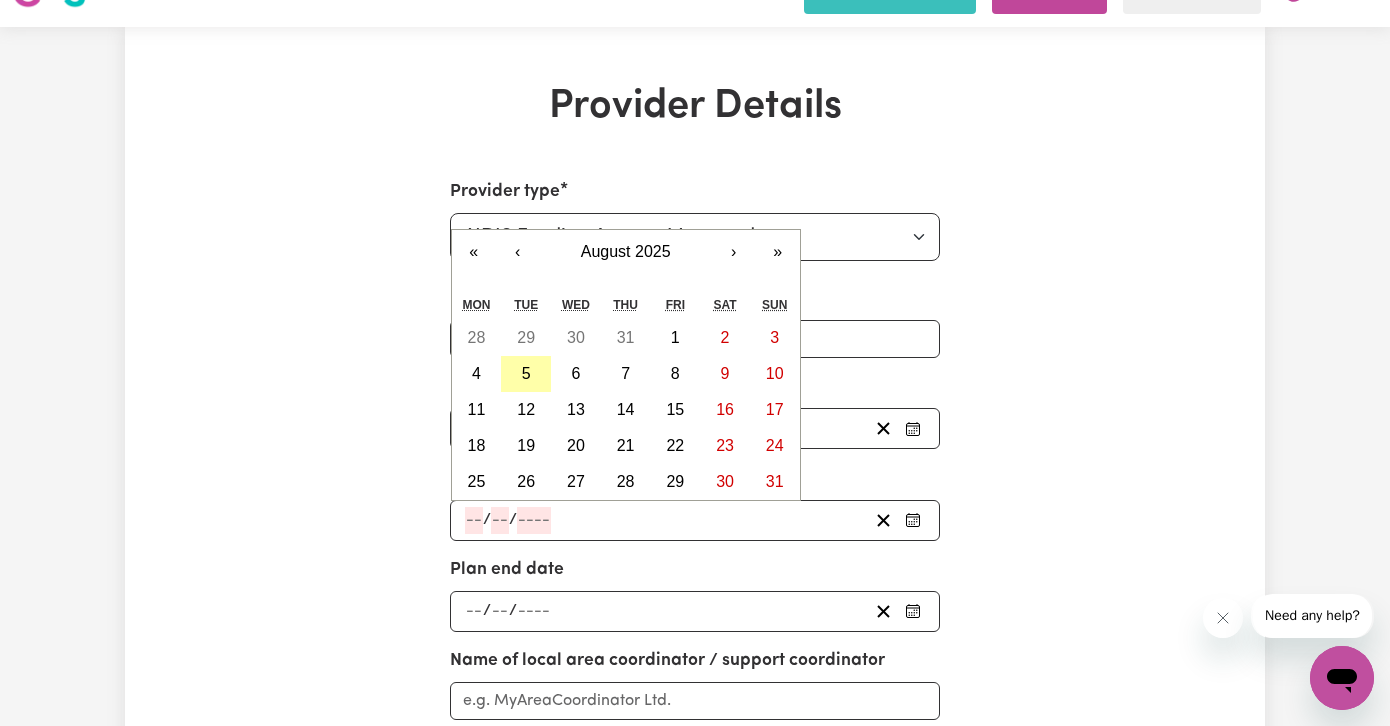 click on "5" at bounding box center [526, 373] 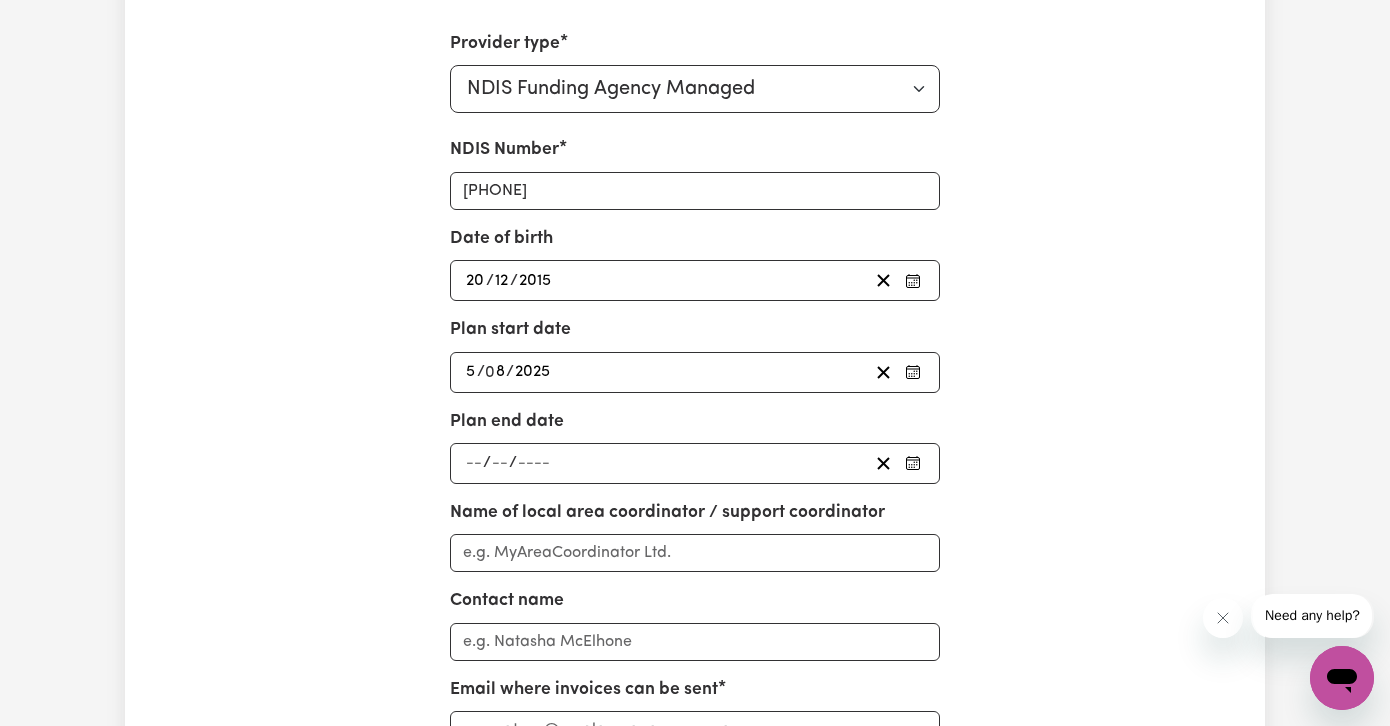 scroll, scrollTop: 196, scrollLeft: 0, axis: vertical 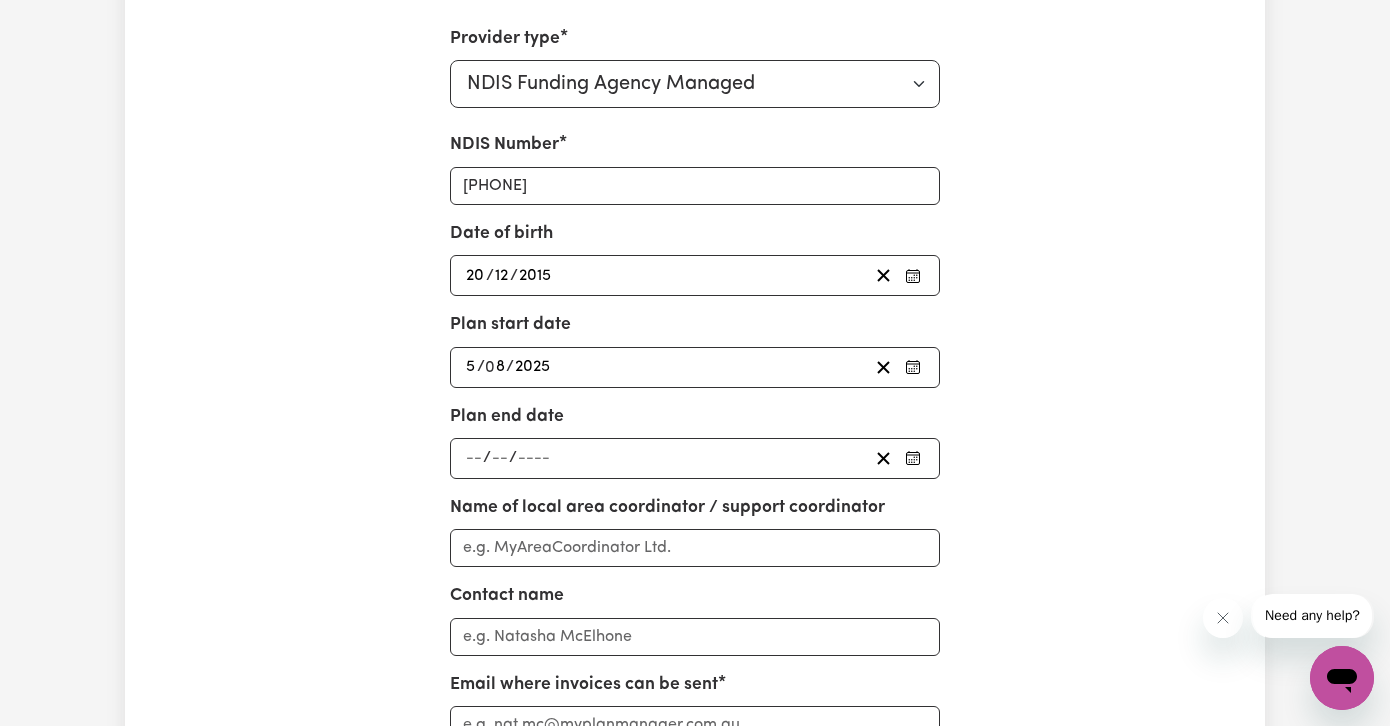 click 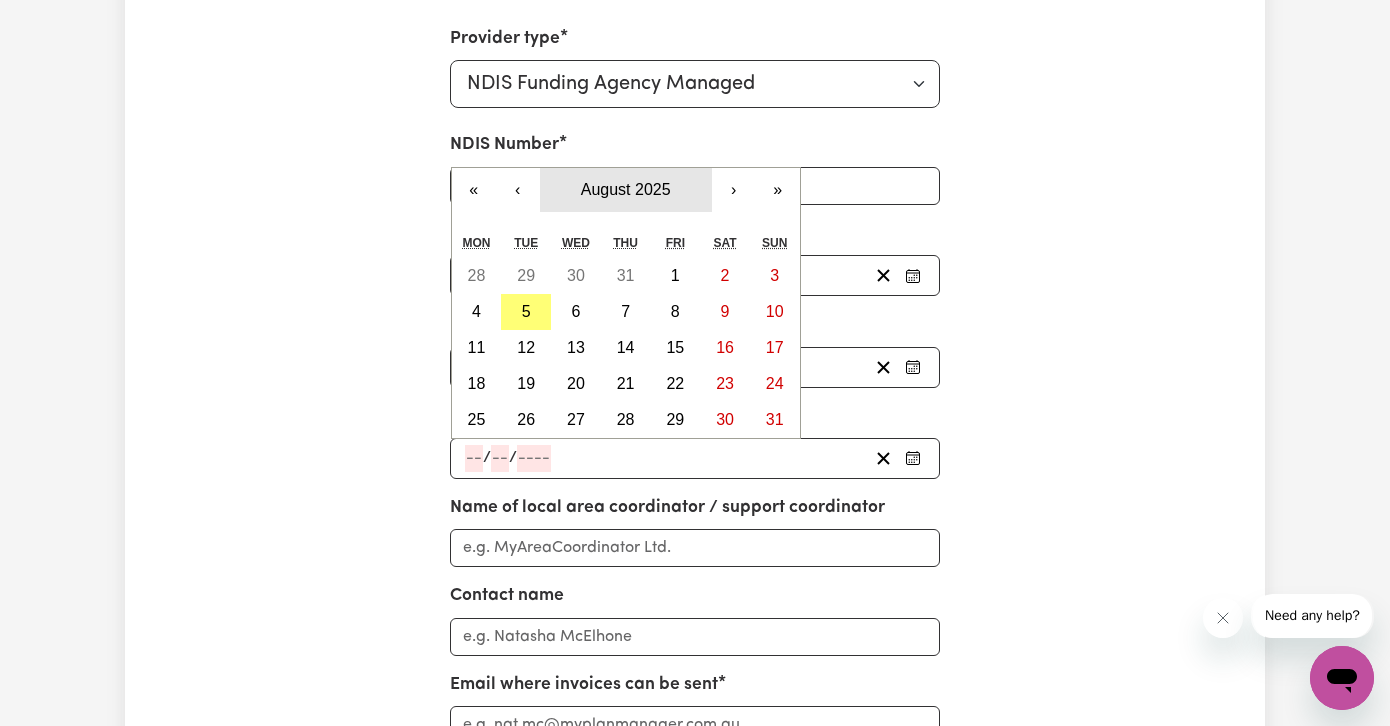 click on "August 2025" at bounding box center [626, 189] 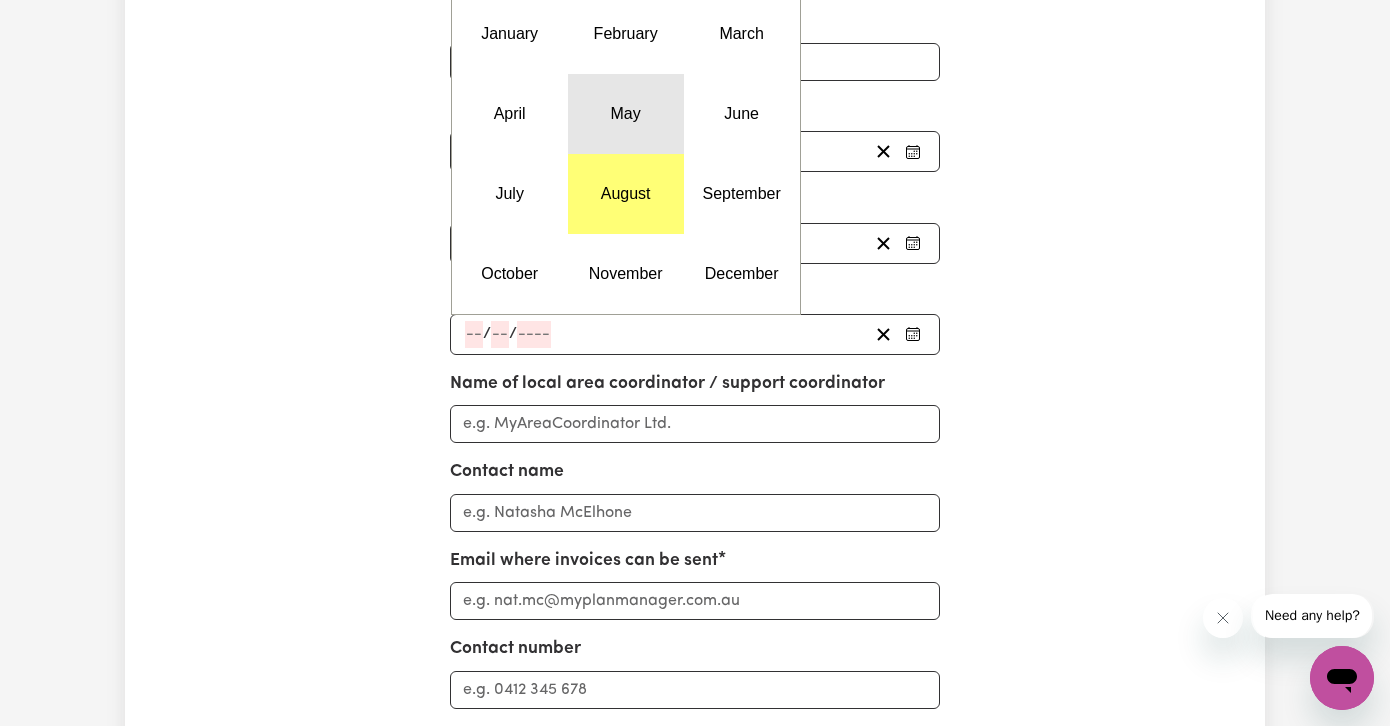 scroll, scrollTop: 323, scrollLeft: 0, axis: vertical 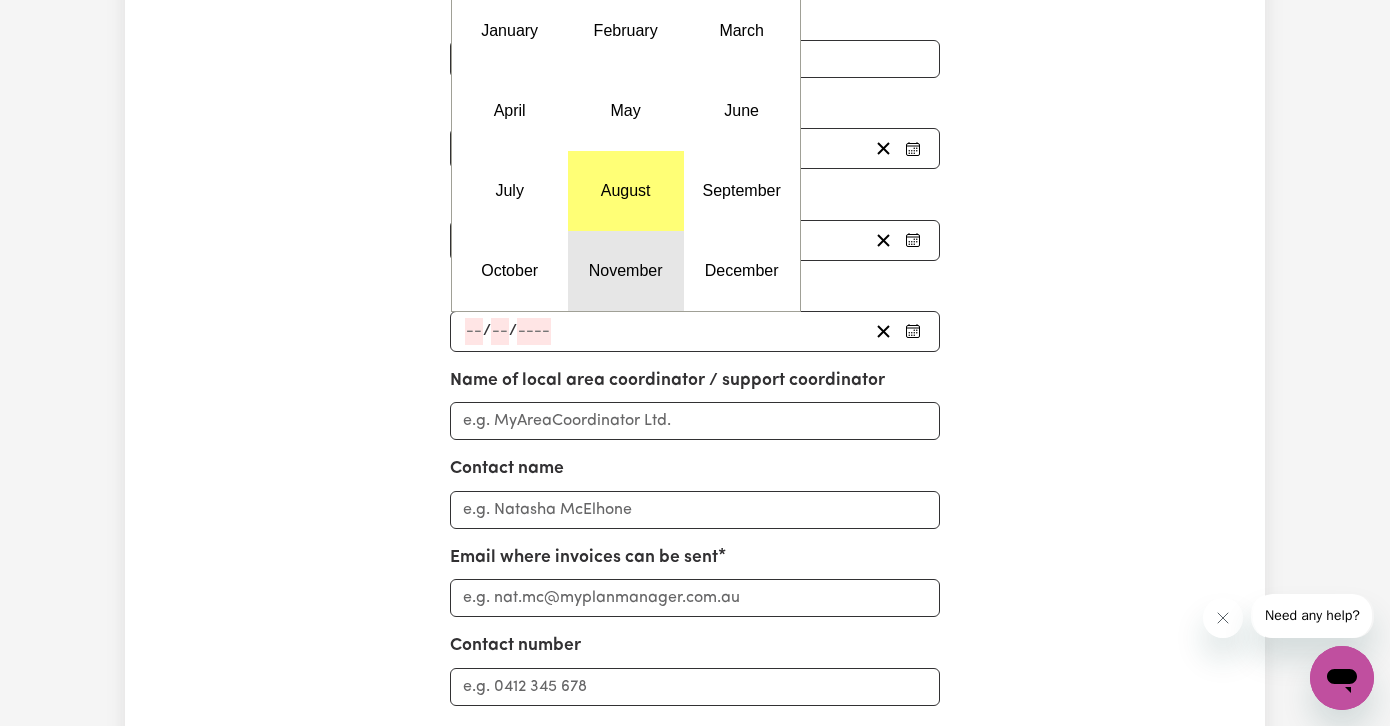 click on "November" at bounding box center (626, 270) 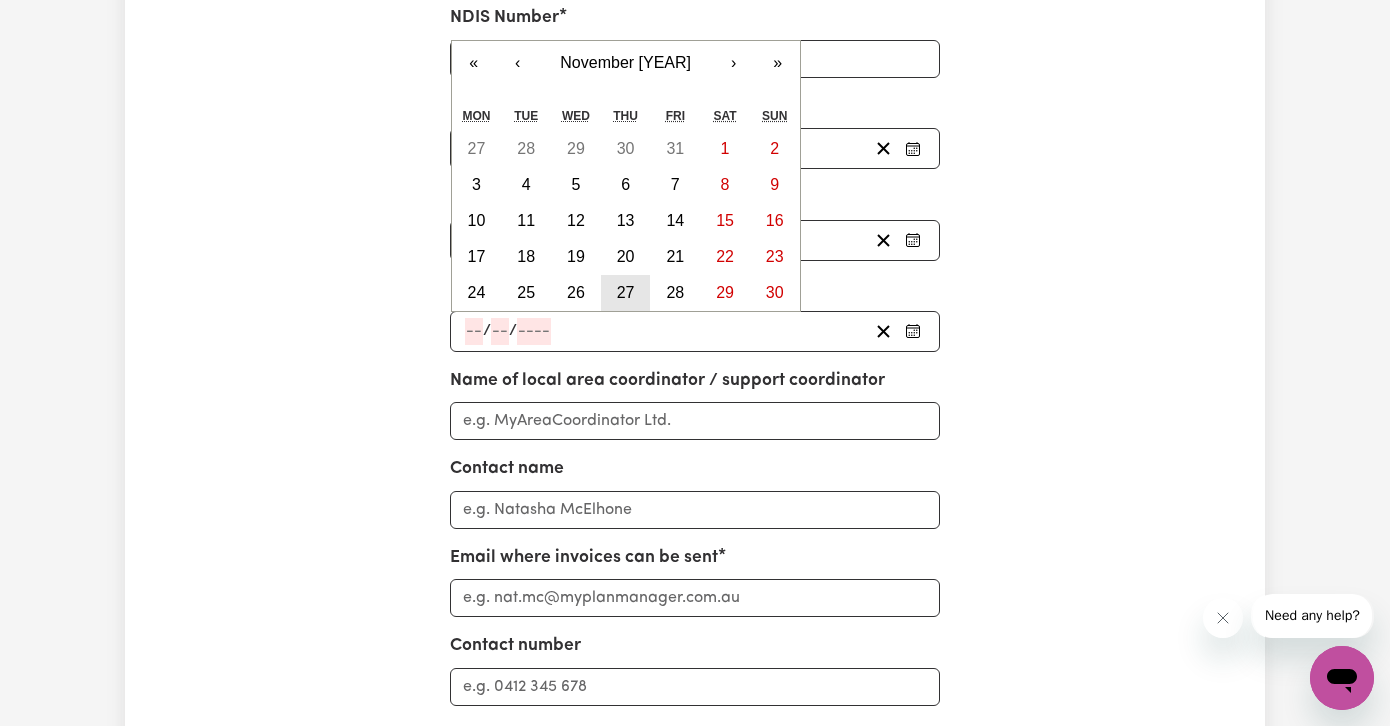click on "27" at bounding box center [626, 292] 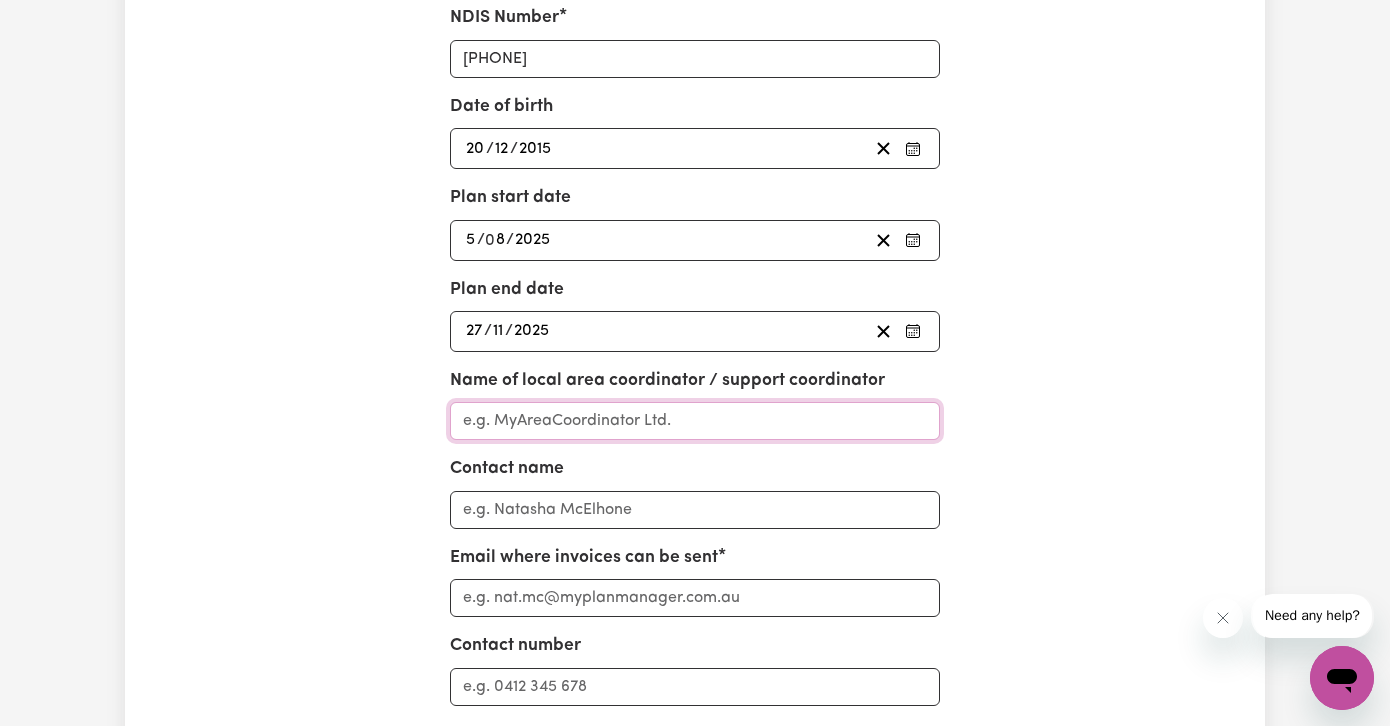 click on "Name of local area coordinator / support coordinator" at bounding box center (695, 421) 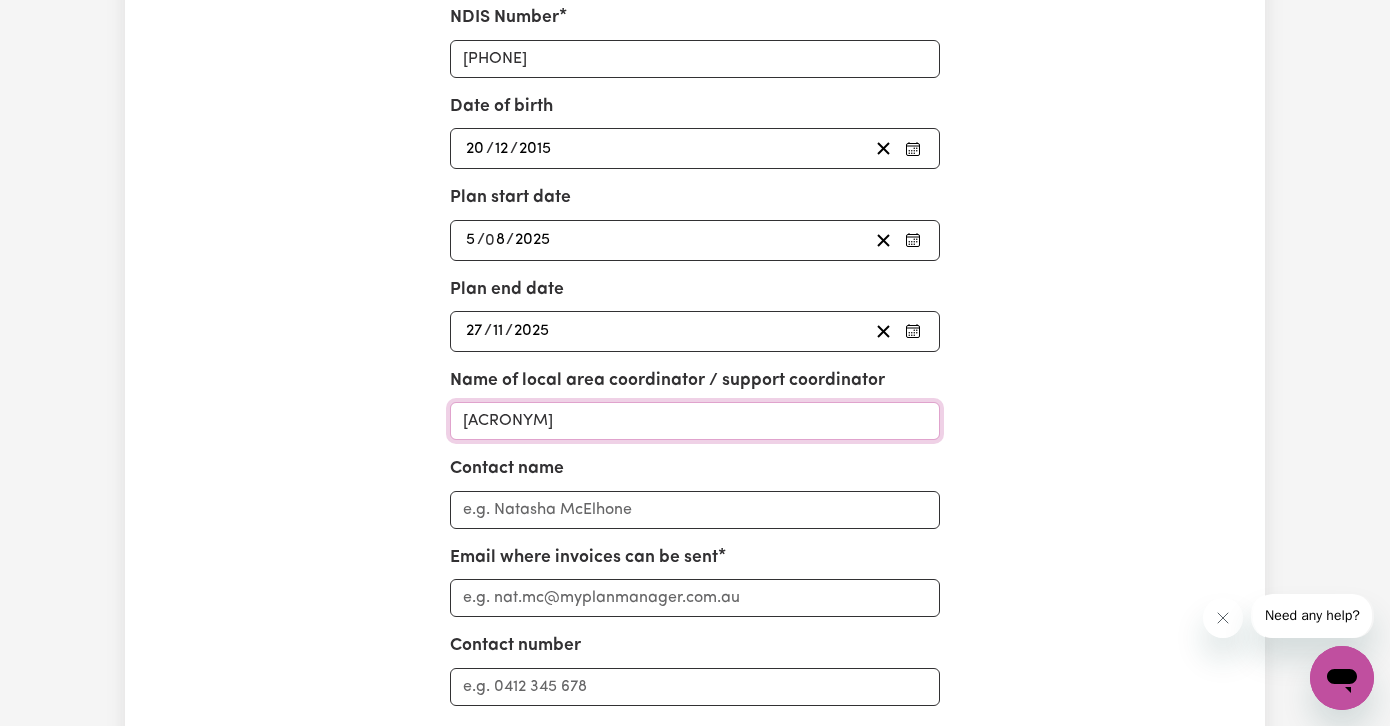 type on "[ACRONYM]" 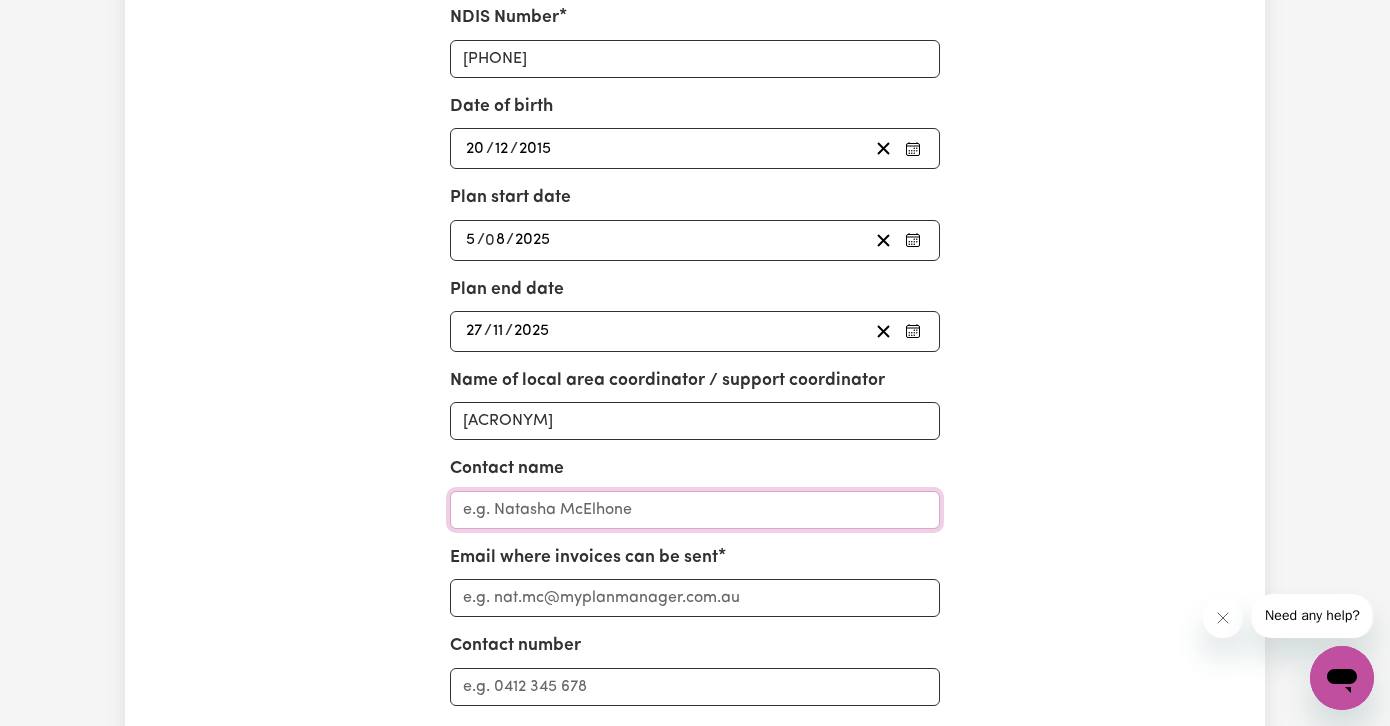 click on "Contact name" at bounding box center [695, 510] 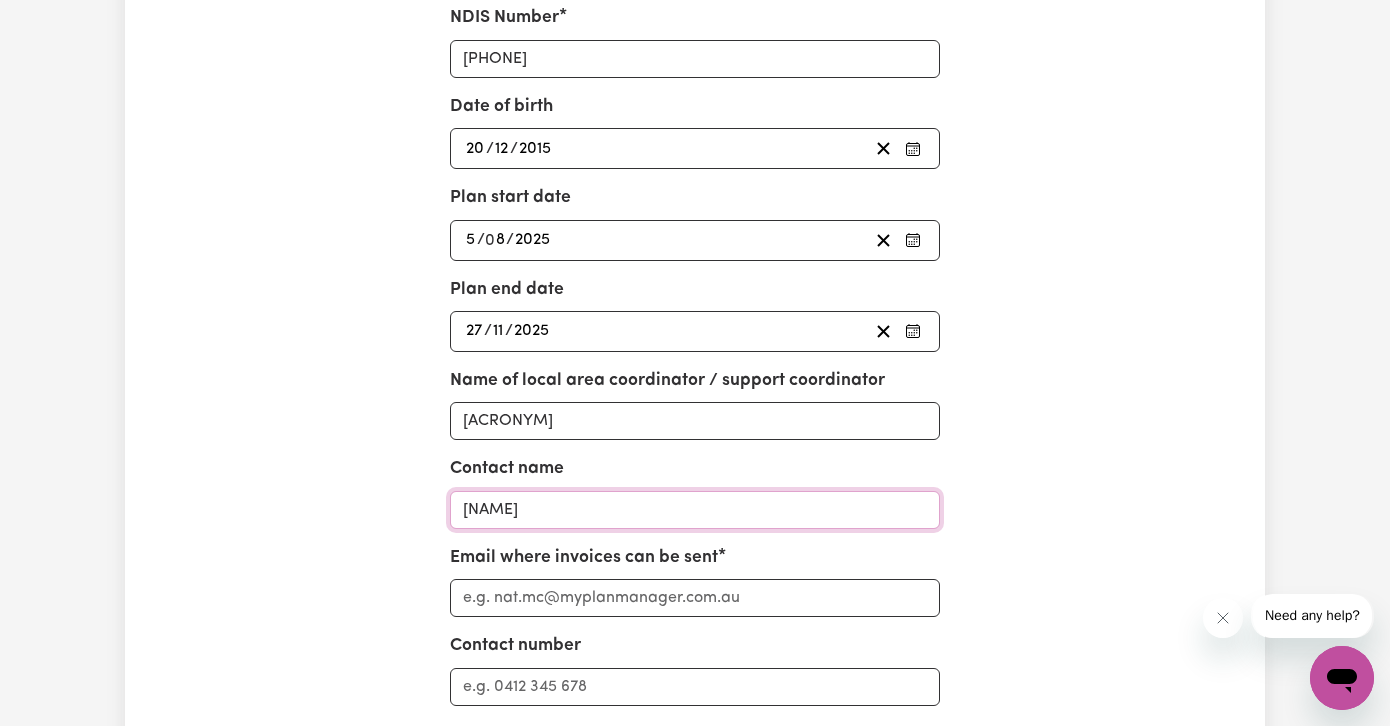 type on "[NAME]" 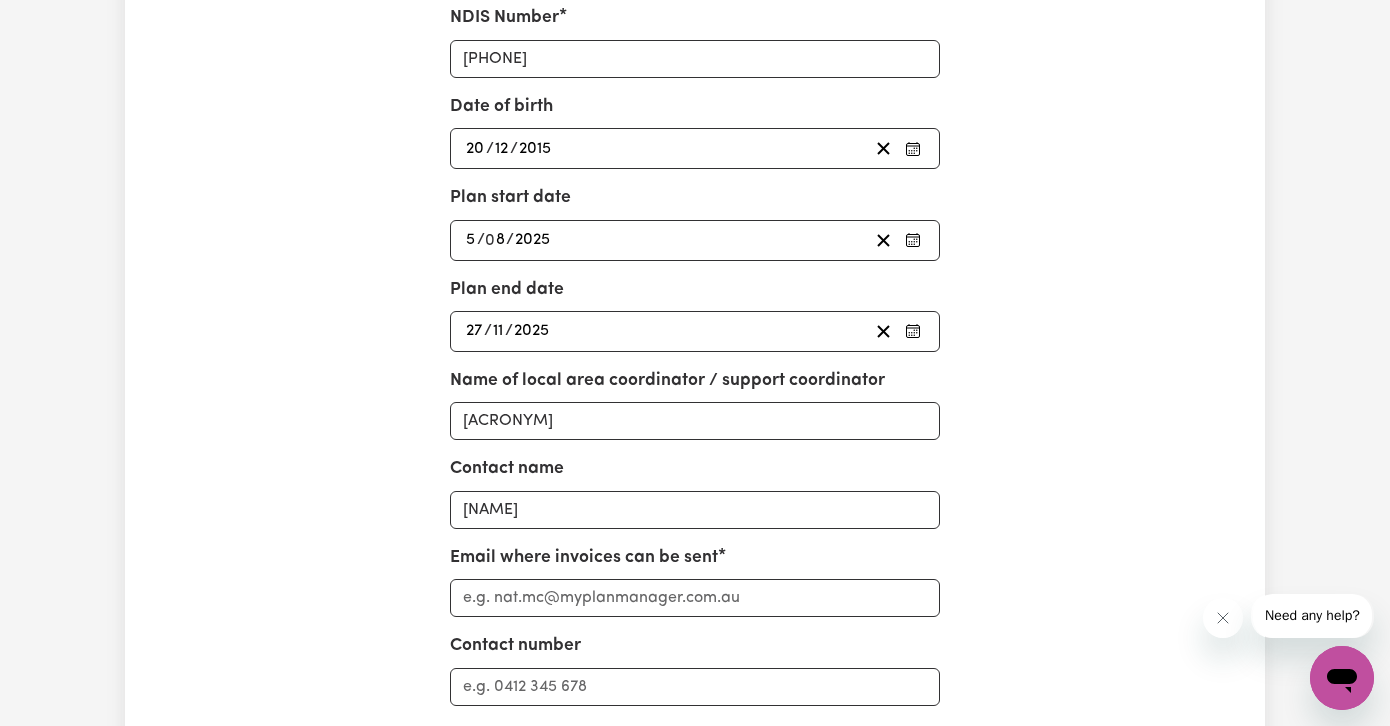 click on "Email where invoices can be sent" at bounding box center (695, 581) 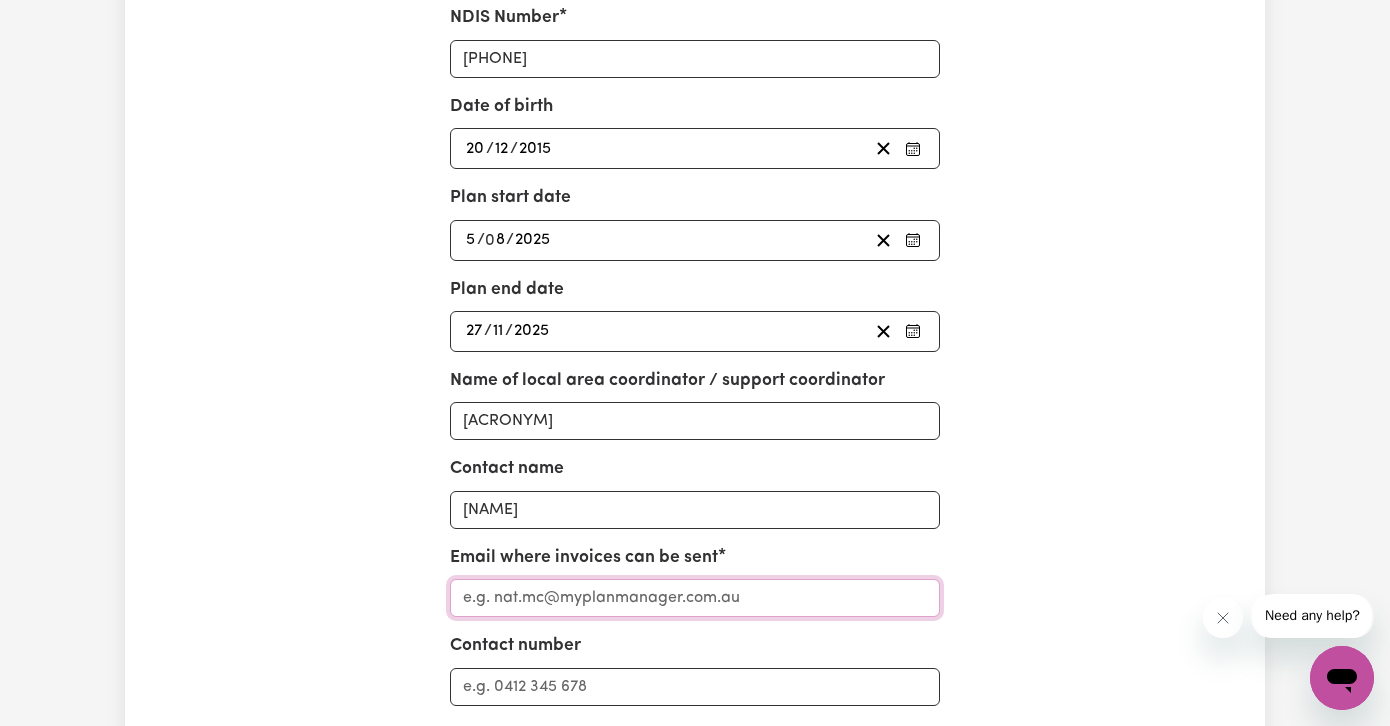 click on "Email where invoices can be sent" at bounding box center [695, 598] 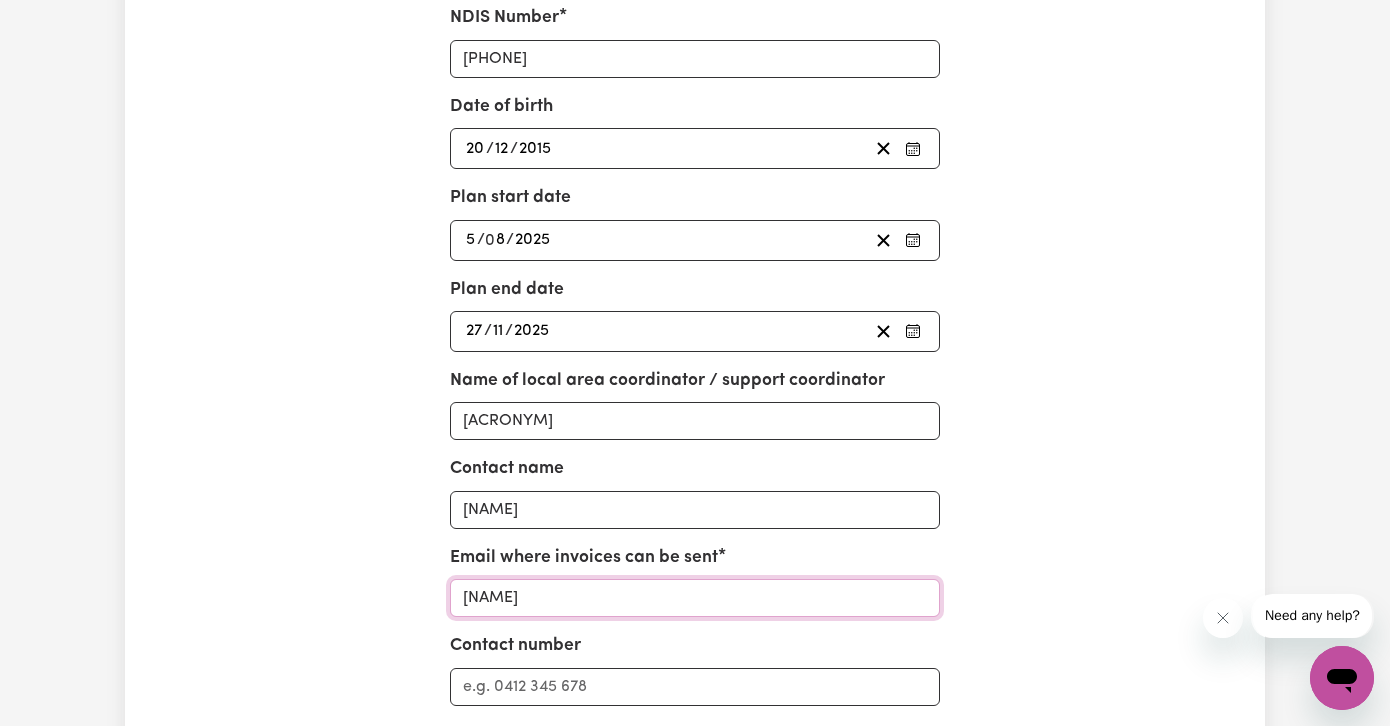 type on "[EMAIL]" 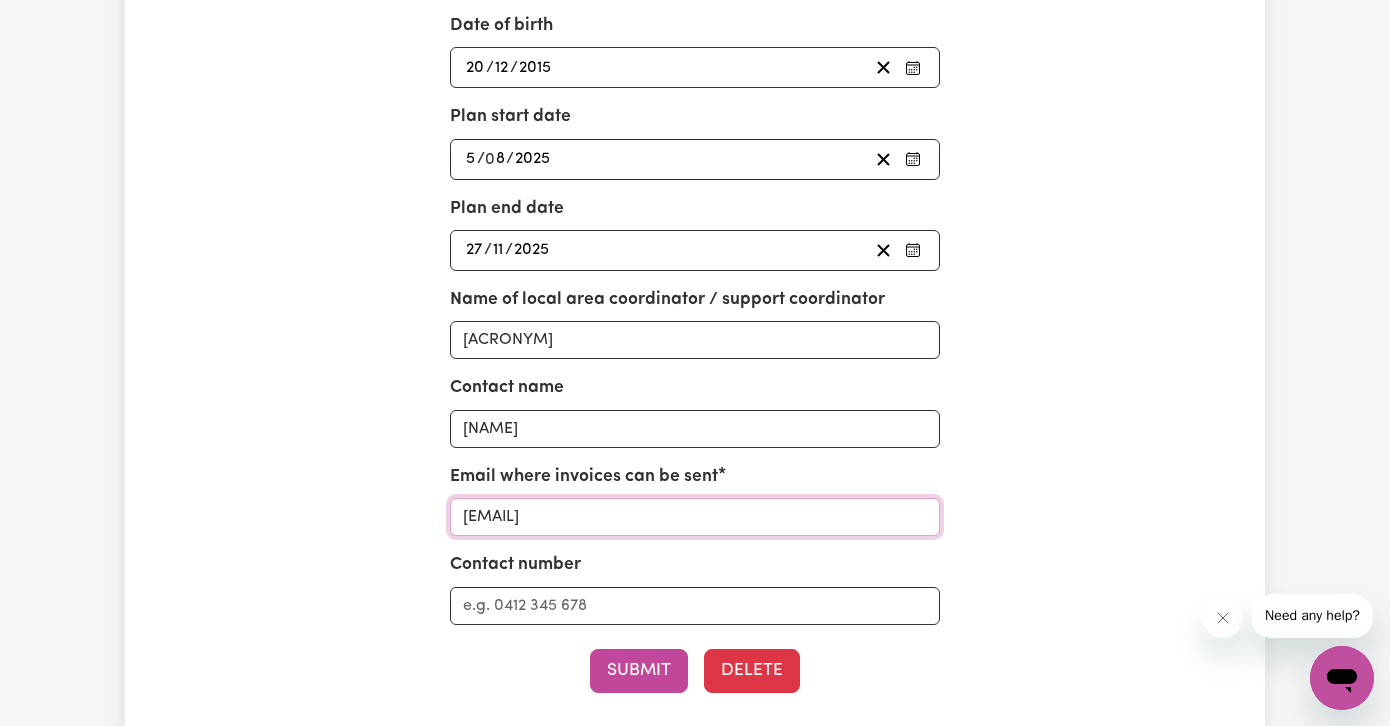 scroll, scrollTop: 496, scrollLeft: 0, axis: vertical 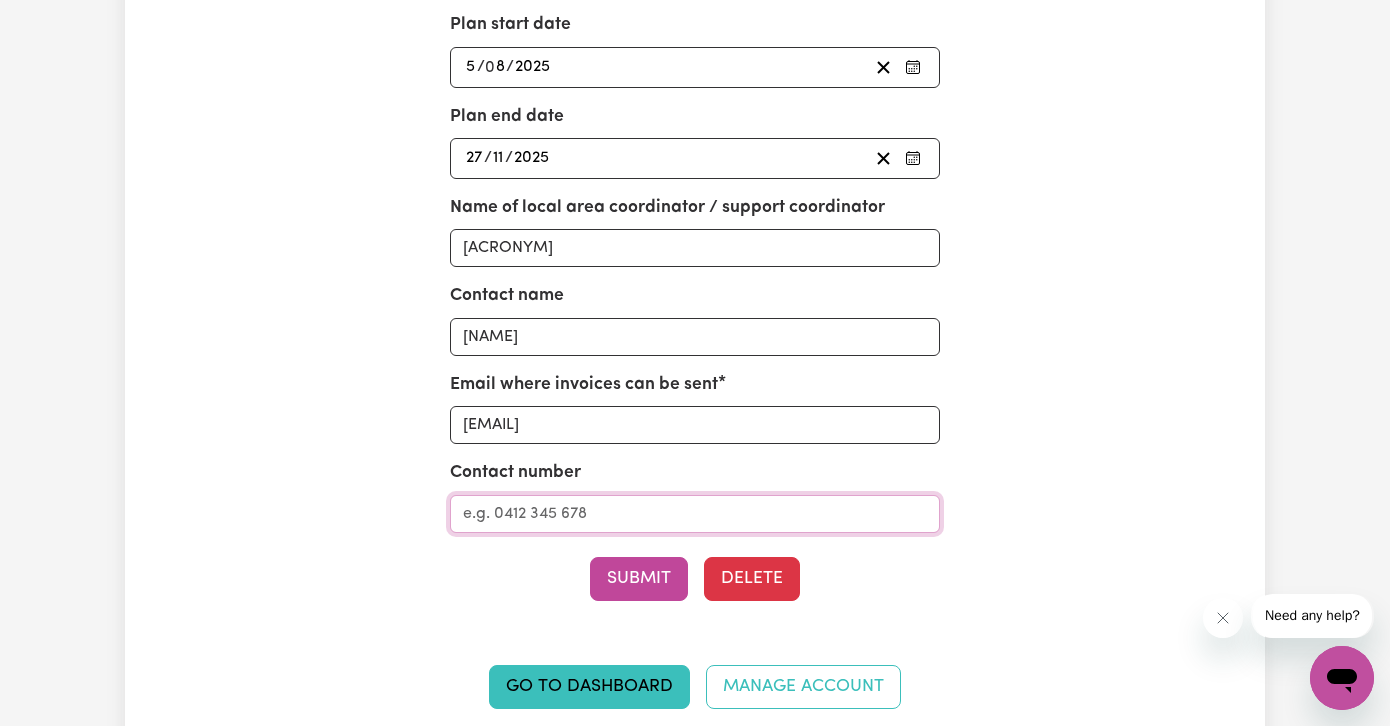 click on "Contact number" at bounding box center (695, 514) 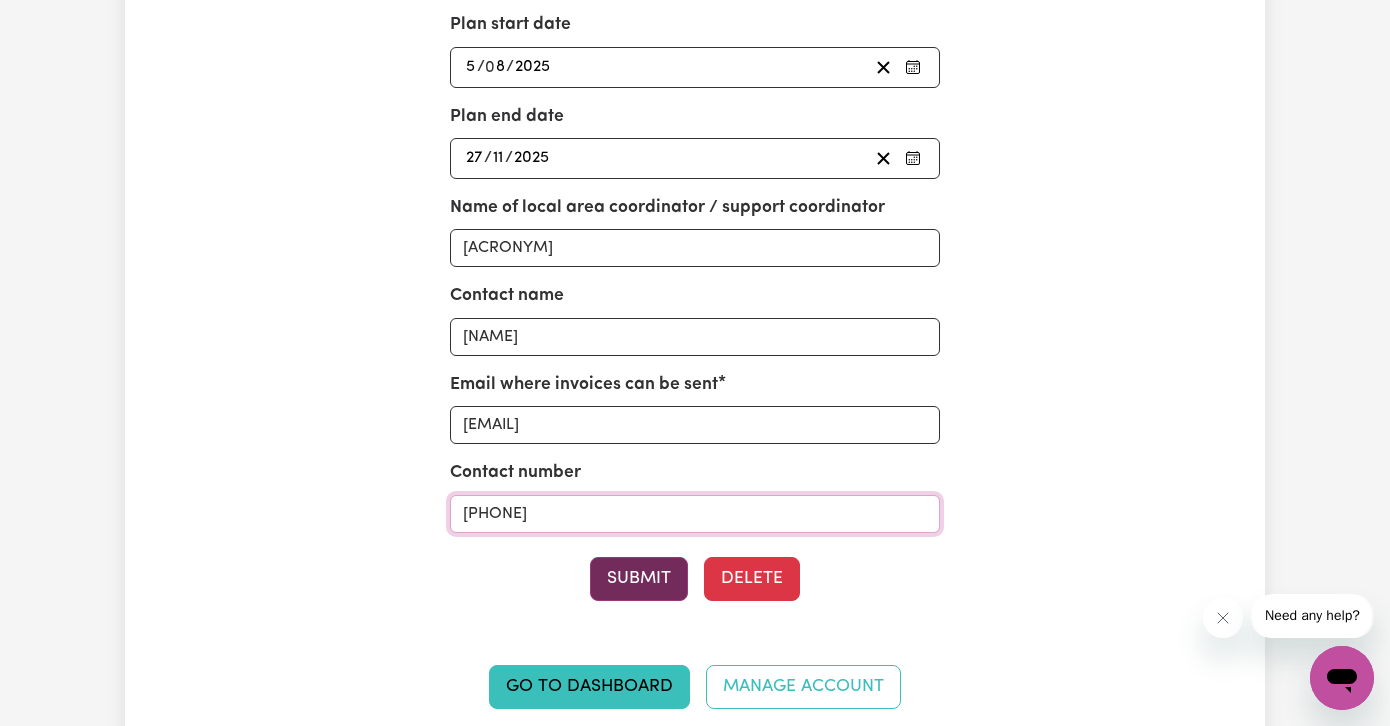 type on "[PHONE]" 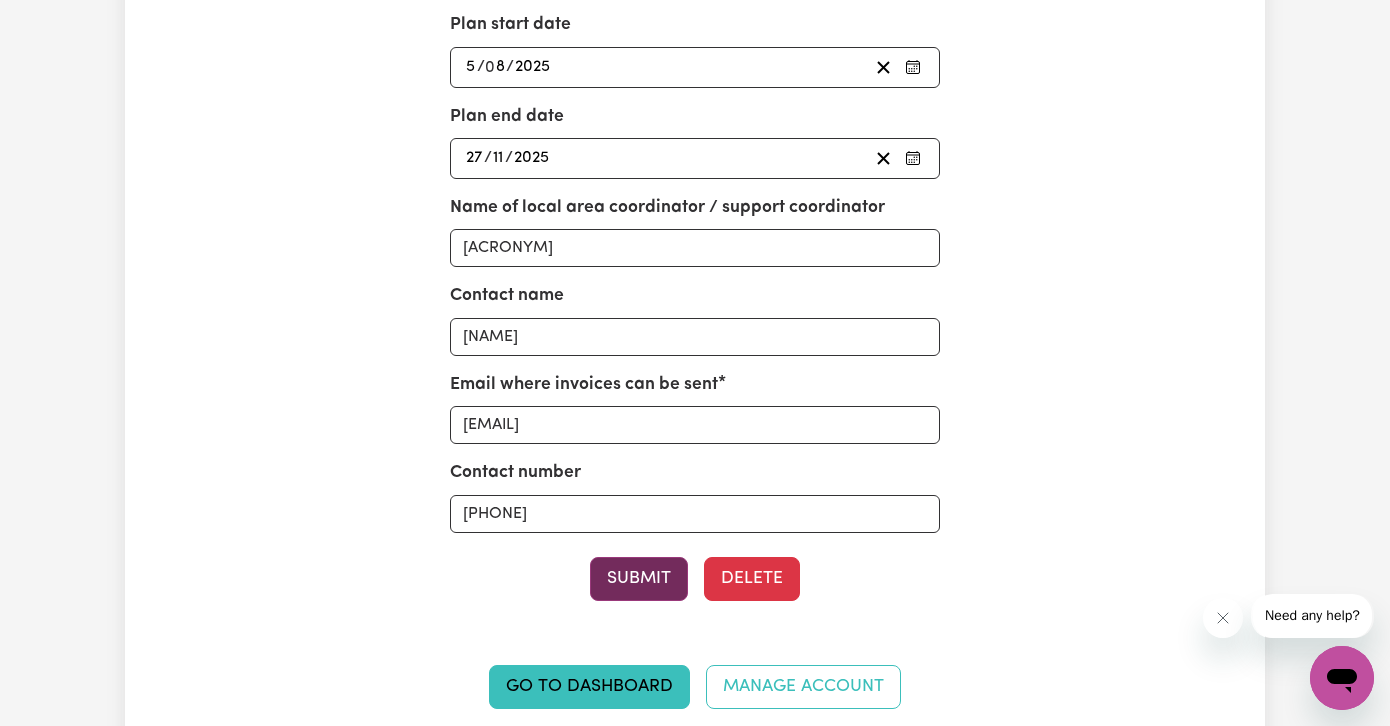 click on "Submit" at bounding box center (639, 579) 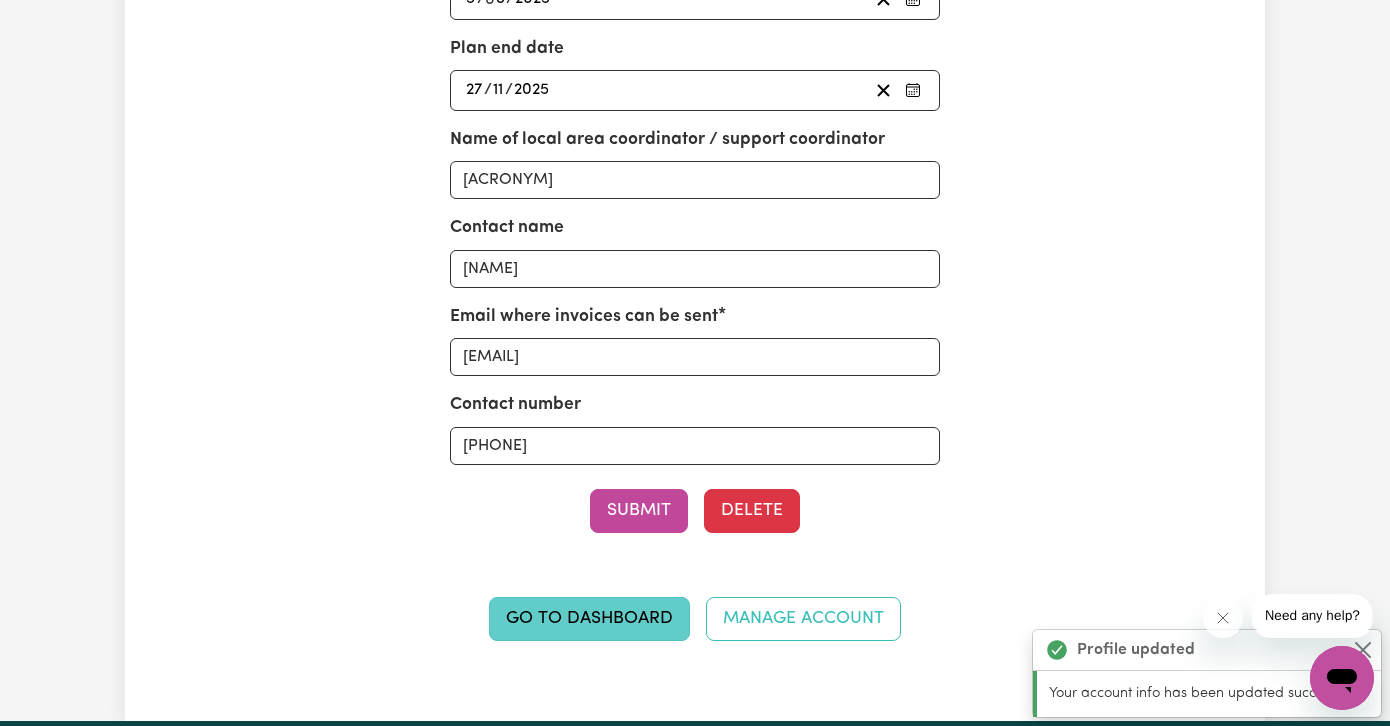 click on "Go to Dashboard" at bounding box center (589, 619) 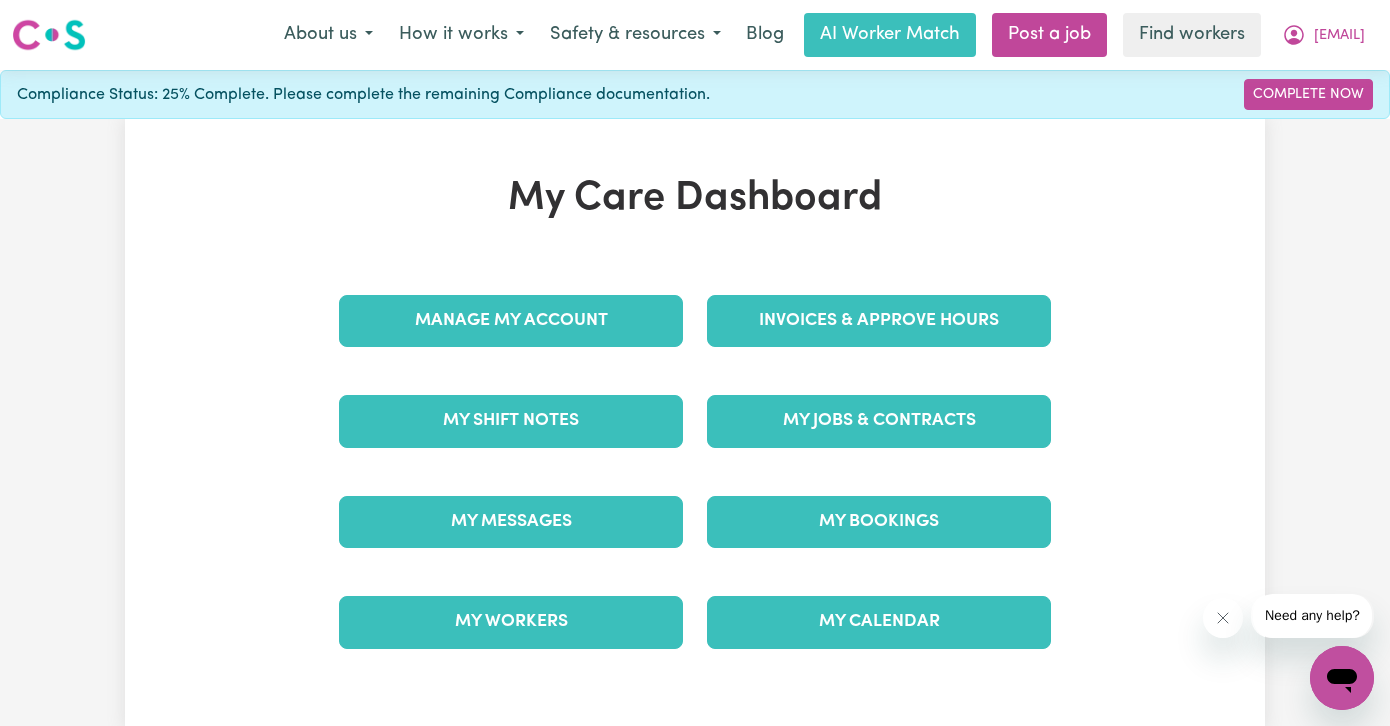 scroll, scrollTop: 0, scrollLeft: 0, axis: both 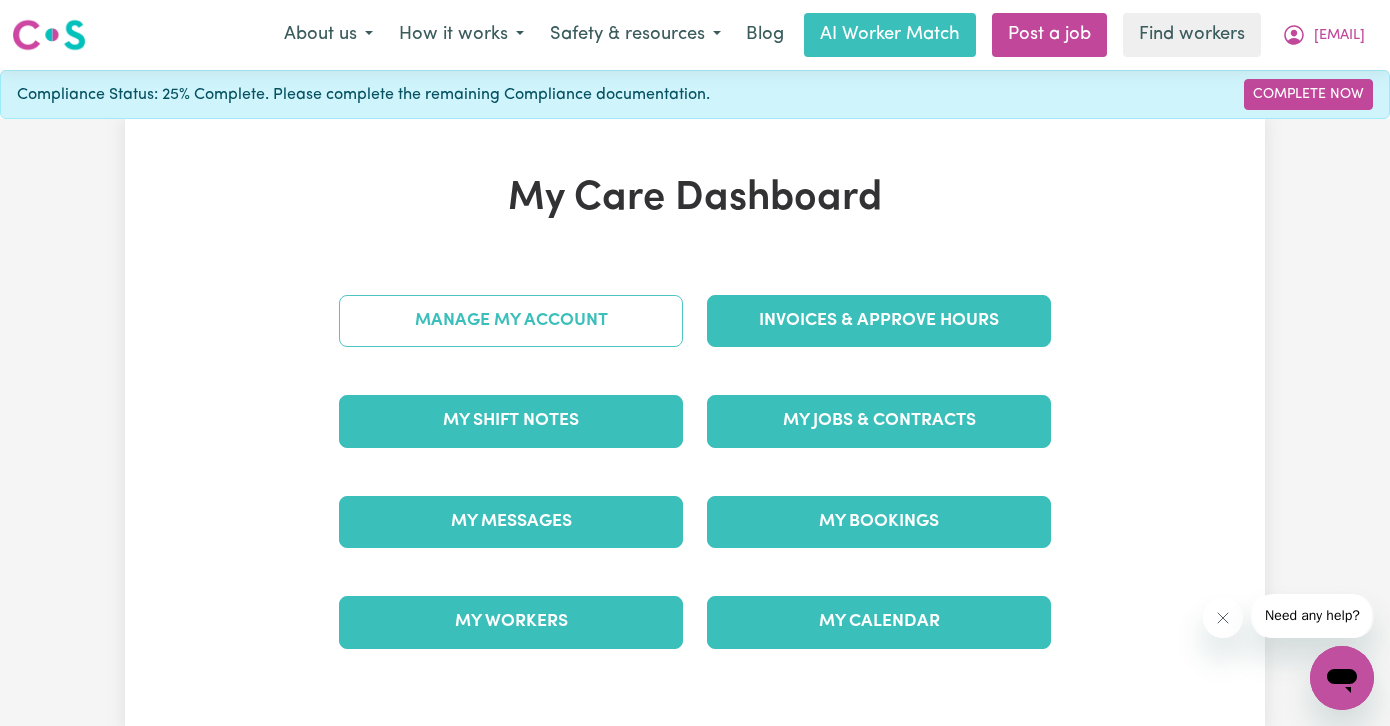 click on "Manage My Account" at bounding box center [511, 321] 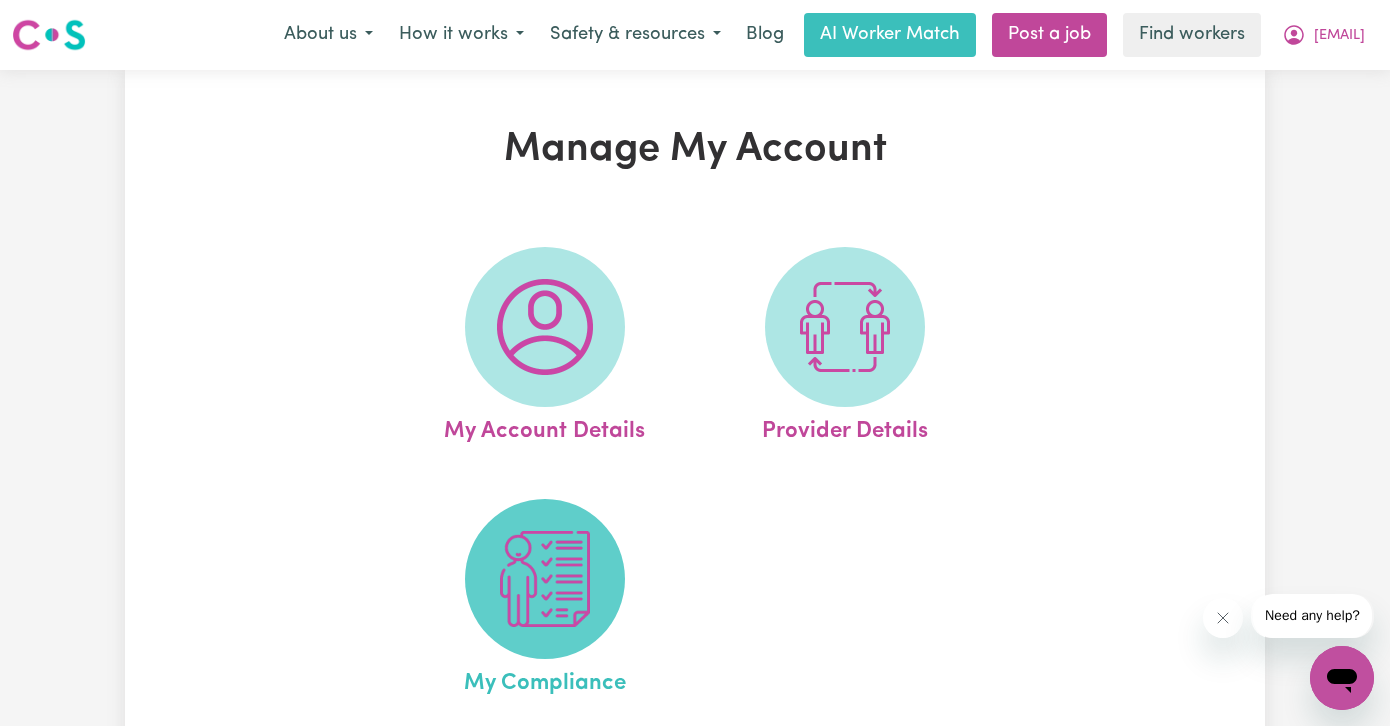 click at bounding box center [545, 579] 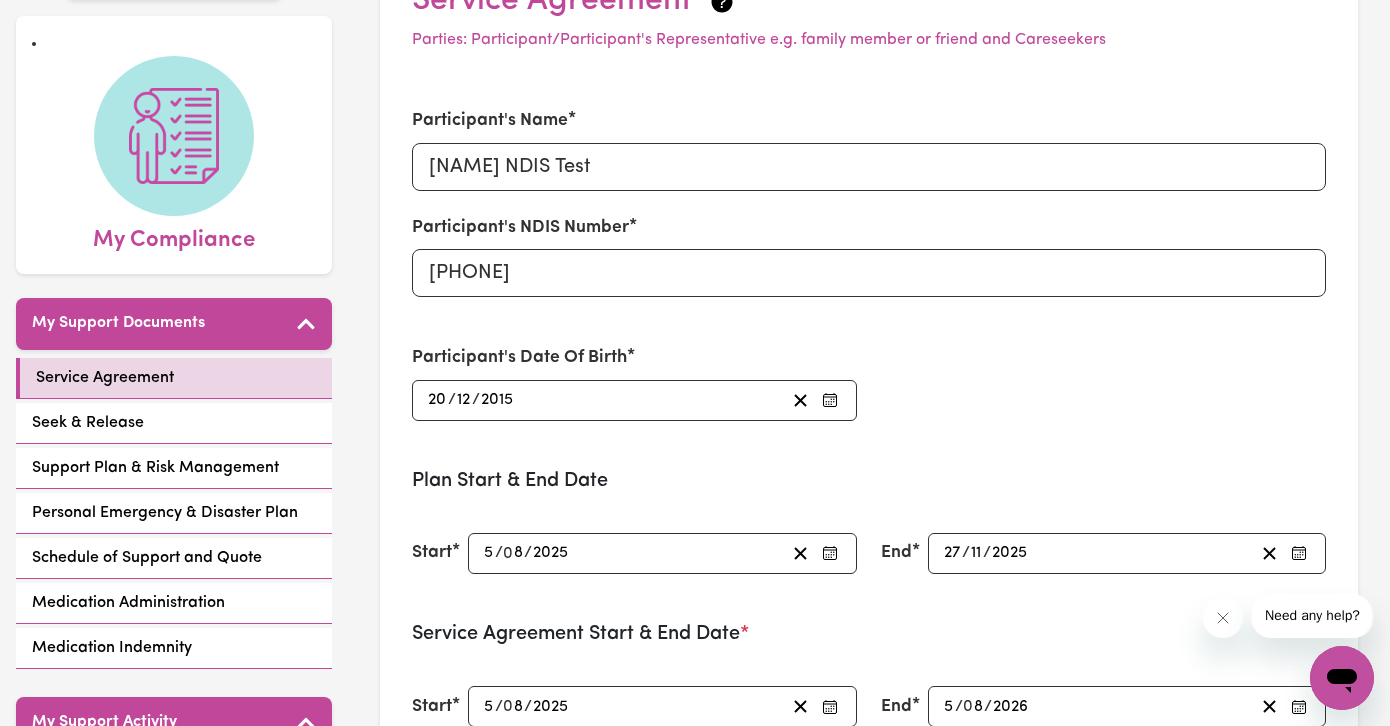 scroll, scrollTop: 0, scrollLeft: 0, axis: both 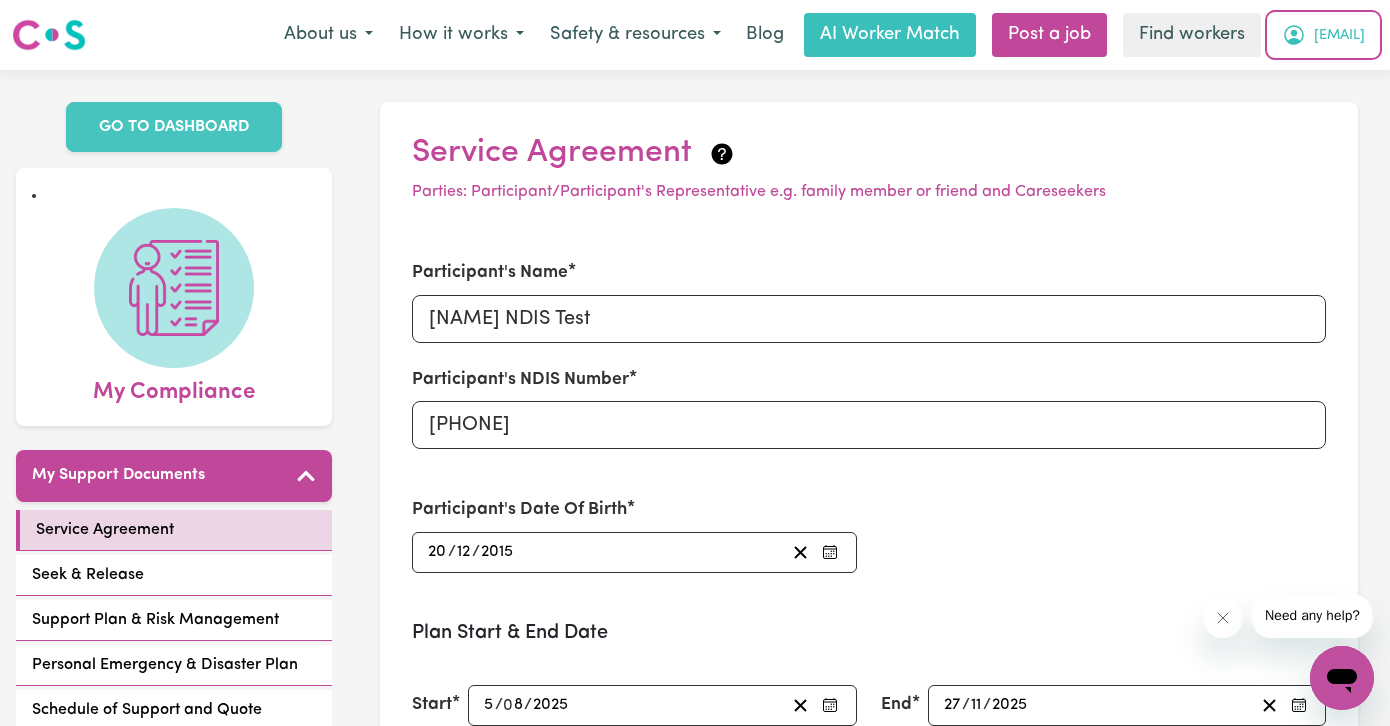 click on "[EMAIL]" at bounding box center [1339, 36] 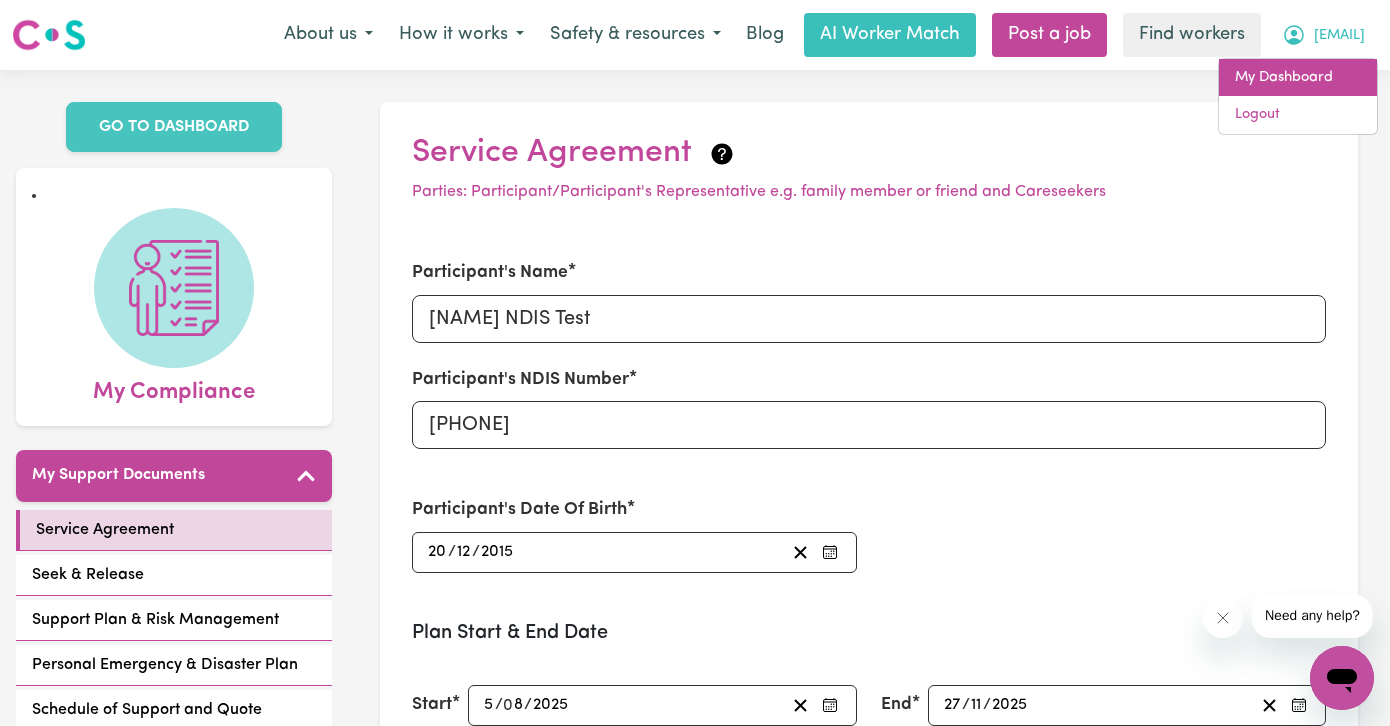 click on "My Dashboard" at bounding box center (1298, 78) 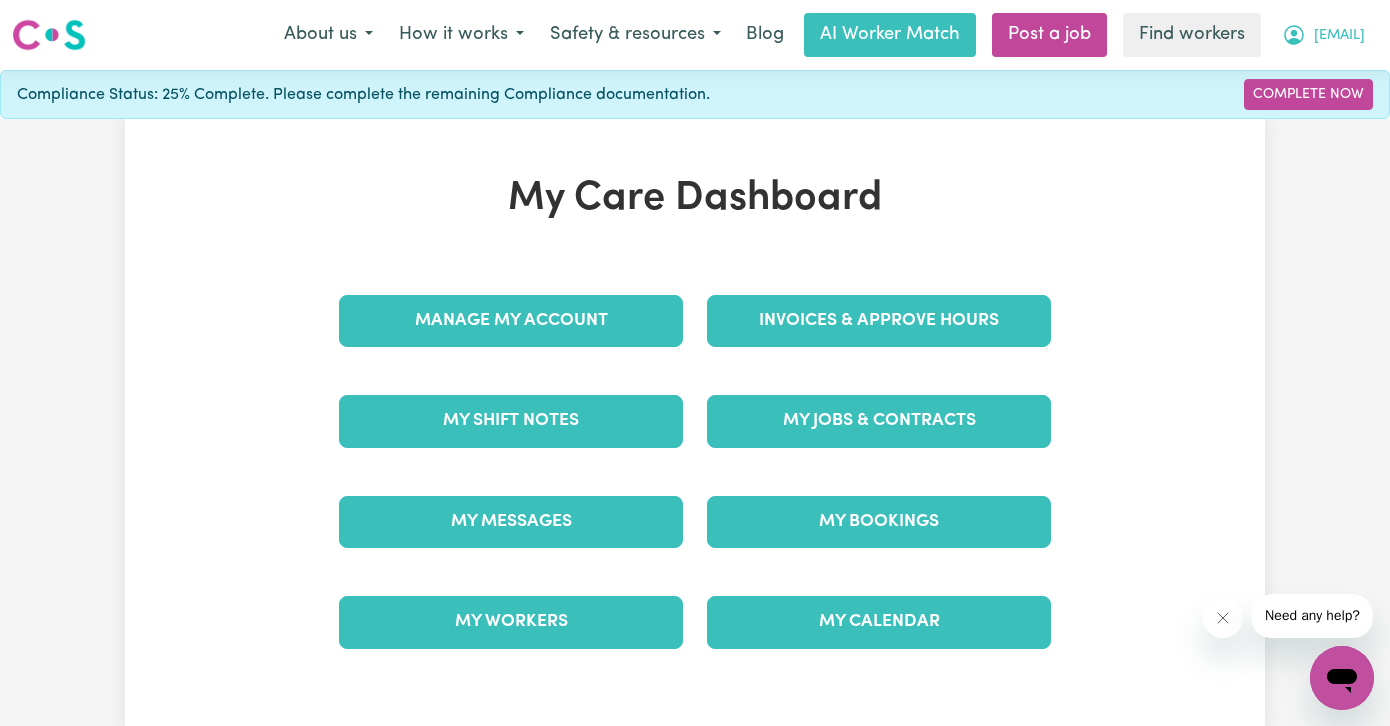 click on "[EMAIL]" at bounding box center [1339, 36] 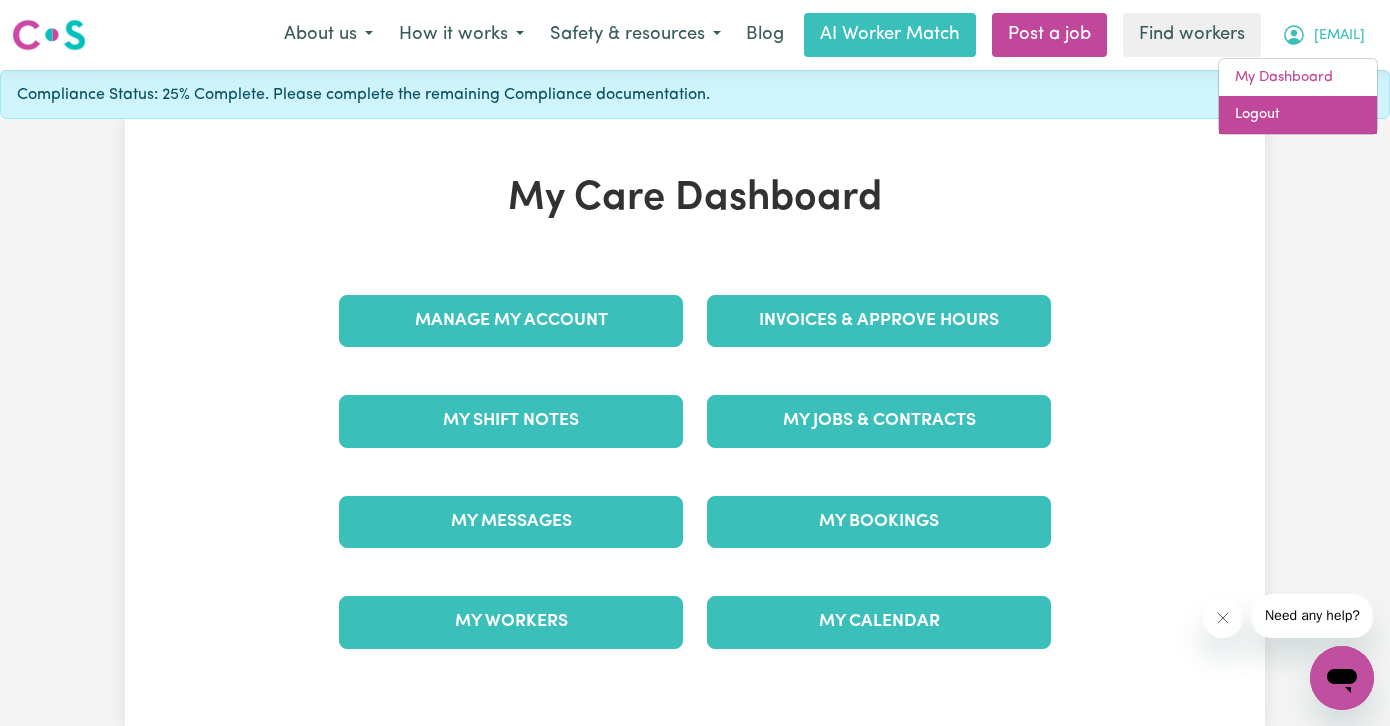 click on "Logout" at bounding box center (1298, 115) 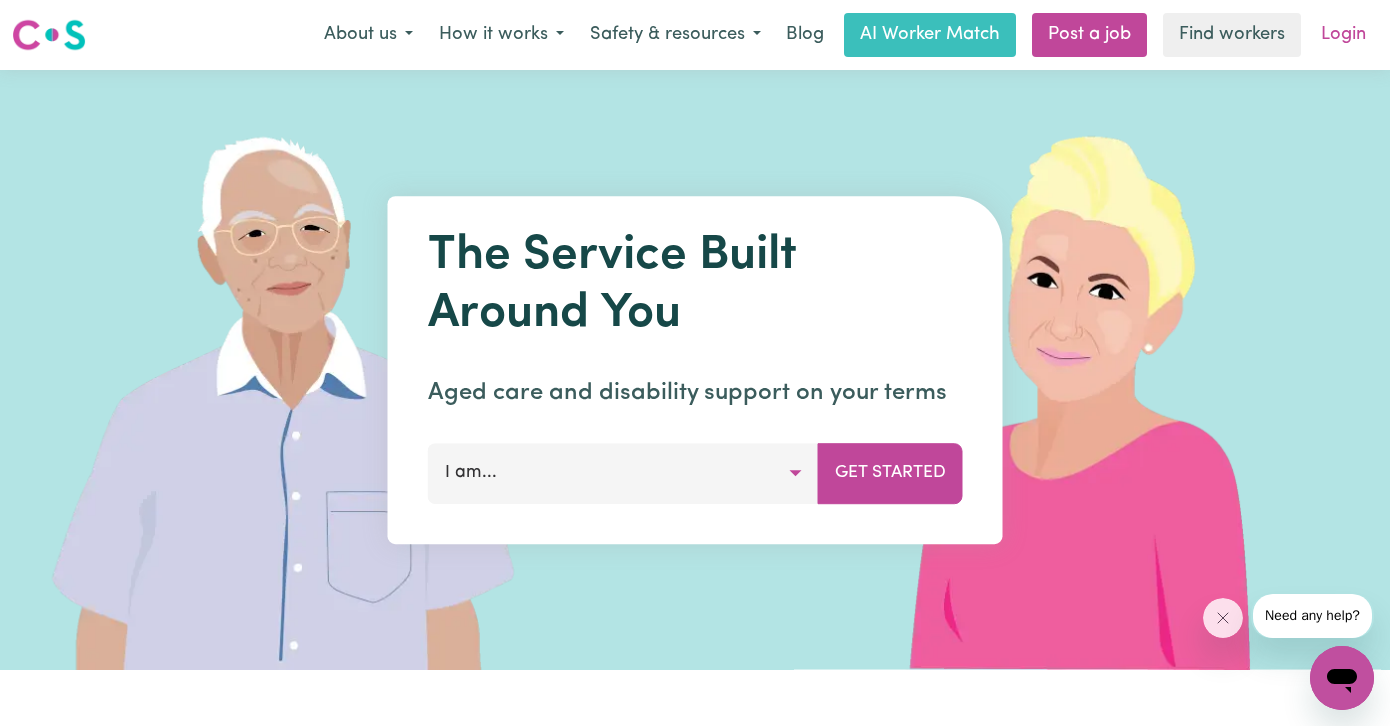 click on "Login" at bounding box center (1343, 35) 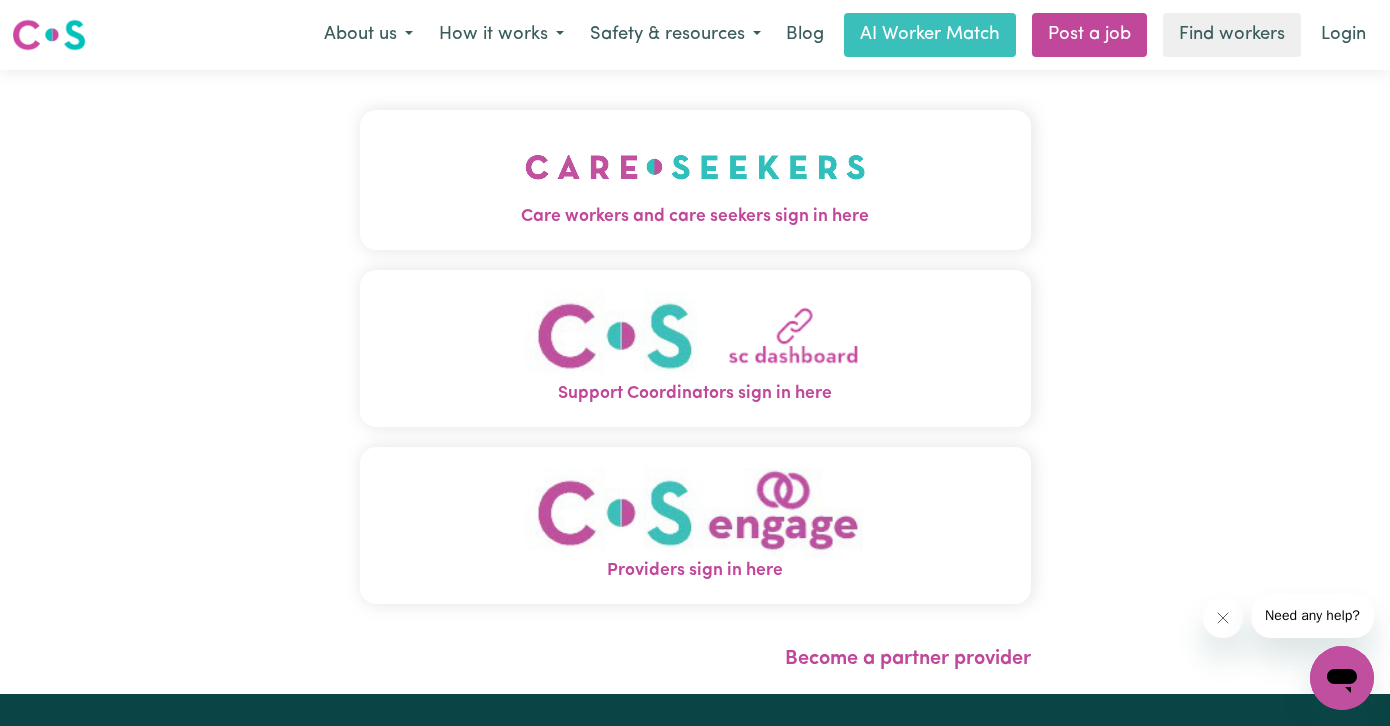 click on "Care workers and care seekers sign in here" at bounding box center (695, 217) 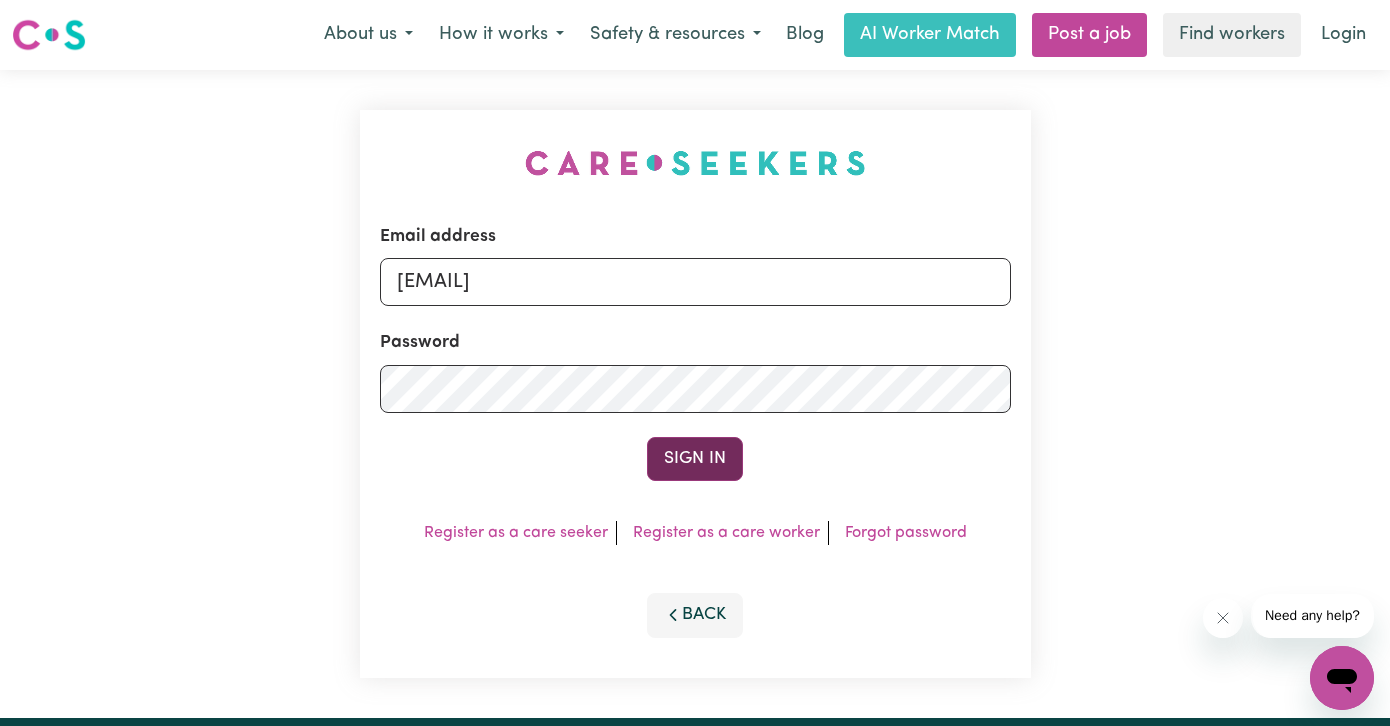 click on "Sign In" at bounding box center [695, 459] 